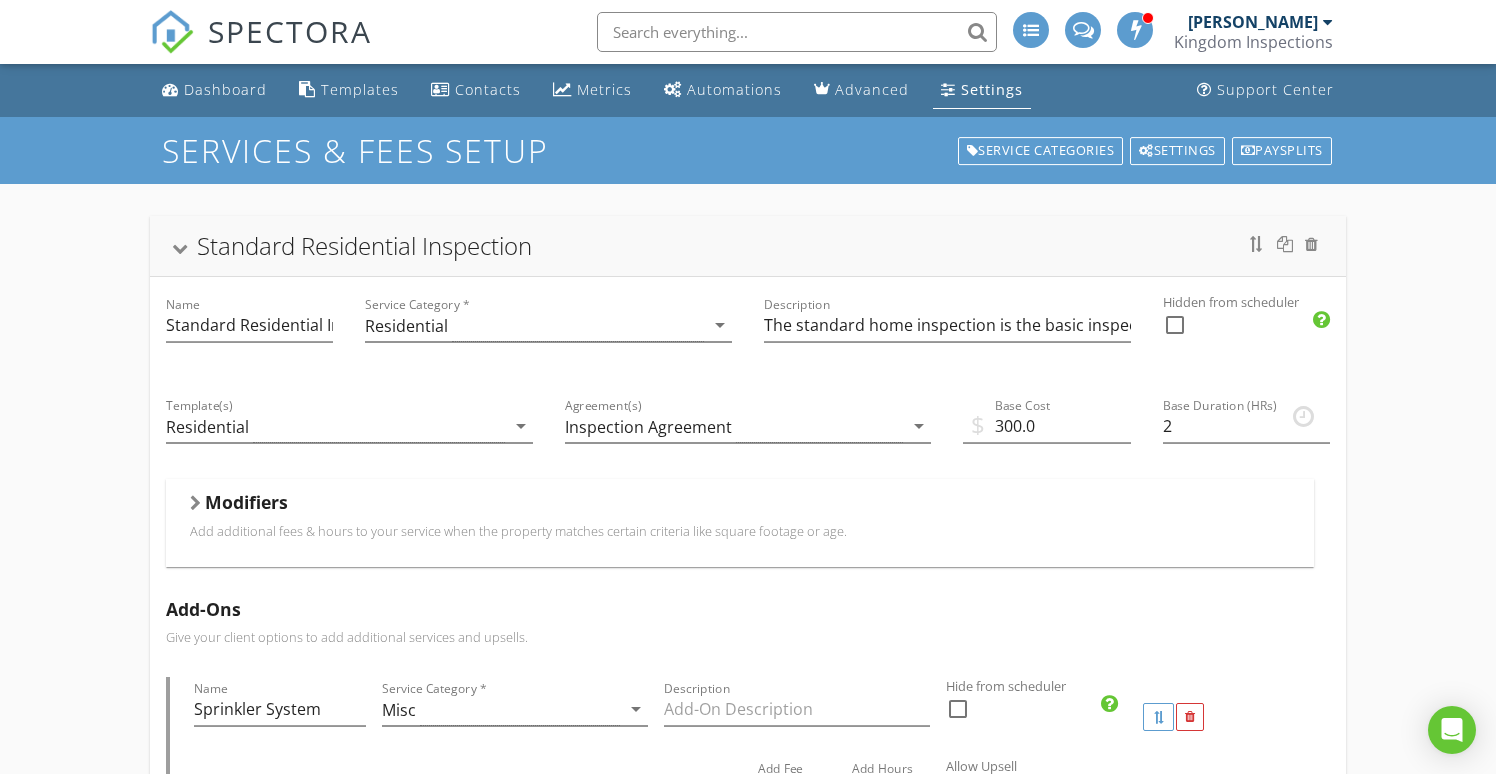 scroll, scrollTop: 2616, scrollLeft: 2, axis: both 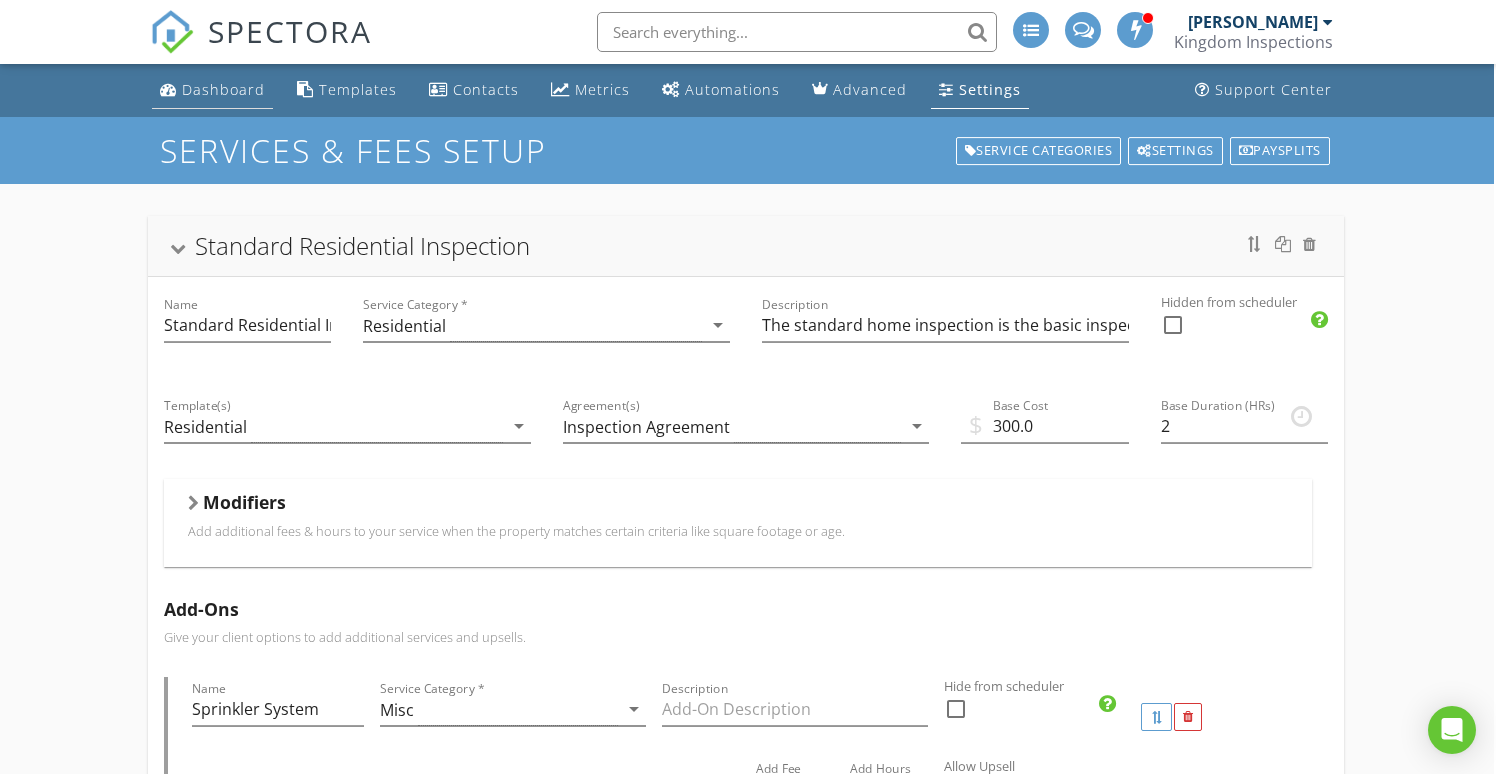 click on "Dashboard" at bounding box center [223, 89] 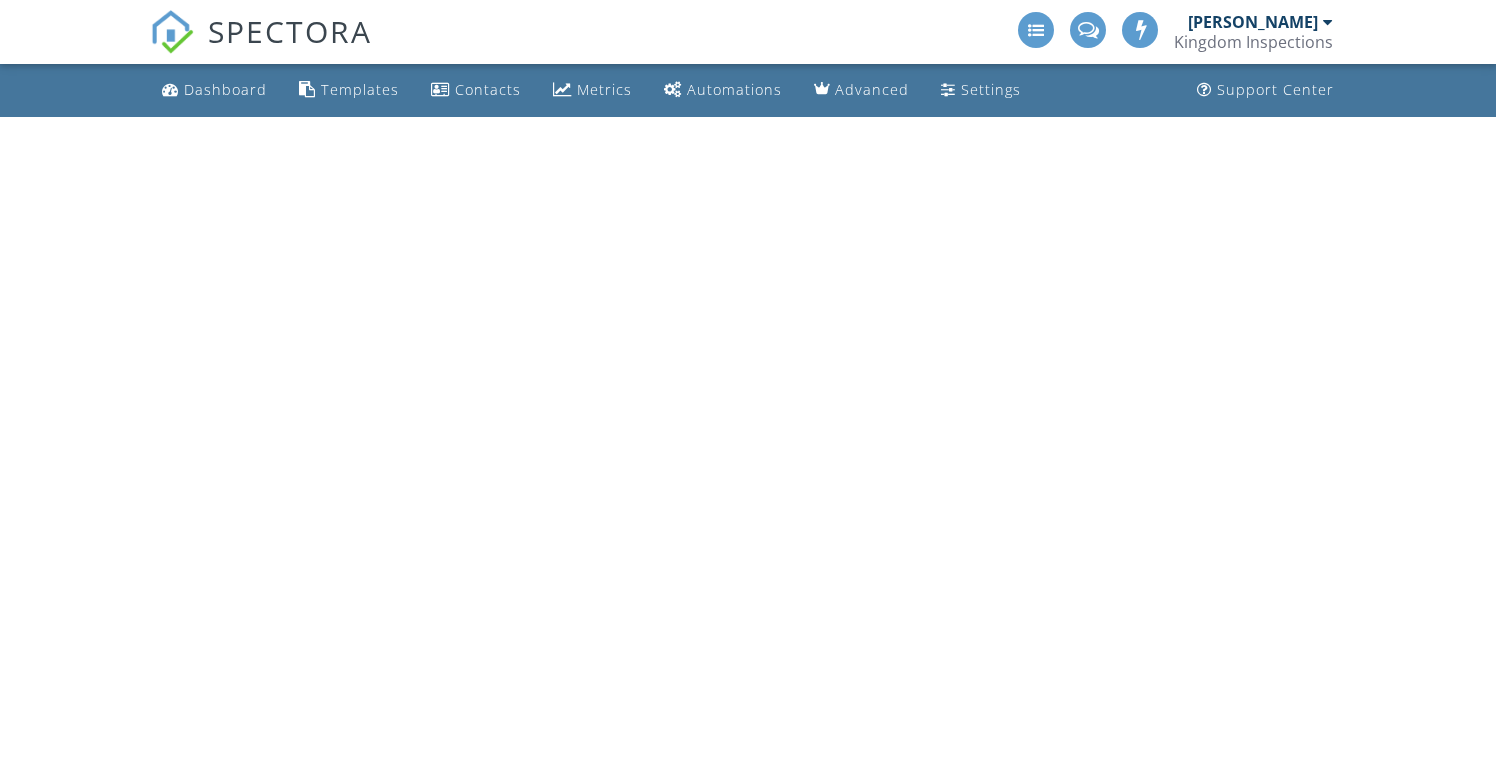 scroll, scrollTop: 0, scrollLeft: 0, axis: both 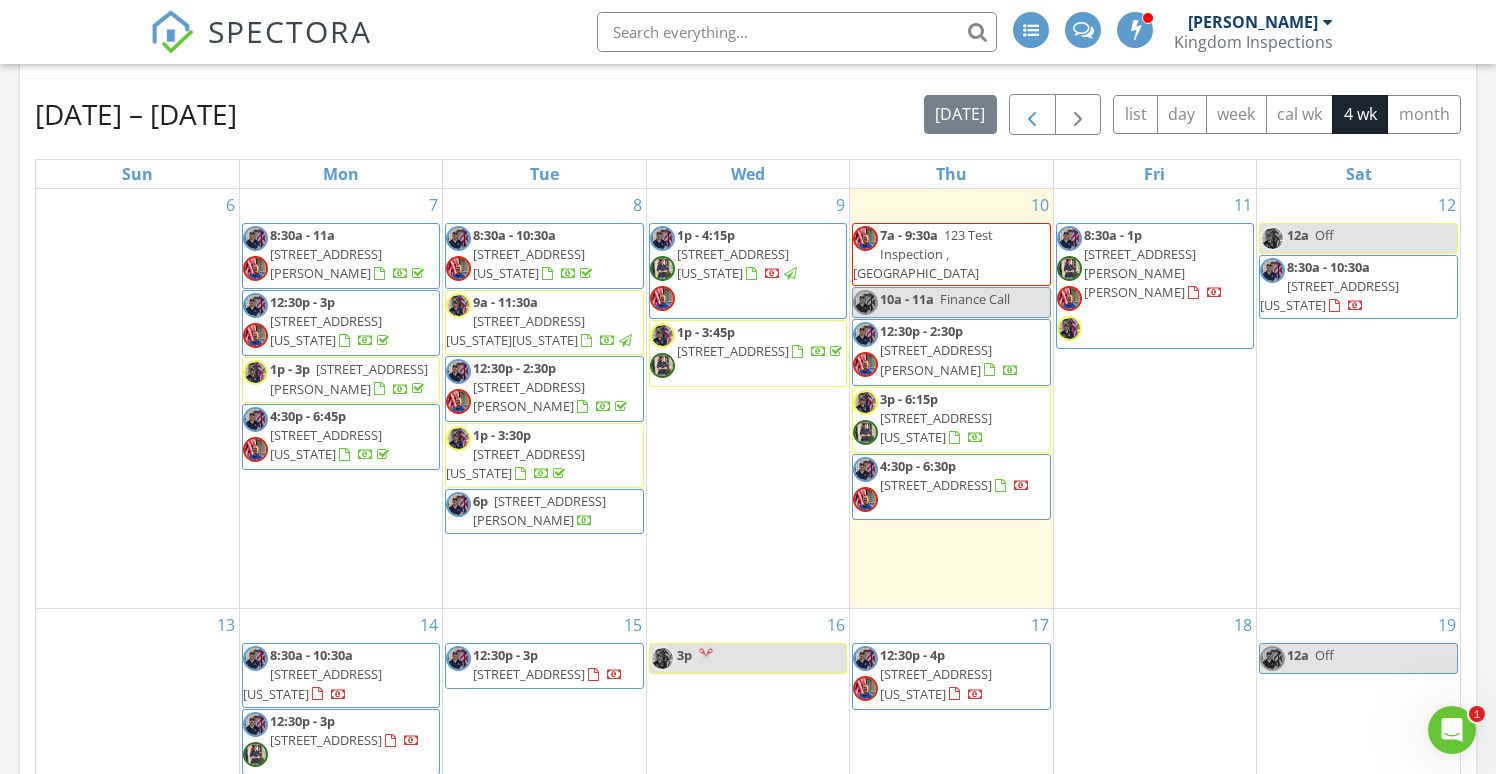 click at bounding box center (1032, 115) 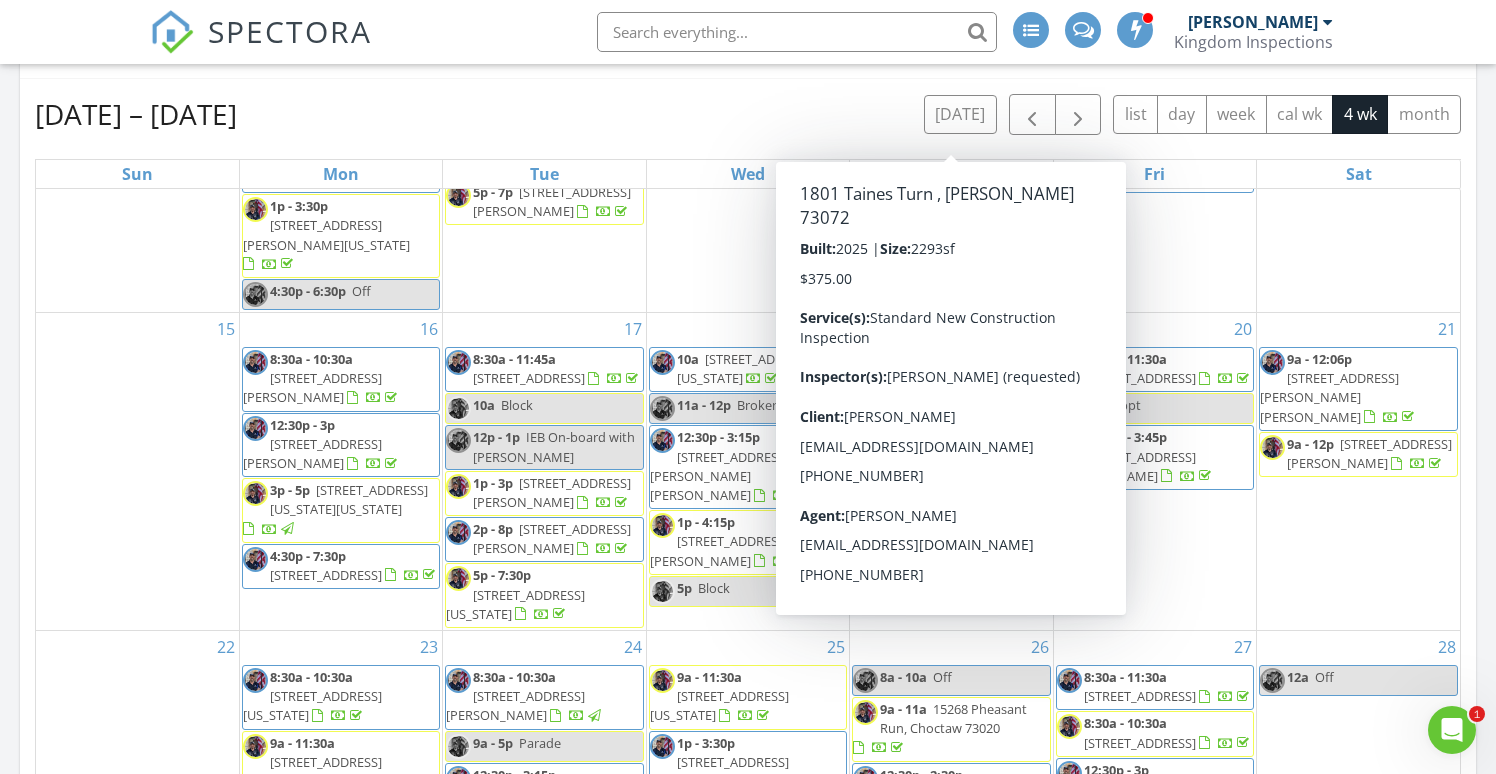 scroll, scrollTop: 245, scrollLeft: 0, axis: vertical 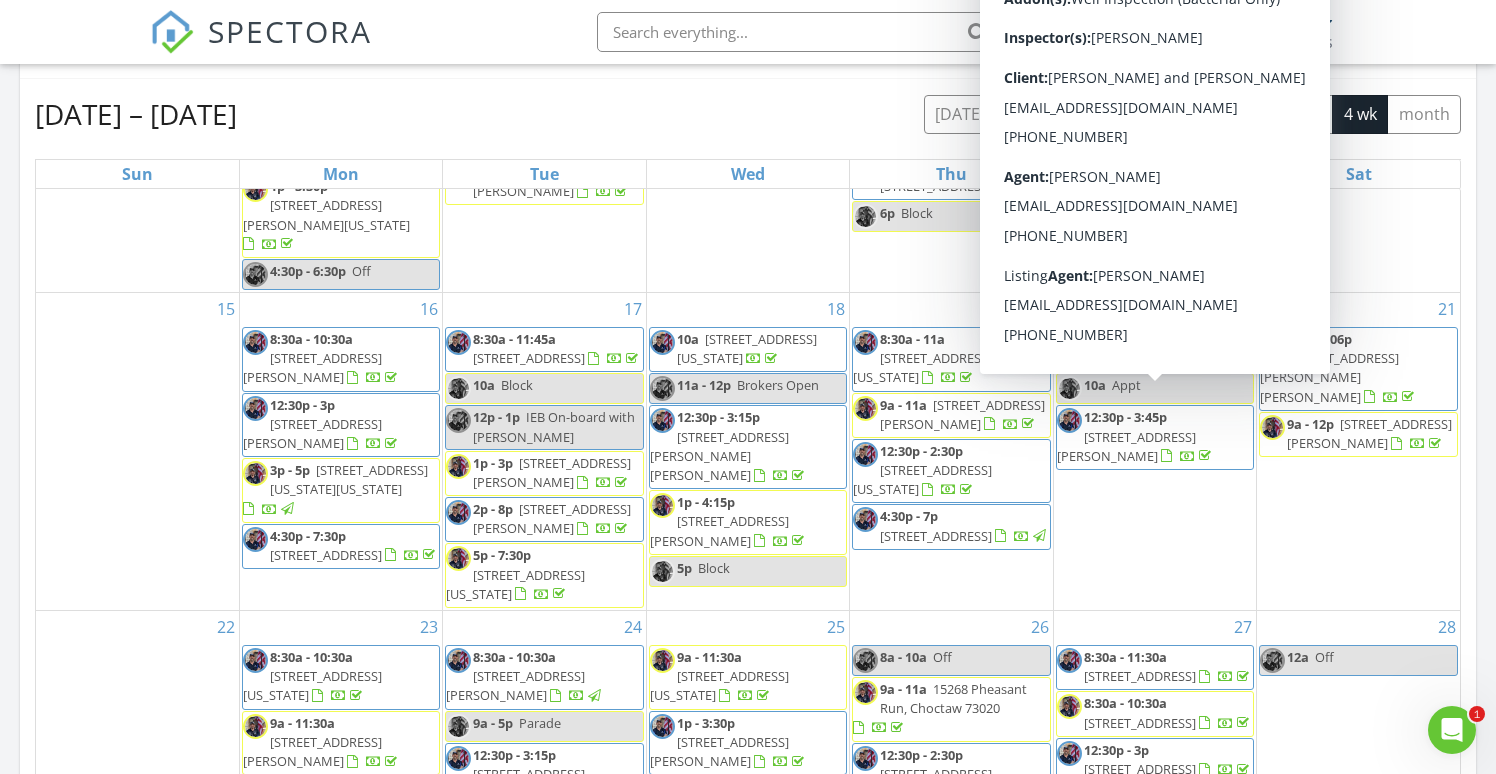 click on "27704 S County Line Ave, Blanchard 73010" at bounding box center (1126, 446) 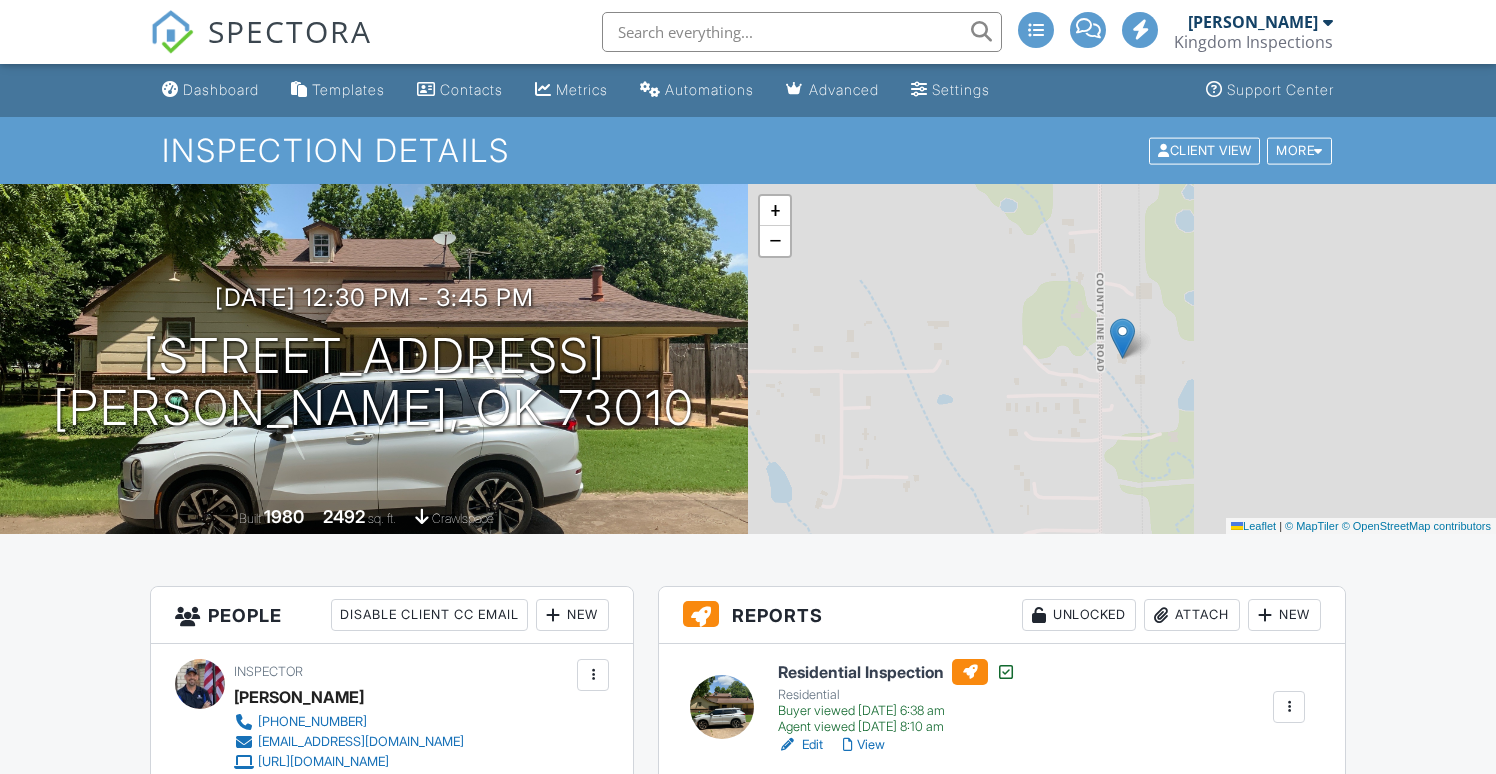 scroll, scrollTop: 0, scrollLeft: 0, axis: both 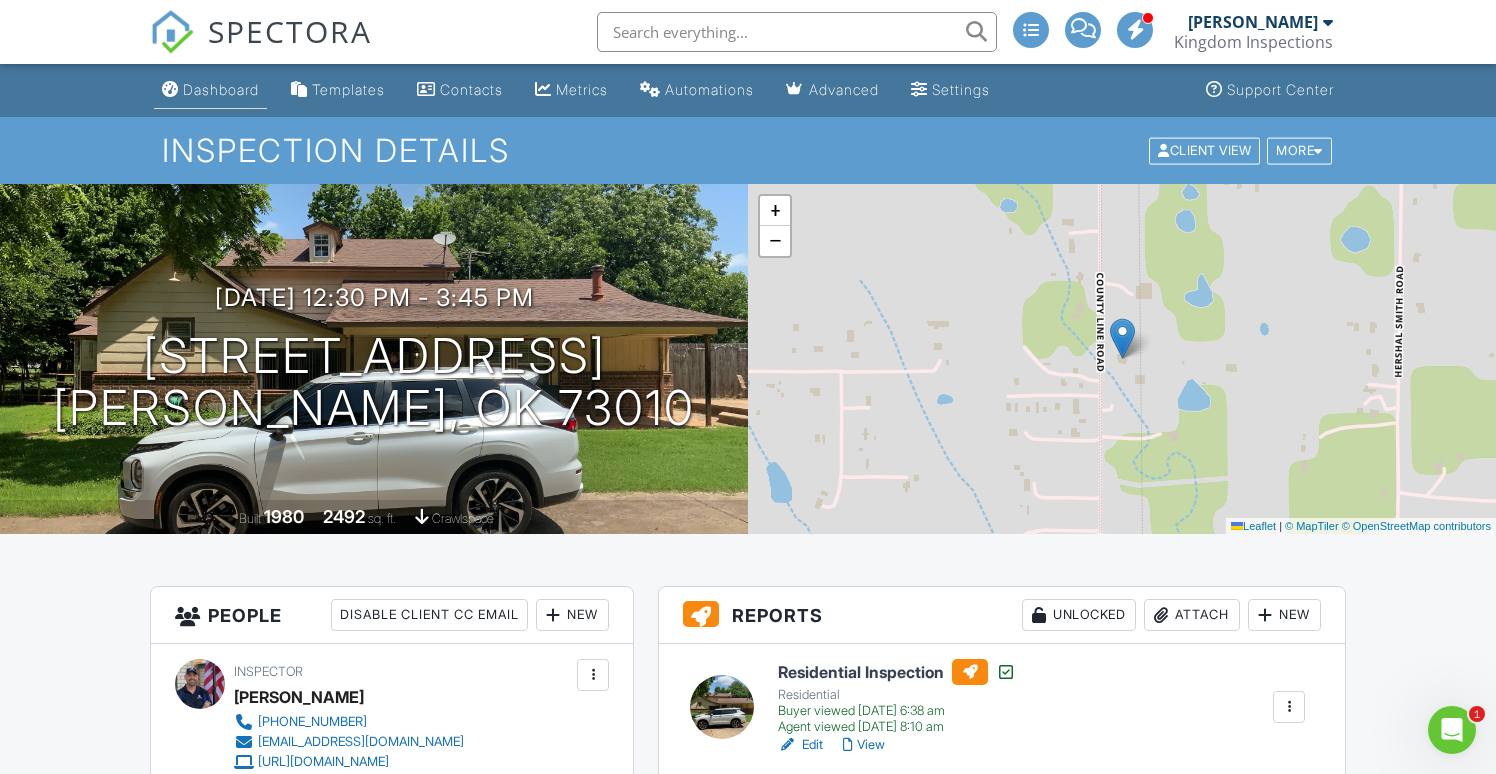 click on "Dashboard" at bounding box center (221, 89) 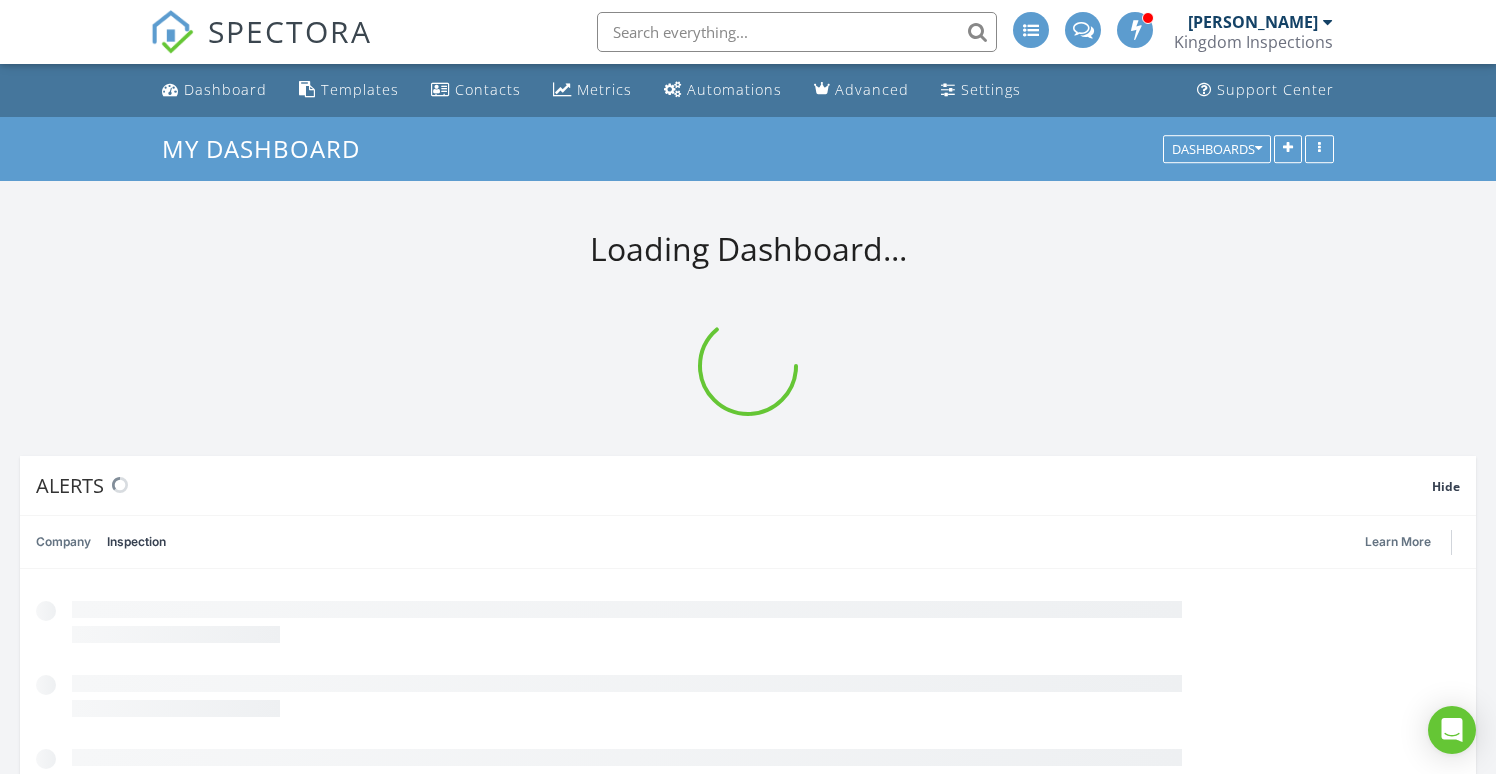 scroll, scrollTop: 0, scrollLeft: 0, axis: both 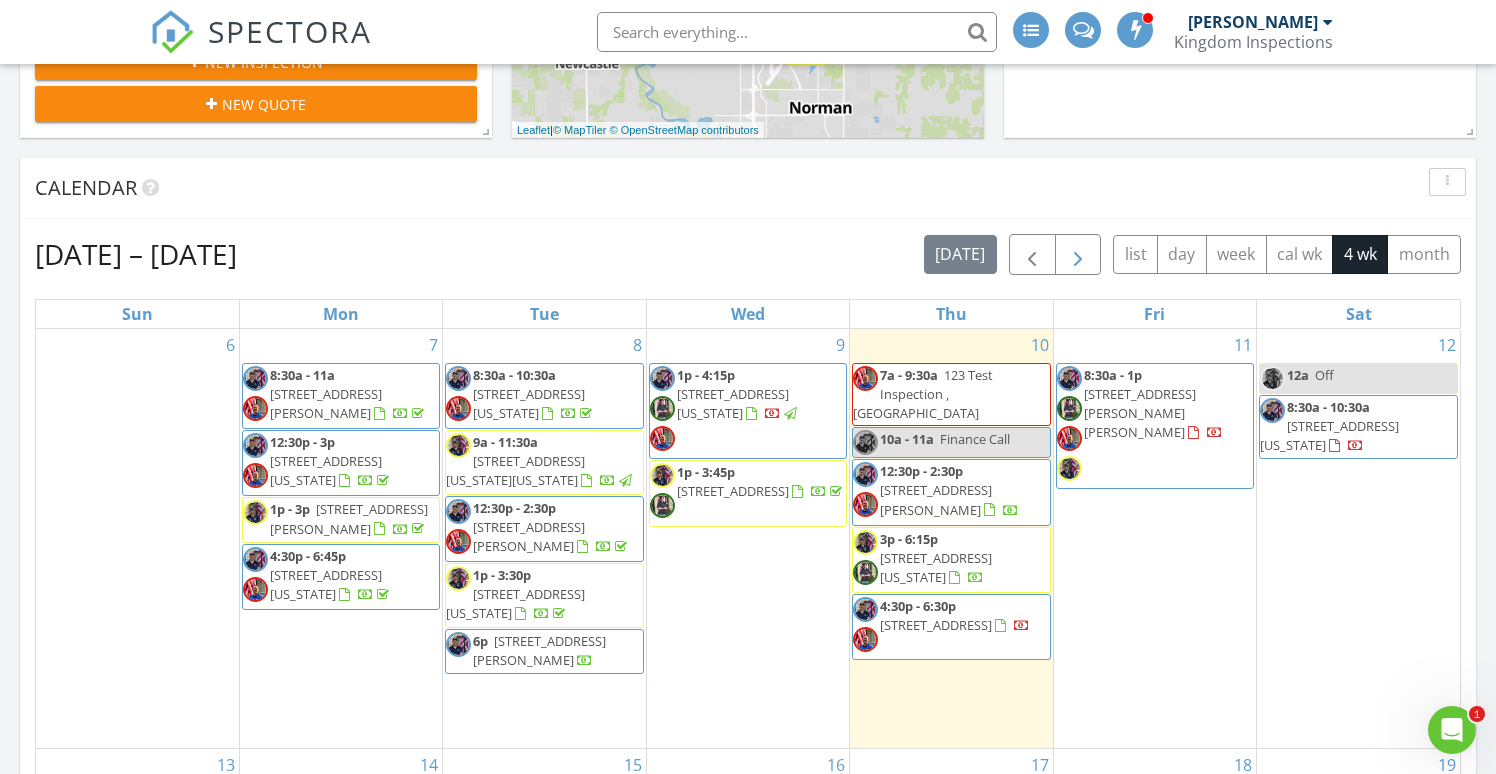click at bounding box center (1078, 255) 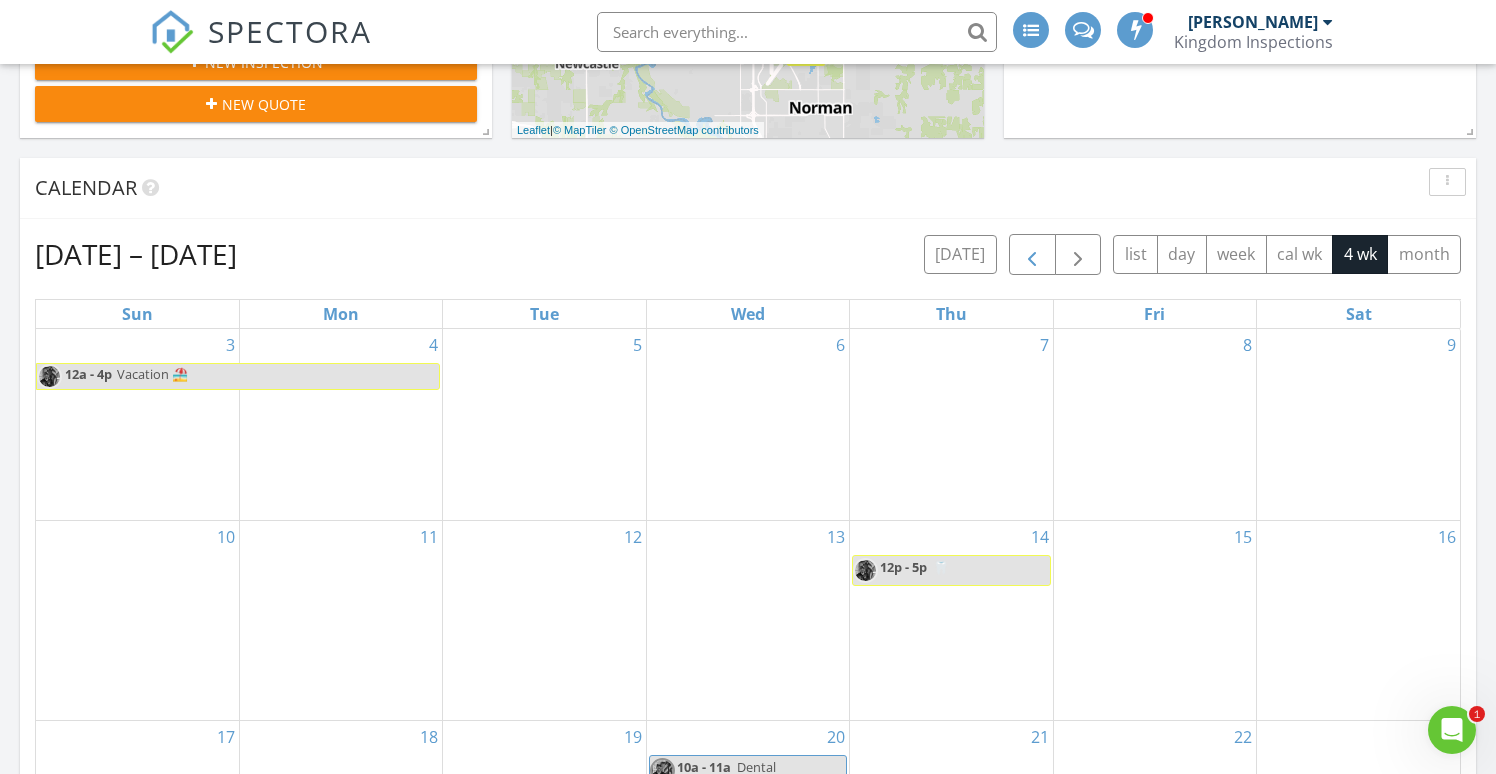 click at bounding box center (1032, 255) 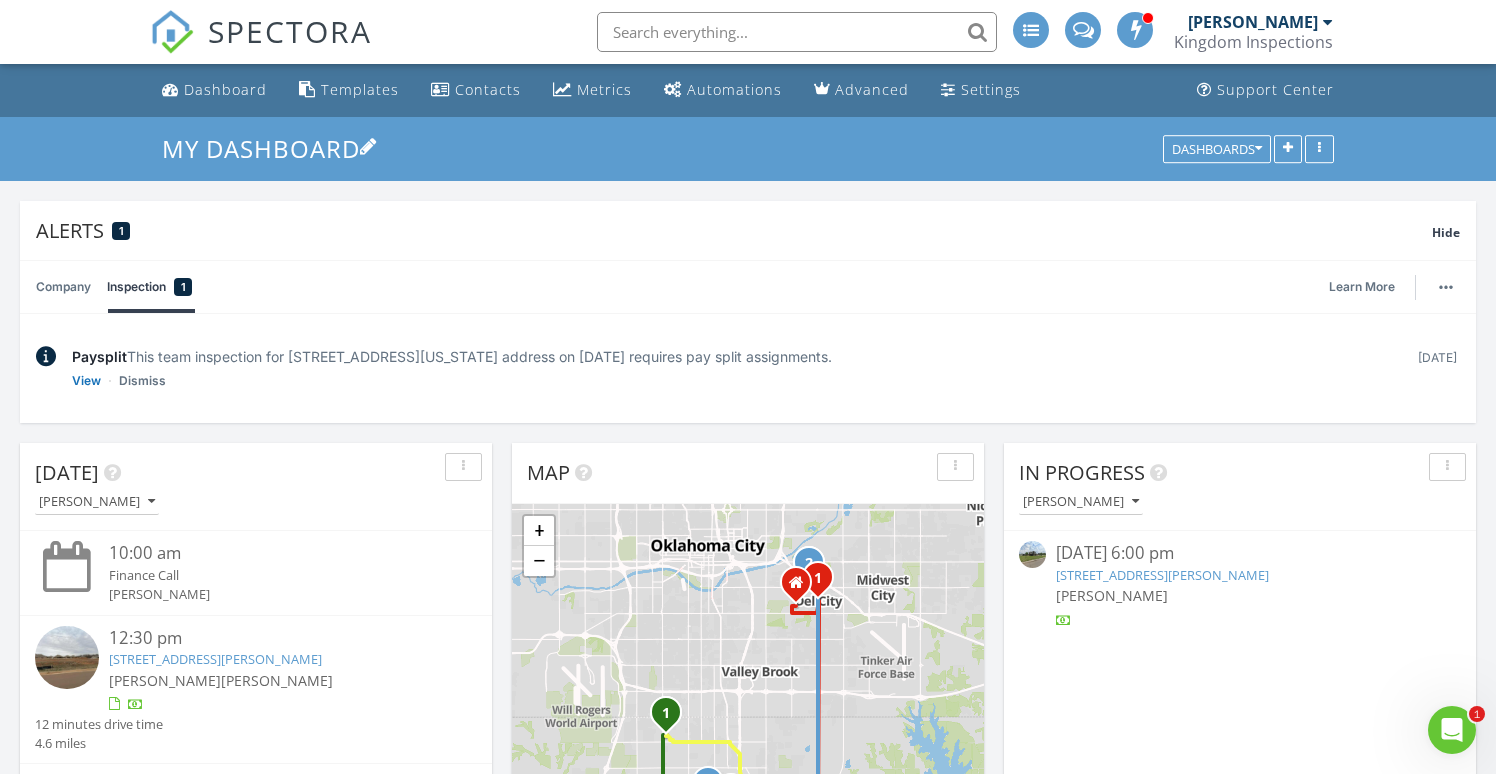 scroll, scrollTop: 0, scrollLeft: 0, axis: both 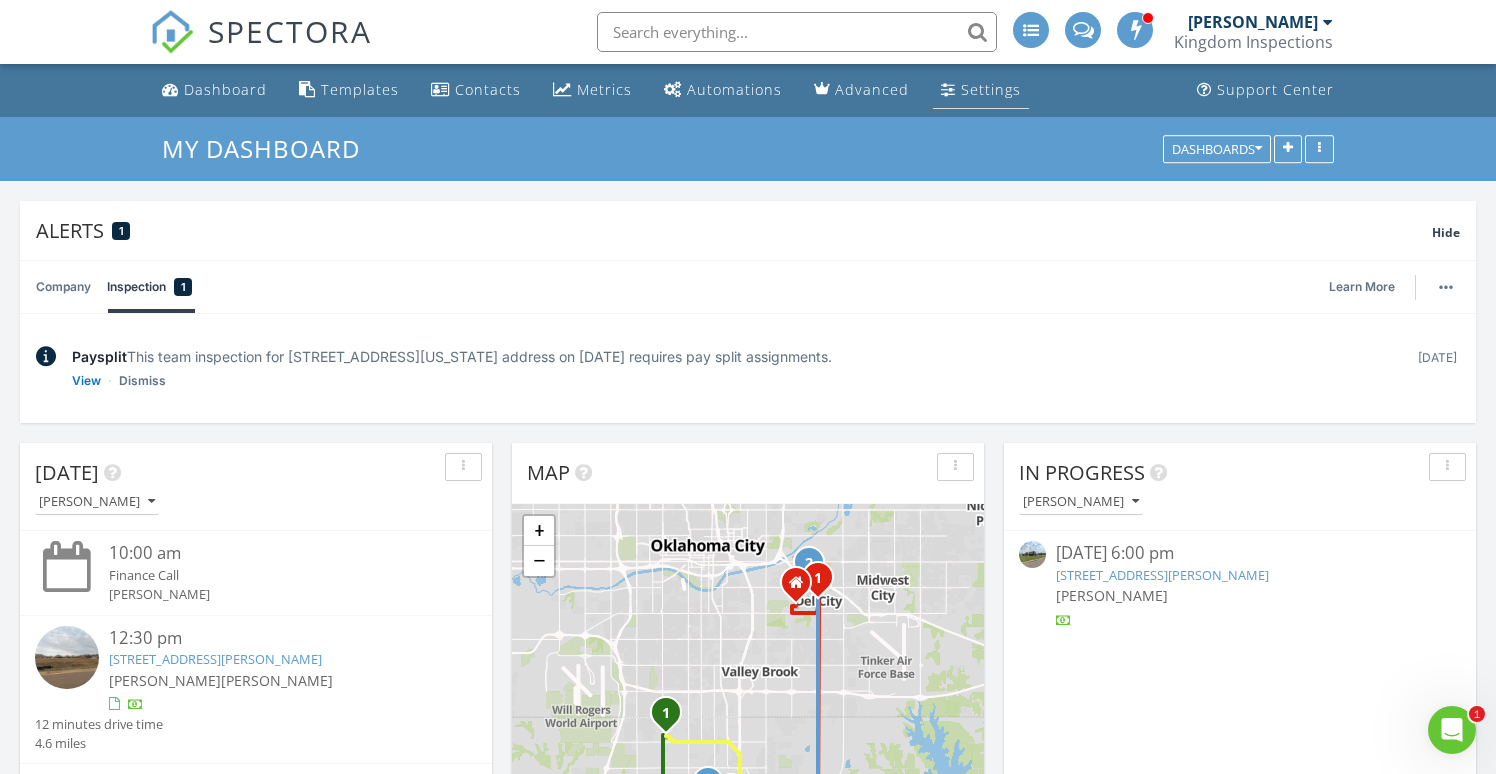 click on "Settings" at bounding box center (991, 89) 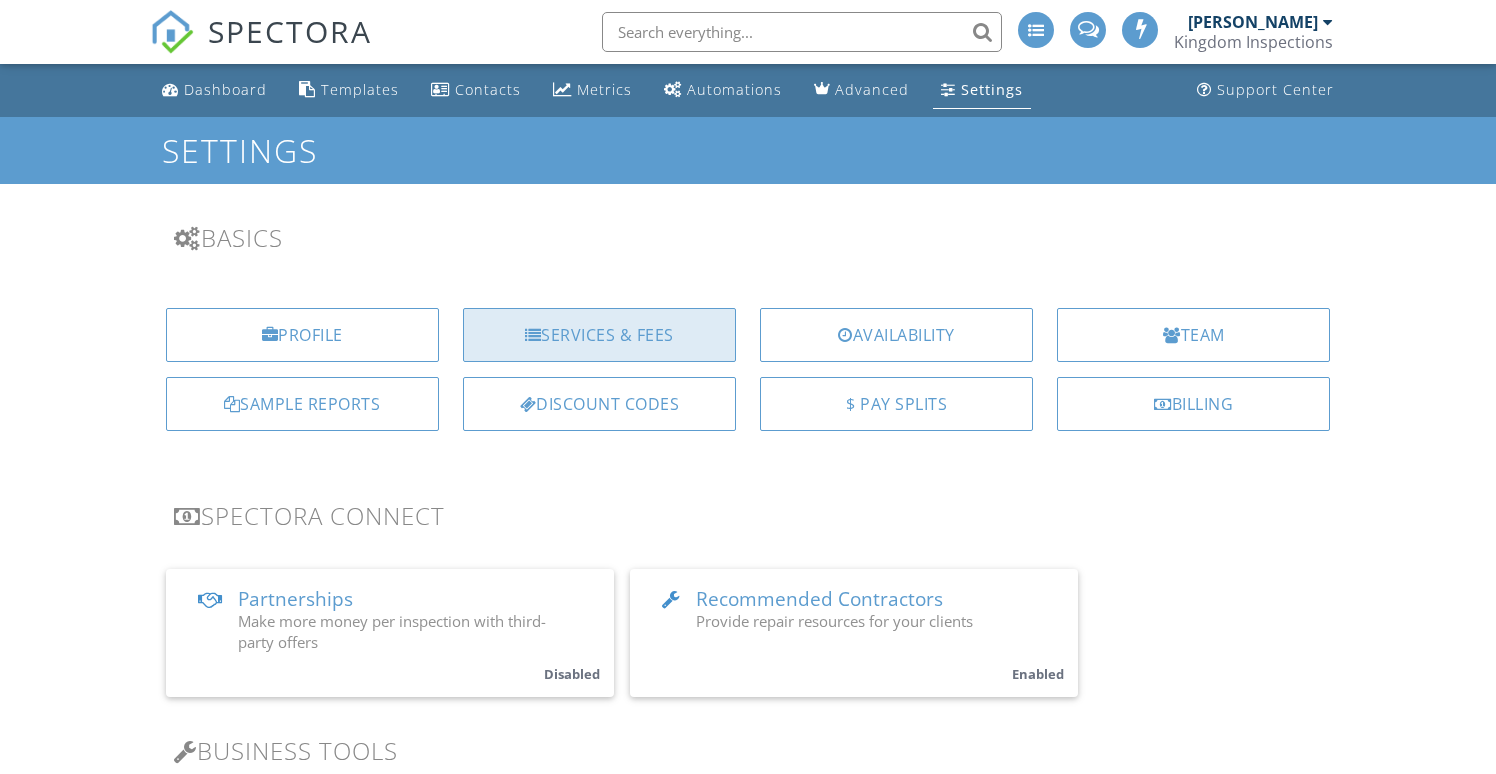 scroll, scrollTop: 0, scrollLeft: 0, axis: both 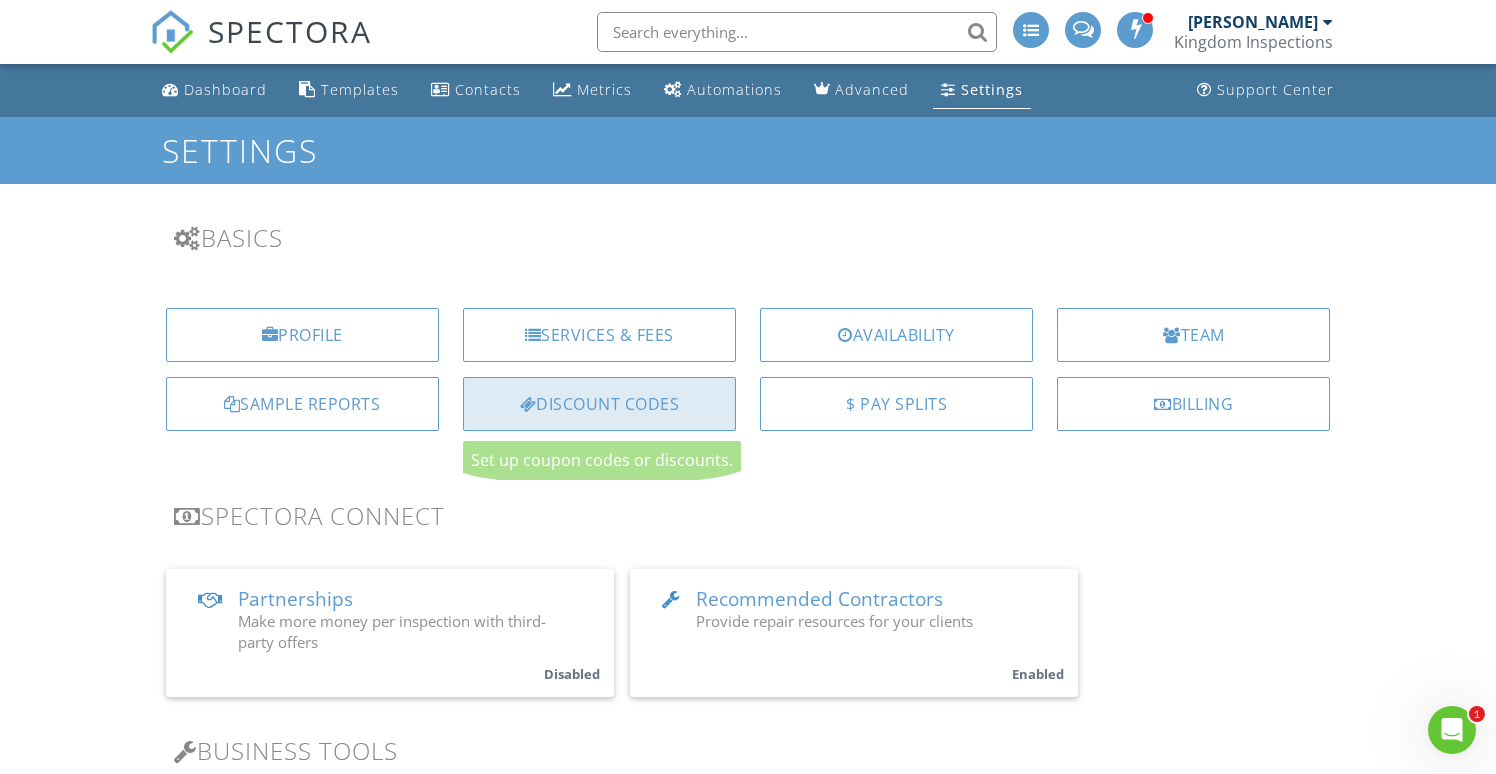 click on "Discount Codes" at bounding box center [599, 404] 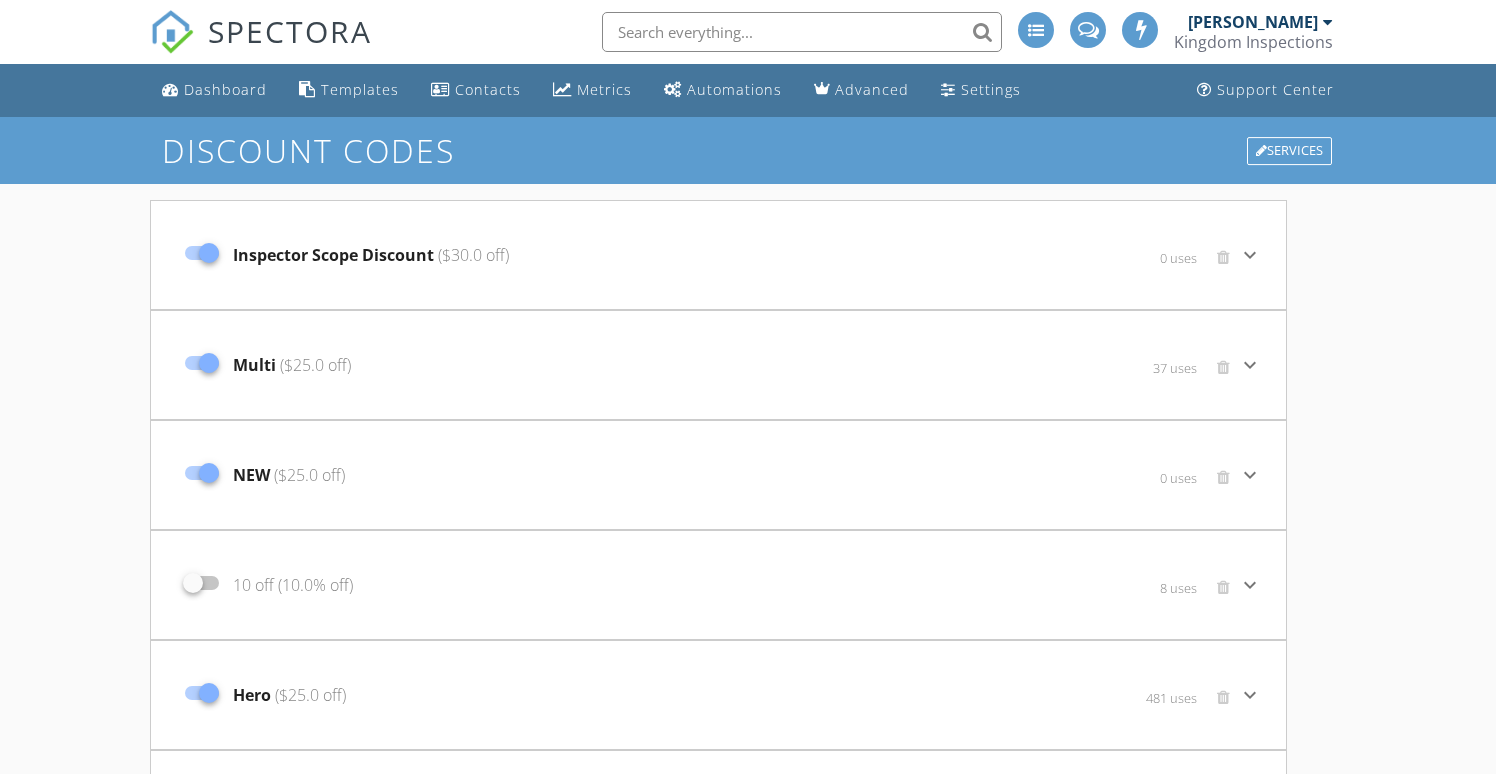 scroll, scrollTop: 0, scrollLeft: 0, axis: both 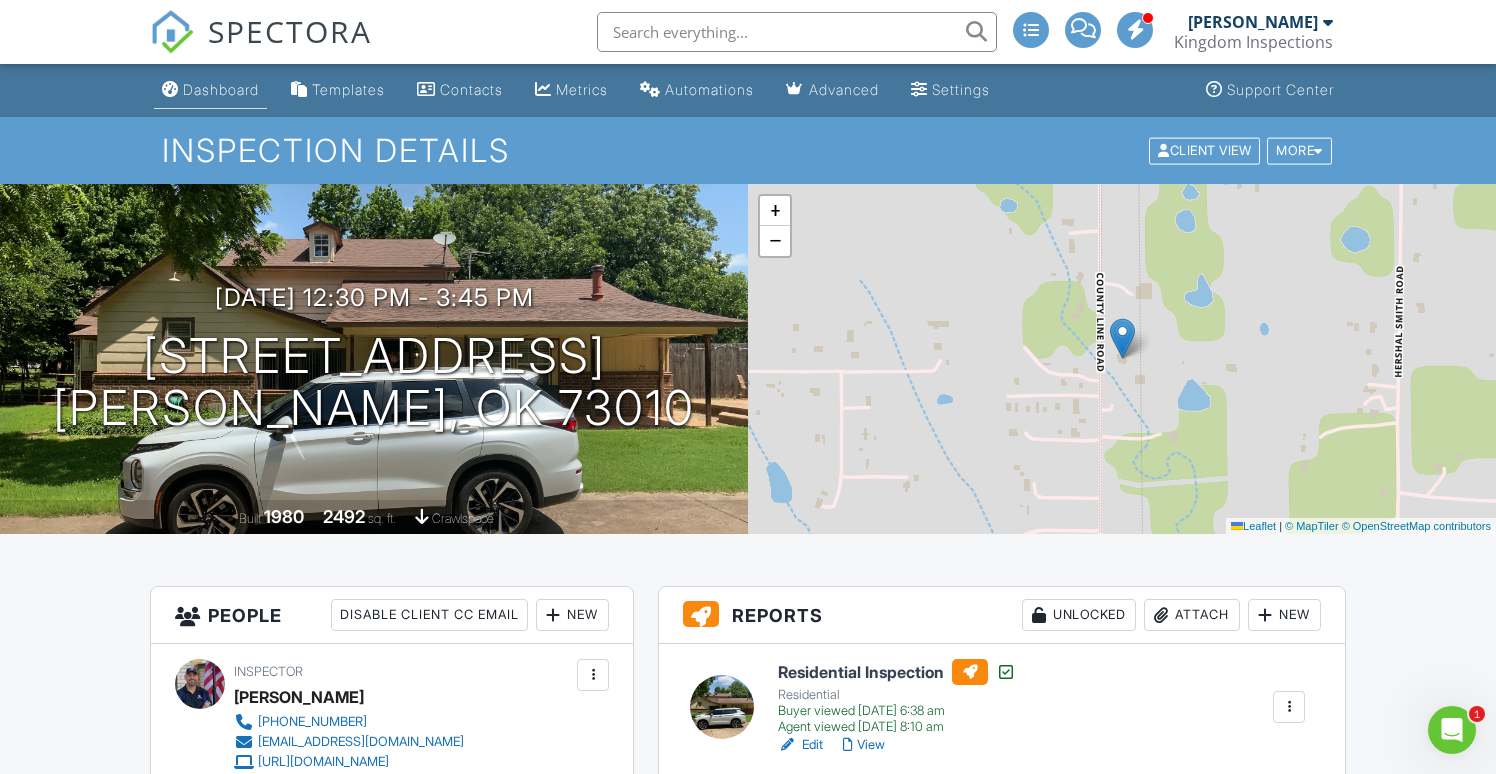 click on "Dashboard" at bounding box center [221, 89] 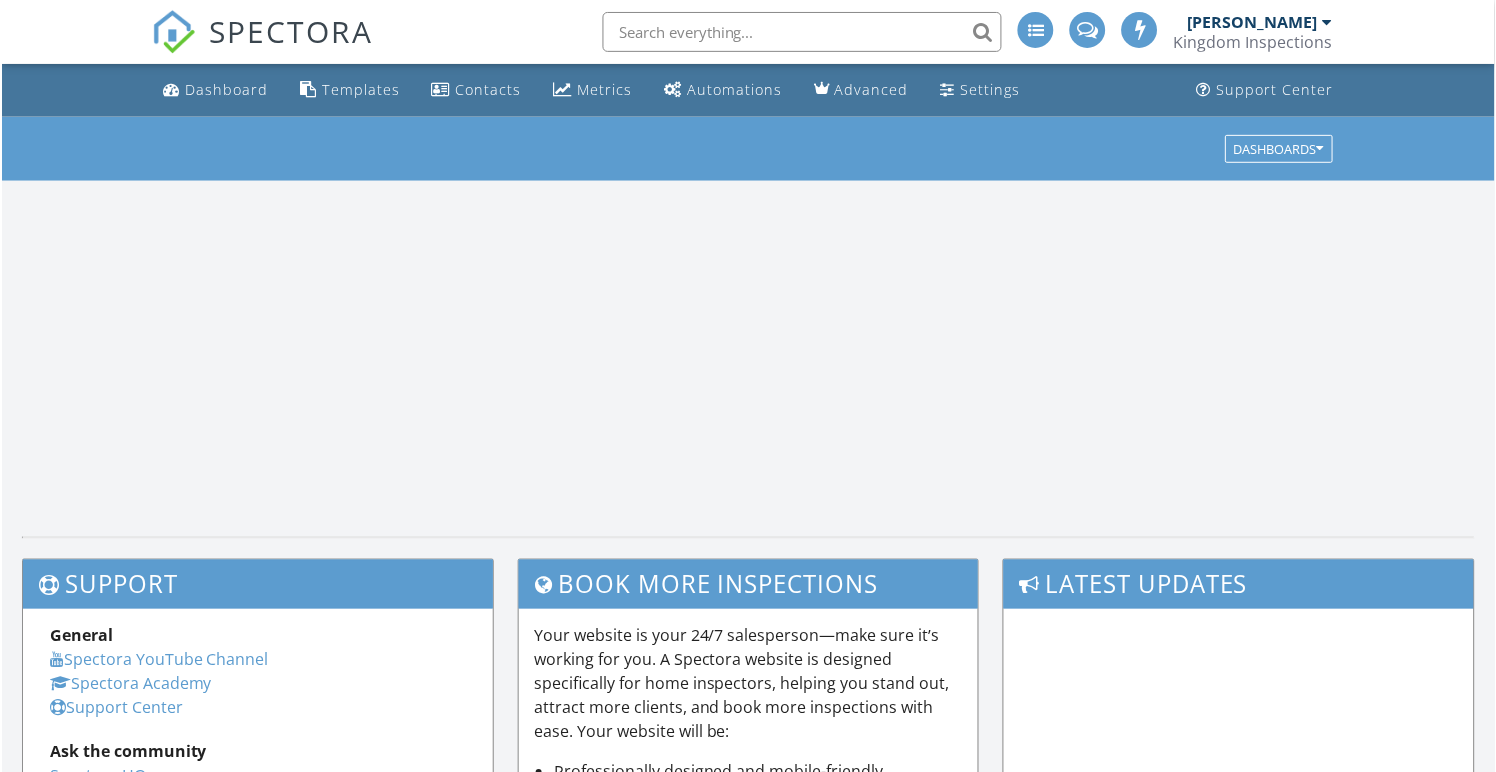 scroll, scrollTop: 0, scrollLeft: 0, axis: both 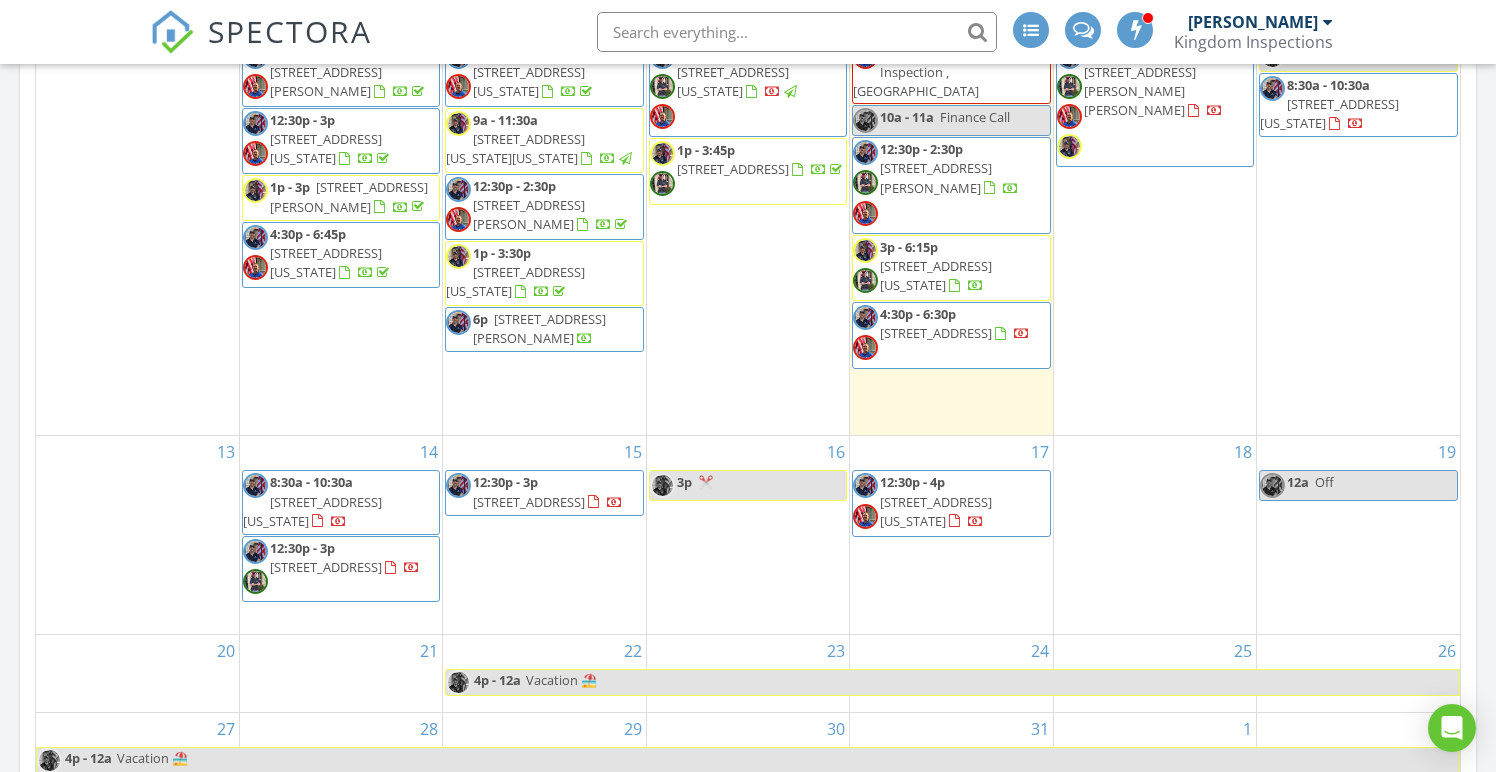 click on "12:30p - 4p
500 NW 36th Terrace, Oklahoma City 73118" at bounding box center [951, 503] 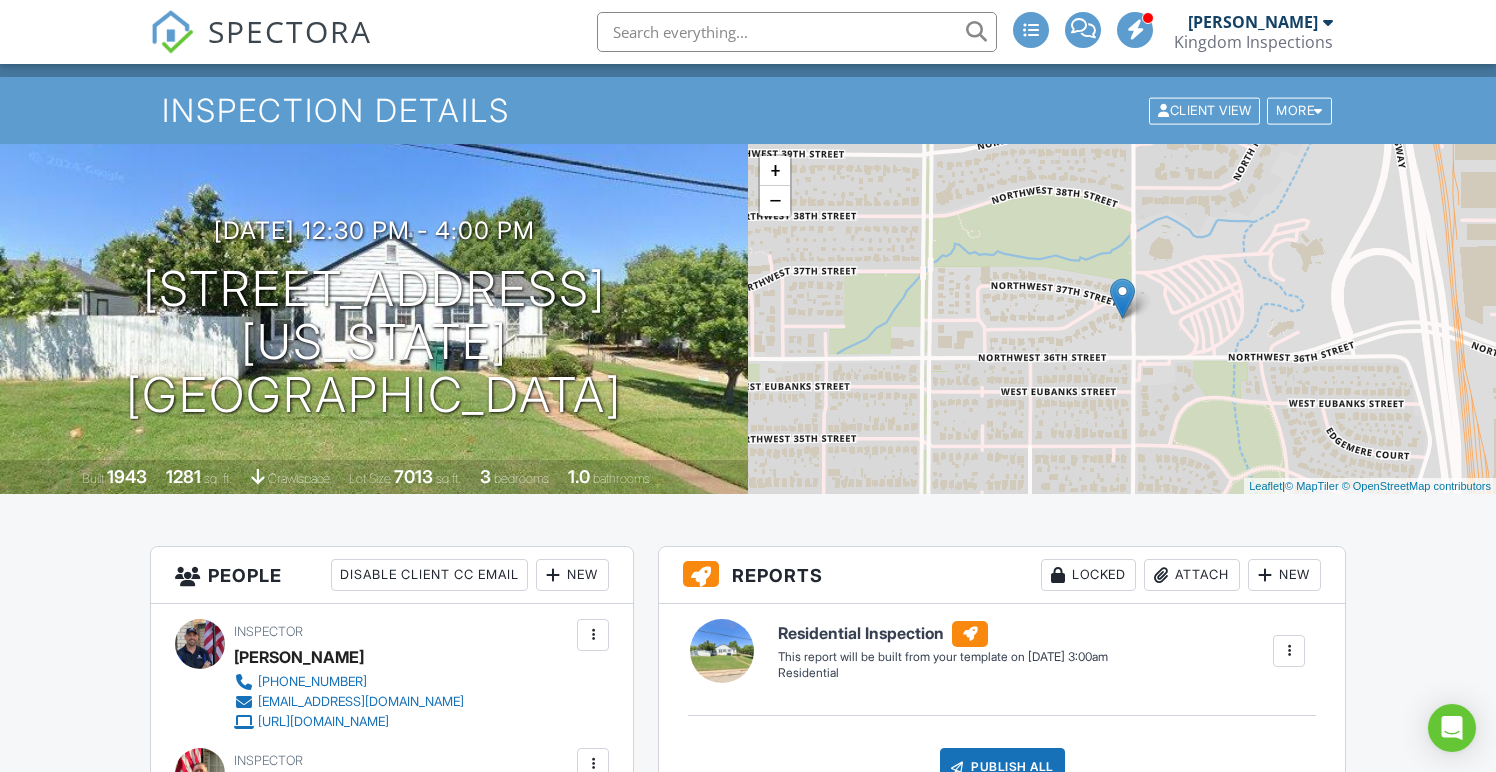 scroll, scrollTop: 1029, scrollLeft: 0, axis: vertical 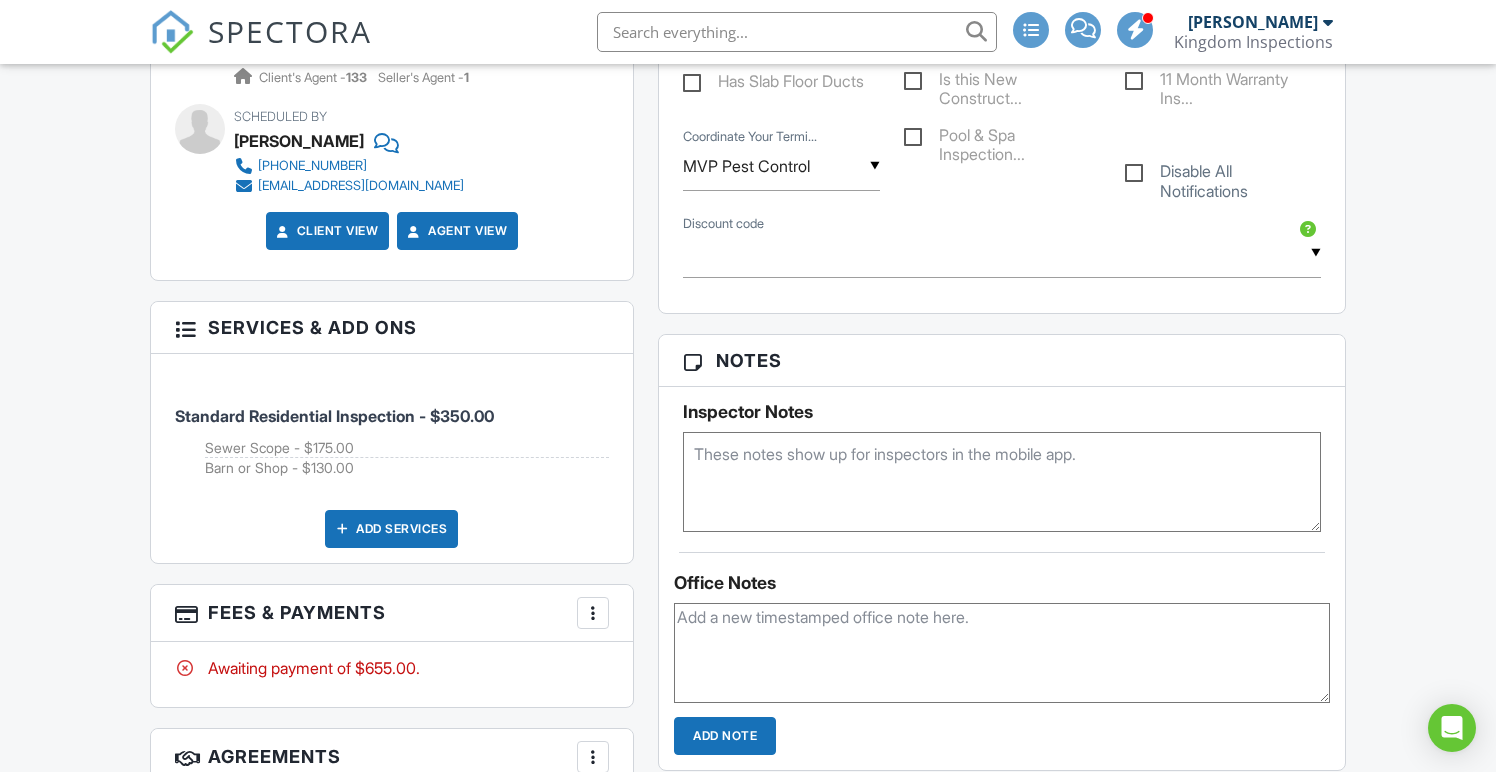 click at bounding box center [1002, 482] 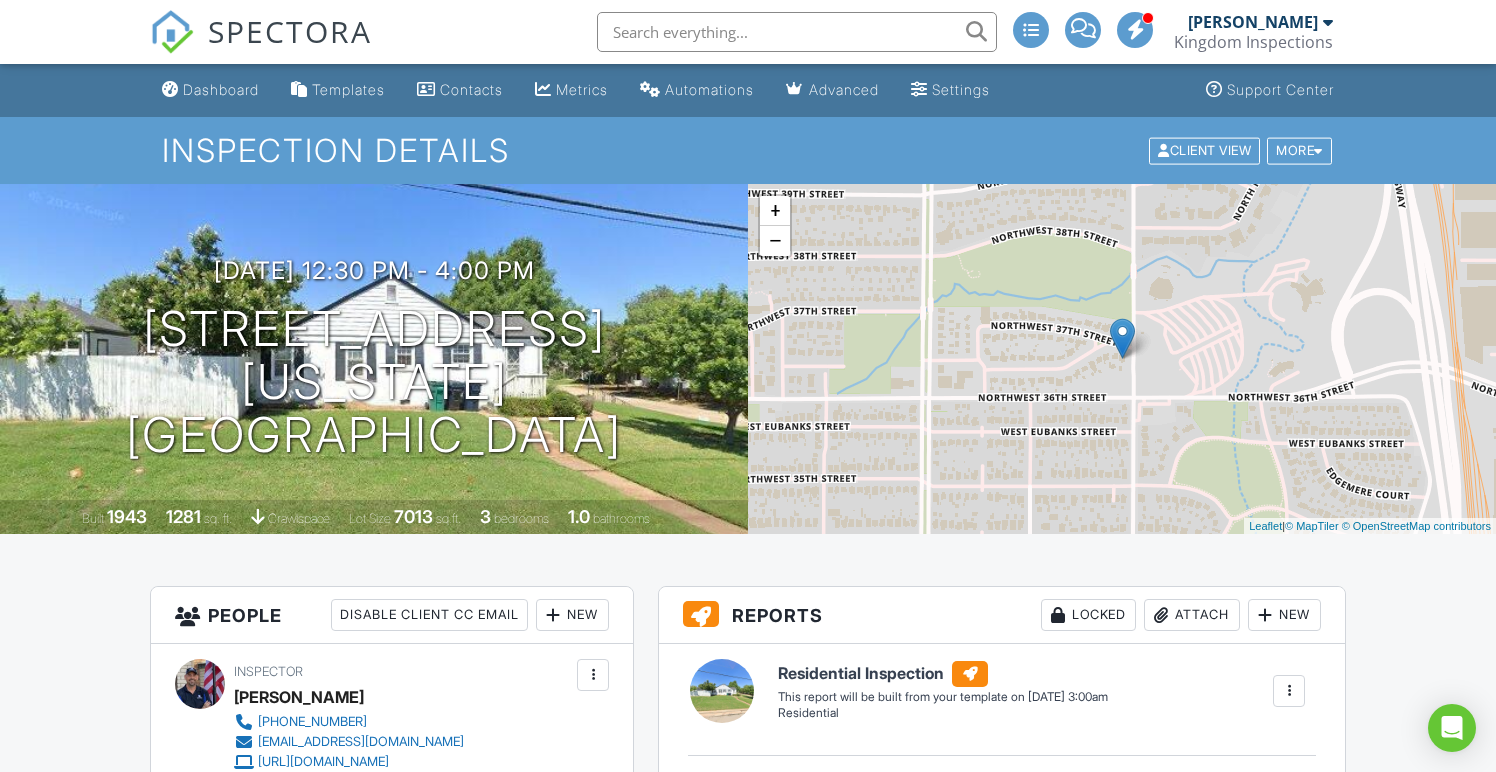 scroll, scrollTop: 0, scrollLeft: 0, axis: both 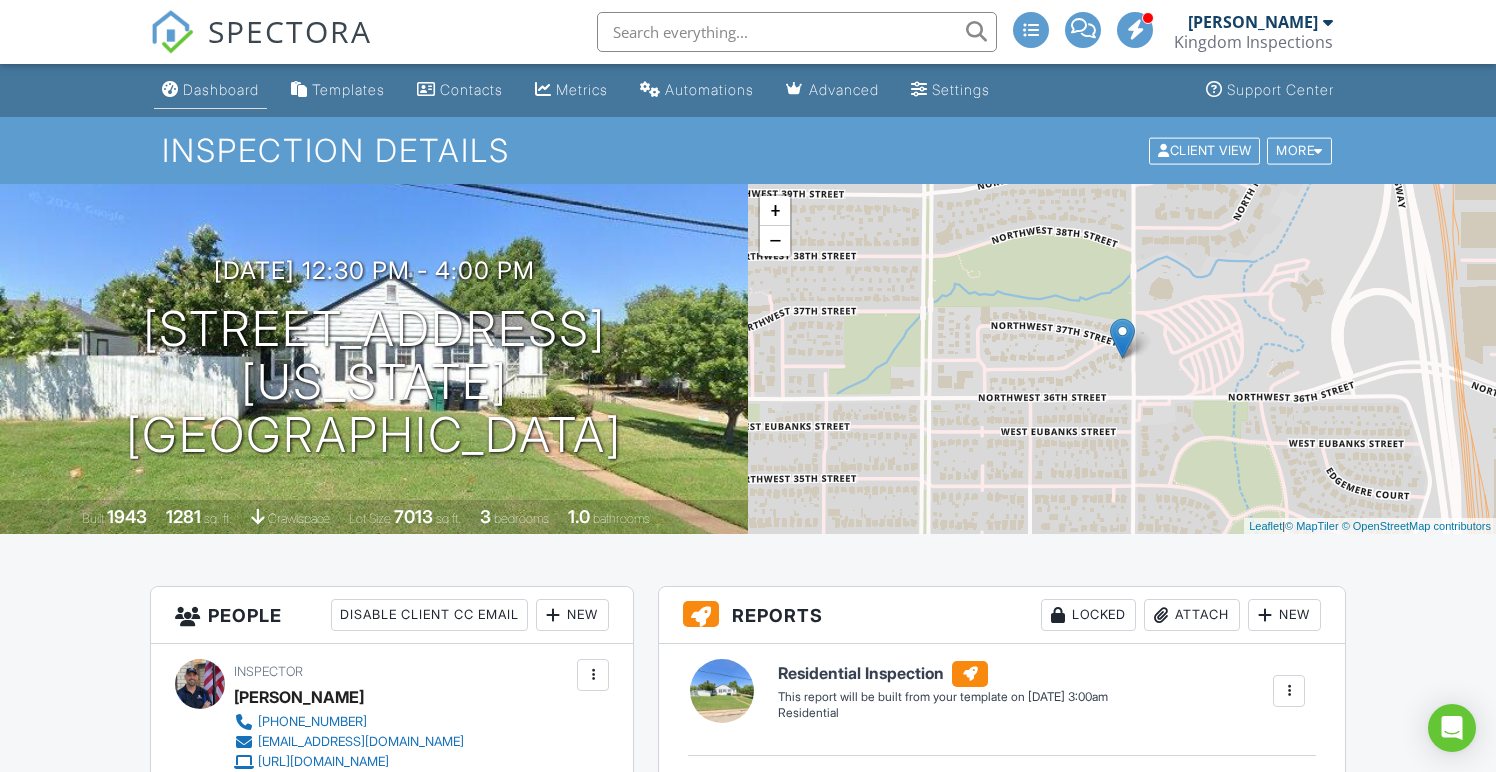 type on "MVP@12:30" 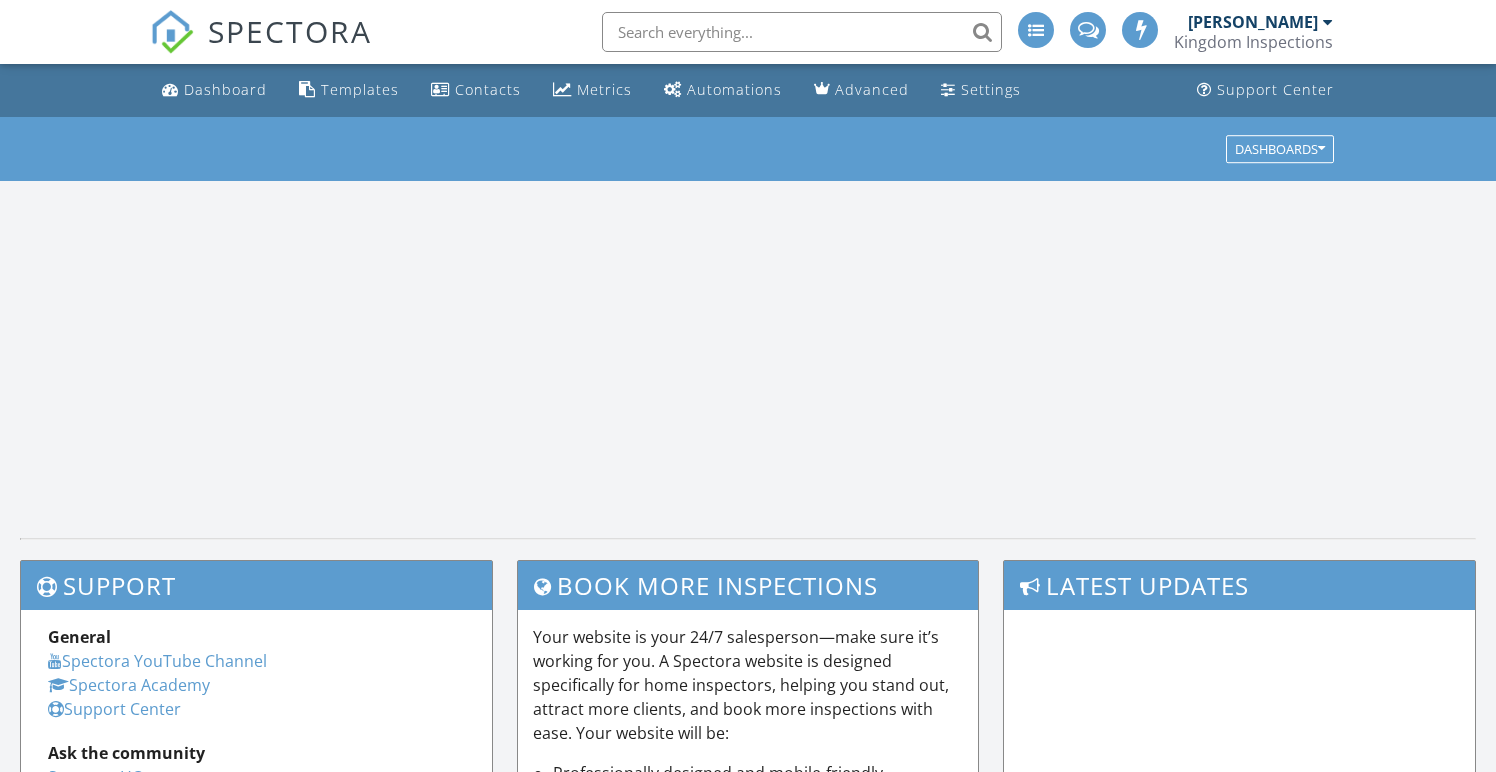 scroll, scrollTop: 0, scrollLeft: 0, axis: both 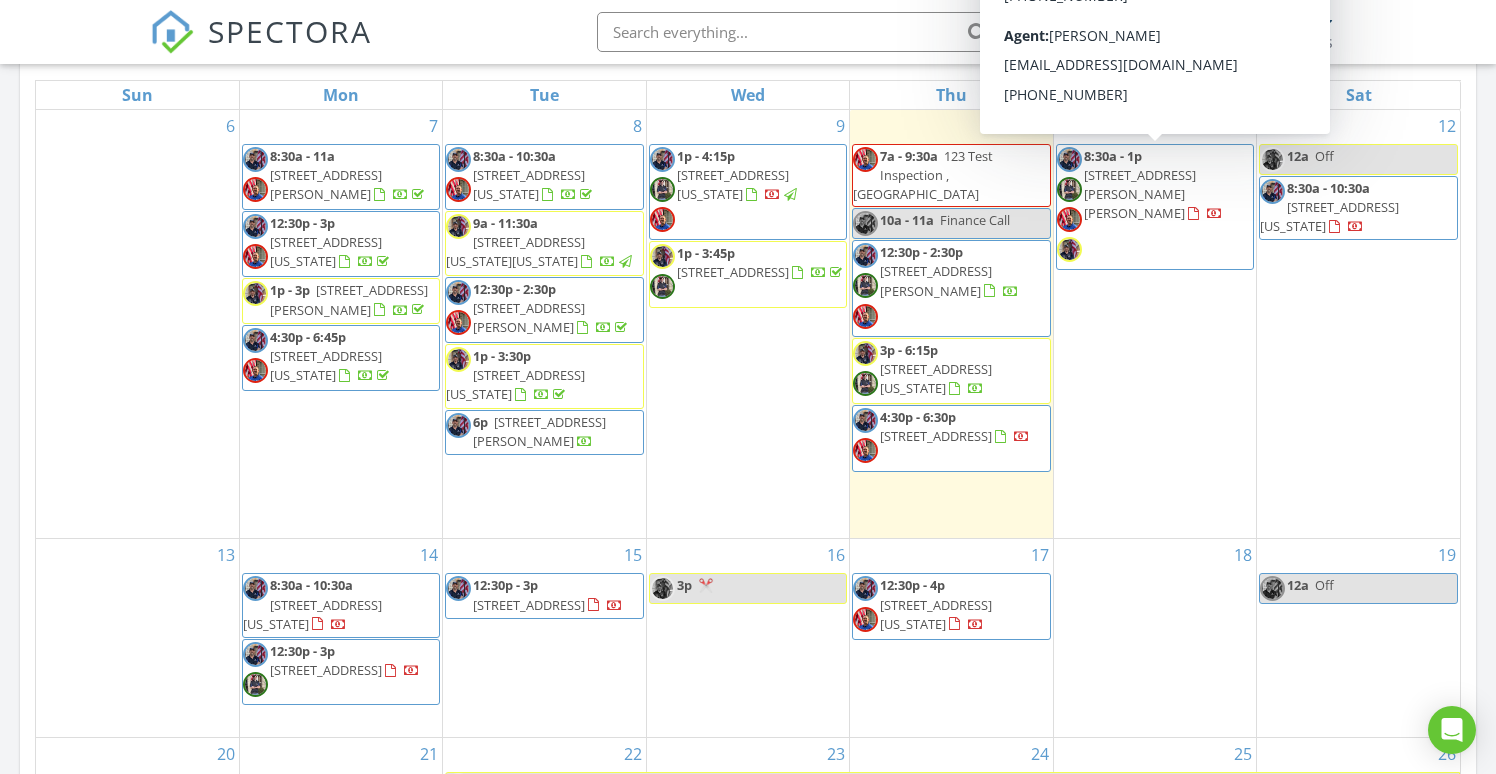 click on "8:30a - 1p
[STREET_ADDRESS][PERSON_NAME][PERSON_NAME]" at bounding box center (1155, 207) 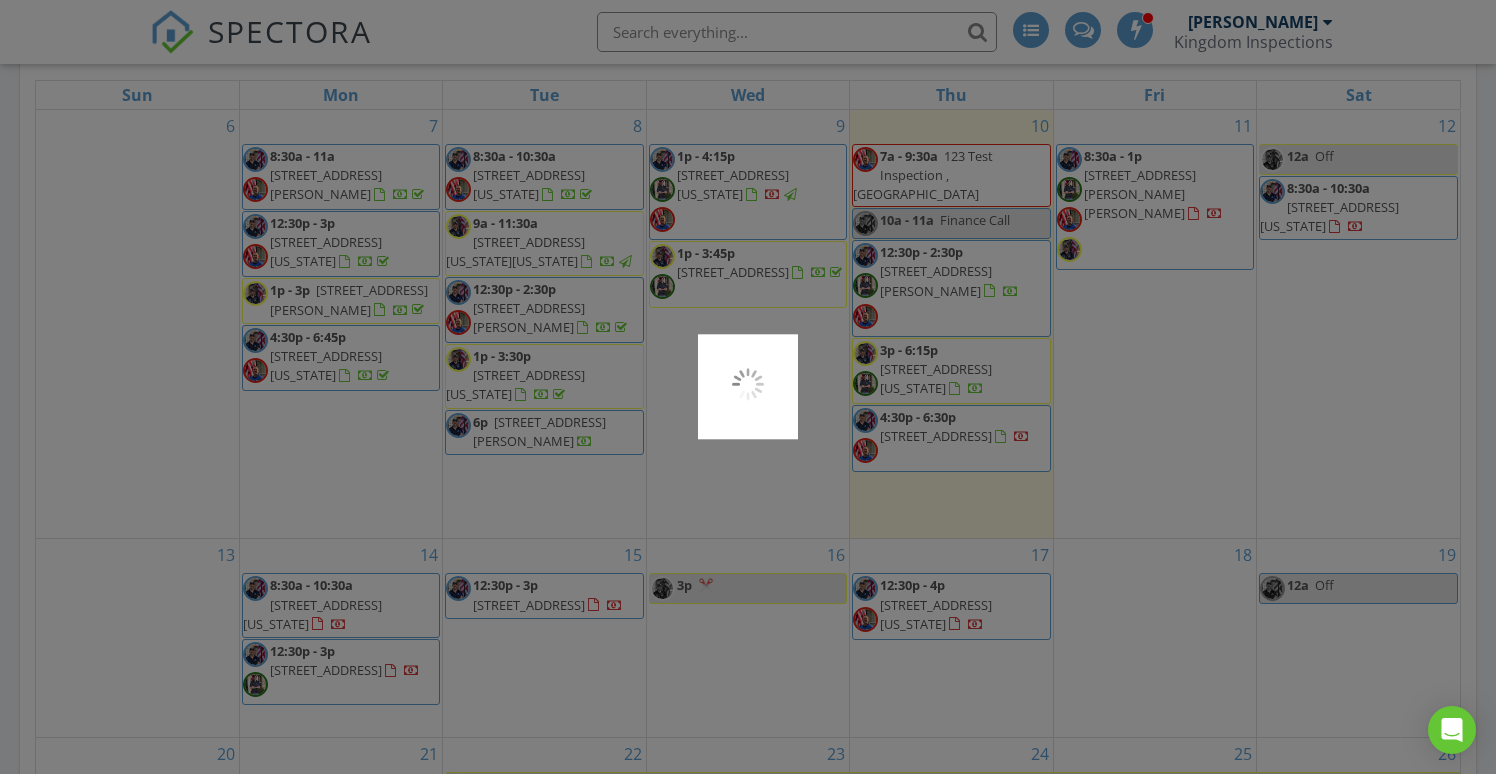 click at bounding box center (748, 387) 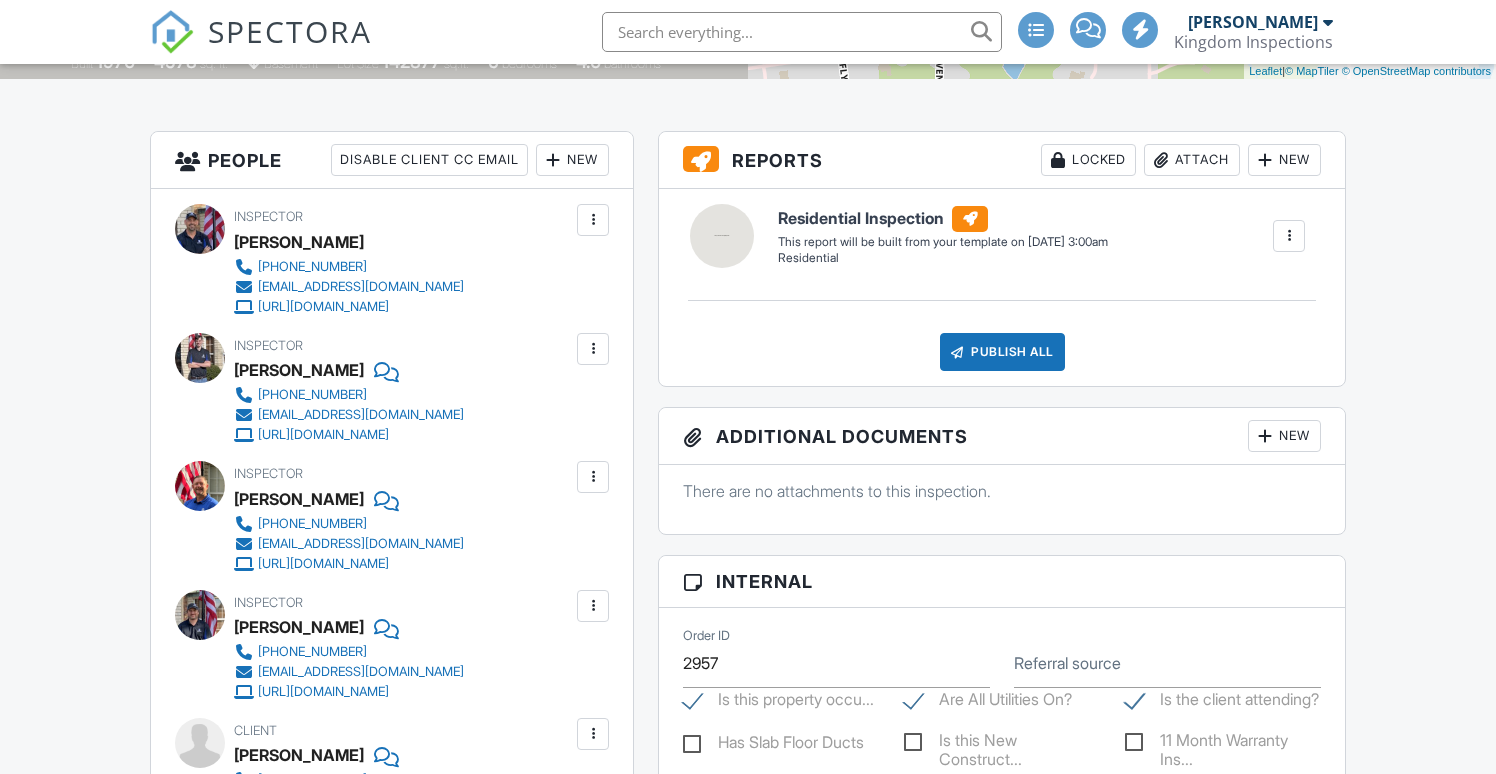 scroll, scrollTop: 448, scrollLeft: 0, axis: vertical 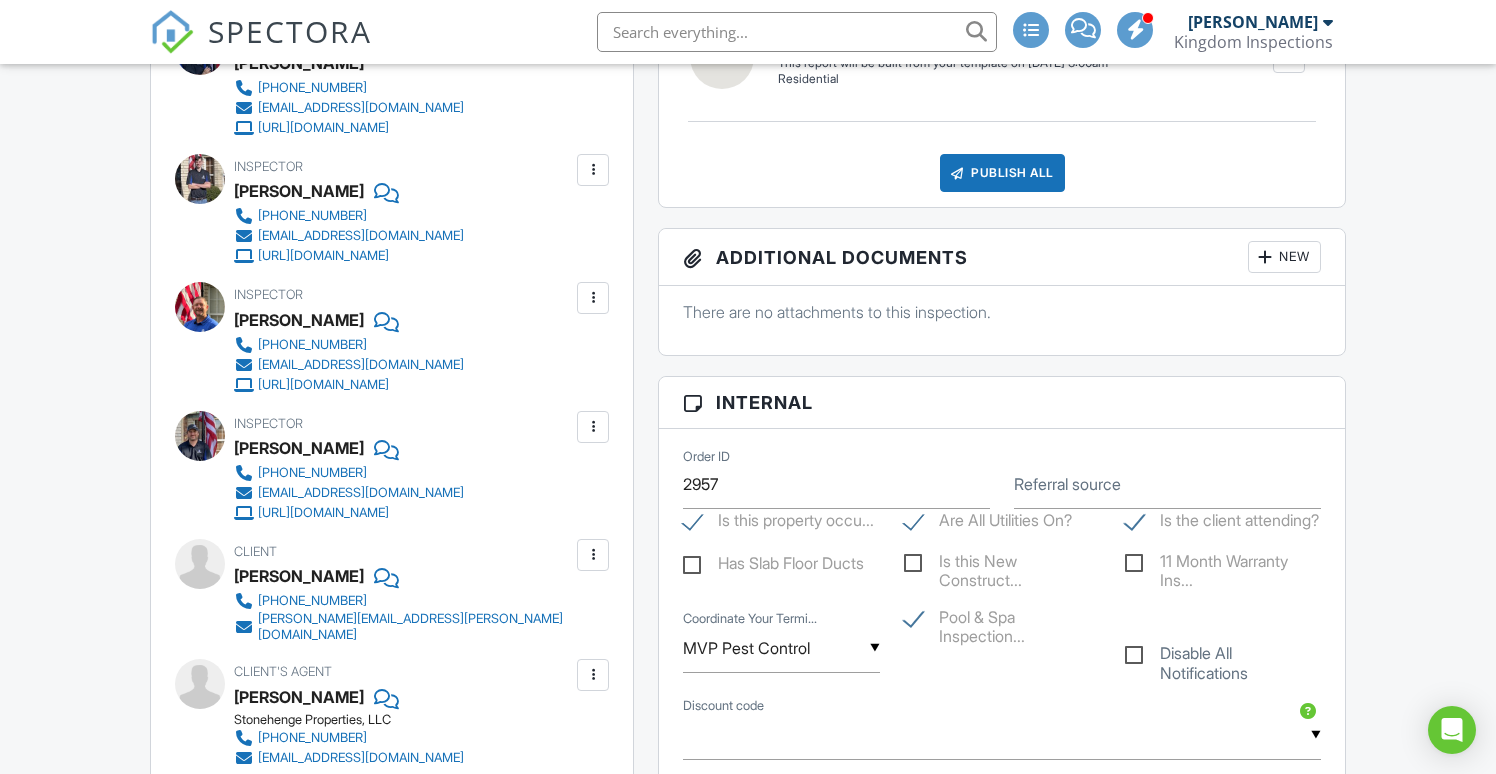 click at bounding box center (1265, 257) 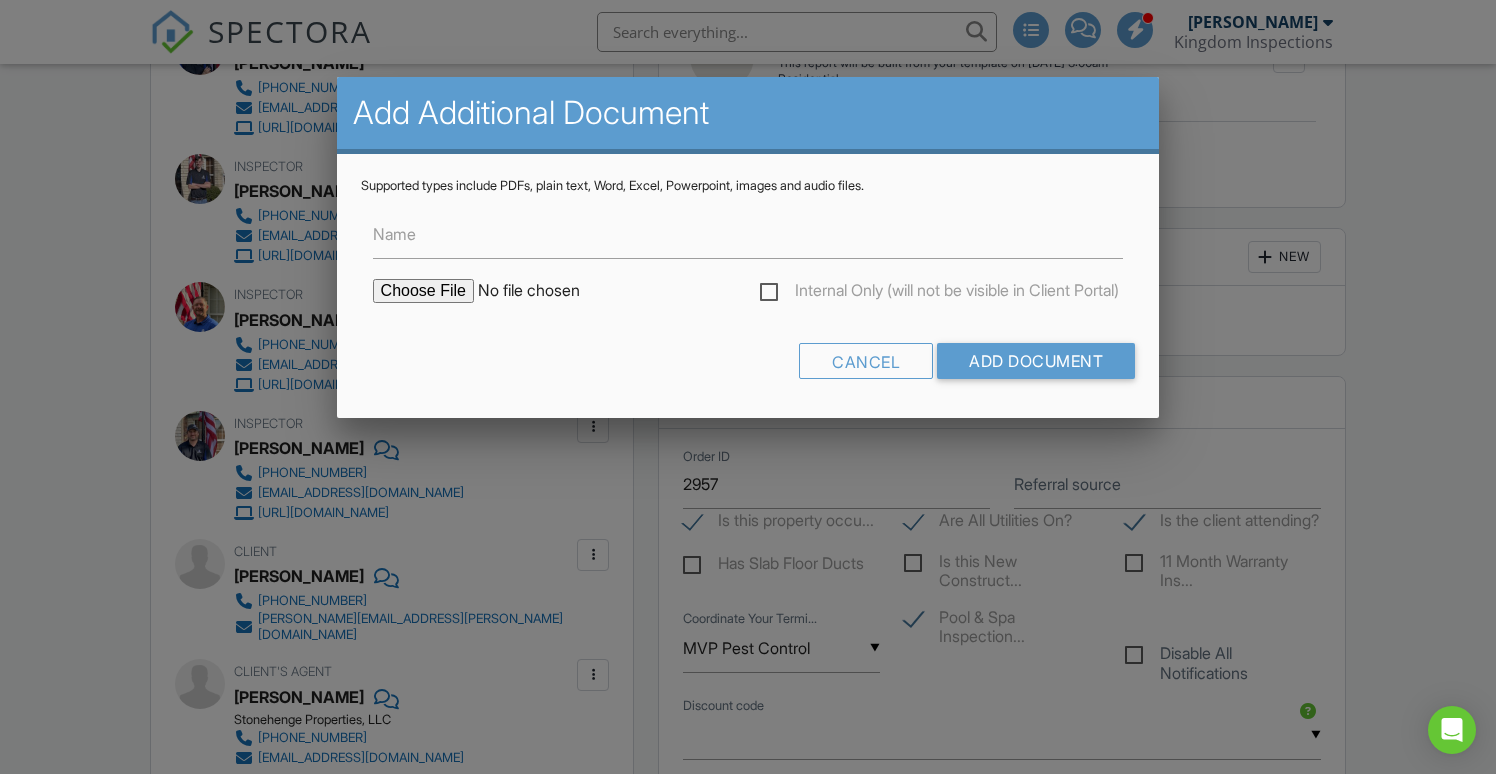 click at bounding box center (543, 291) 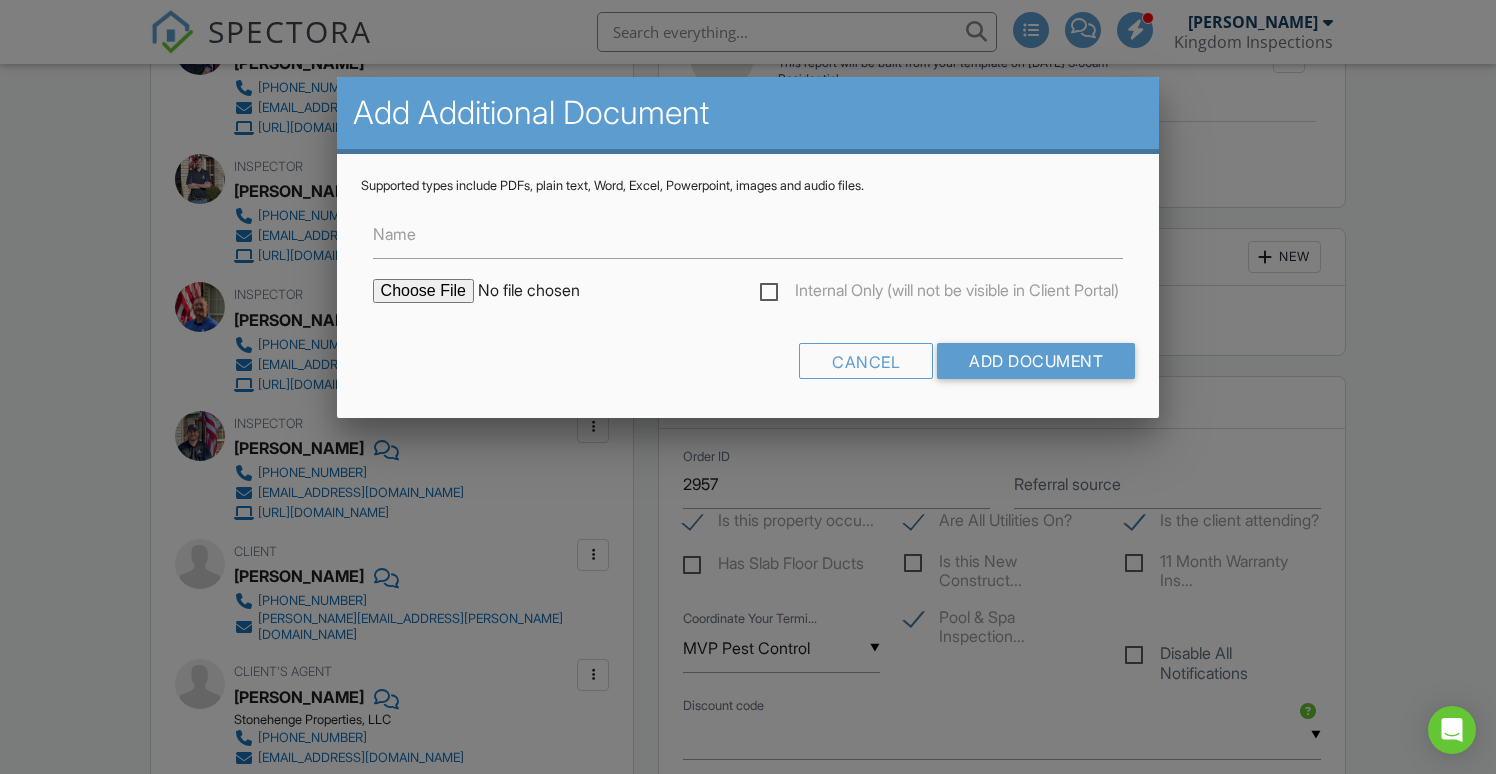 type on "C:\fakepath\Bryant cir 2266032 - Onsite Sewage - 1736 Bryant Cir - Final Inspection - SYS  .pdf" 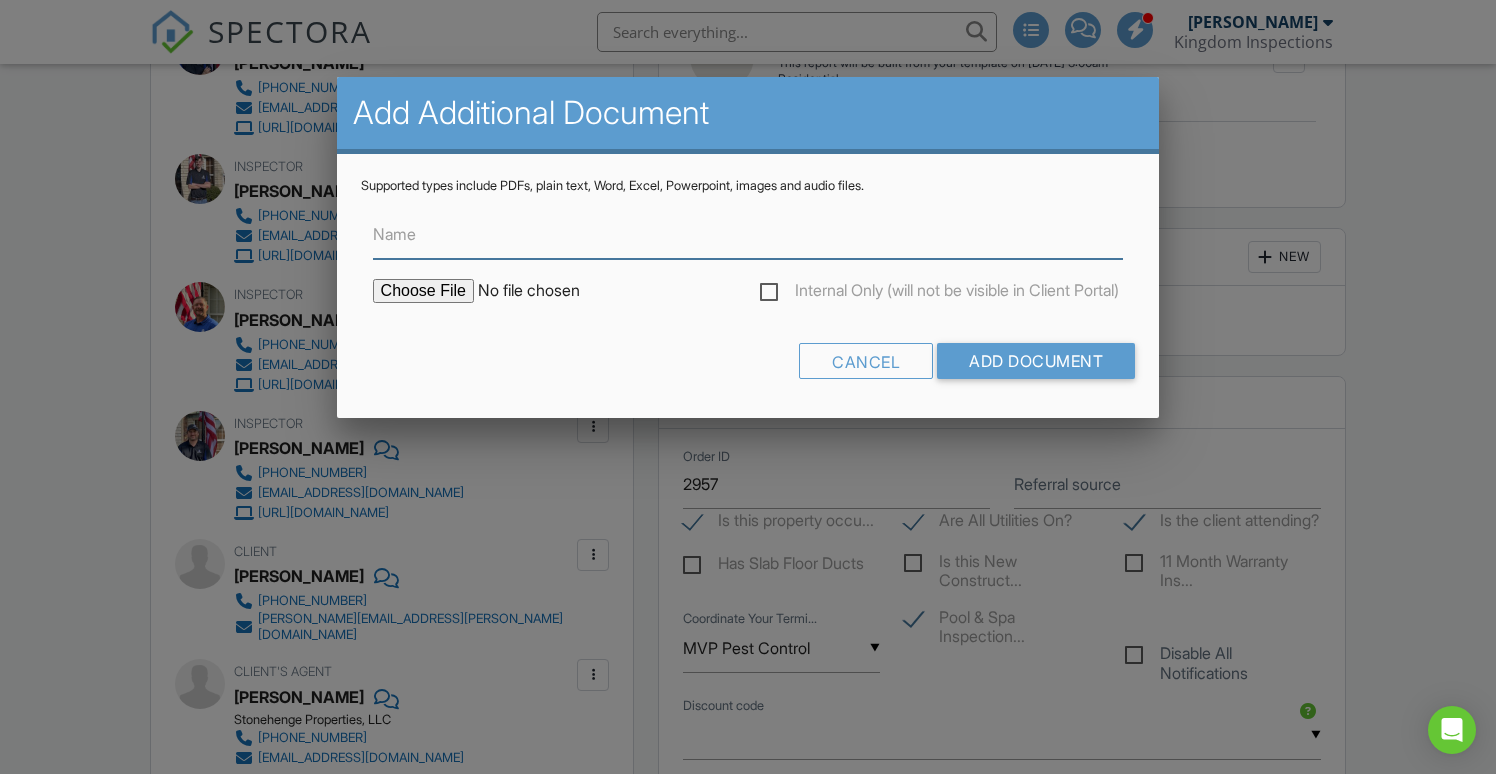 click on "Name" at bounding box center (748, 234) 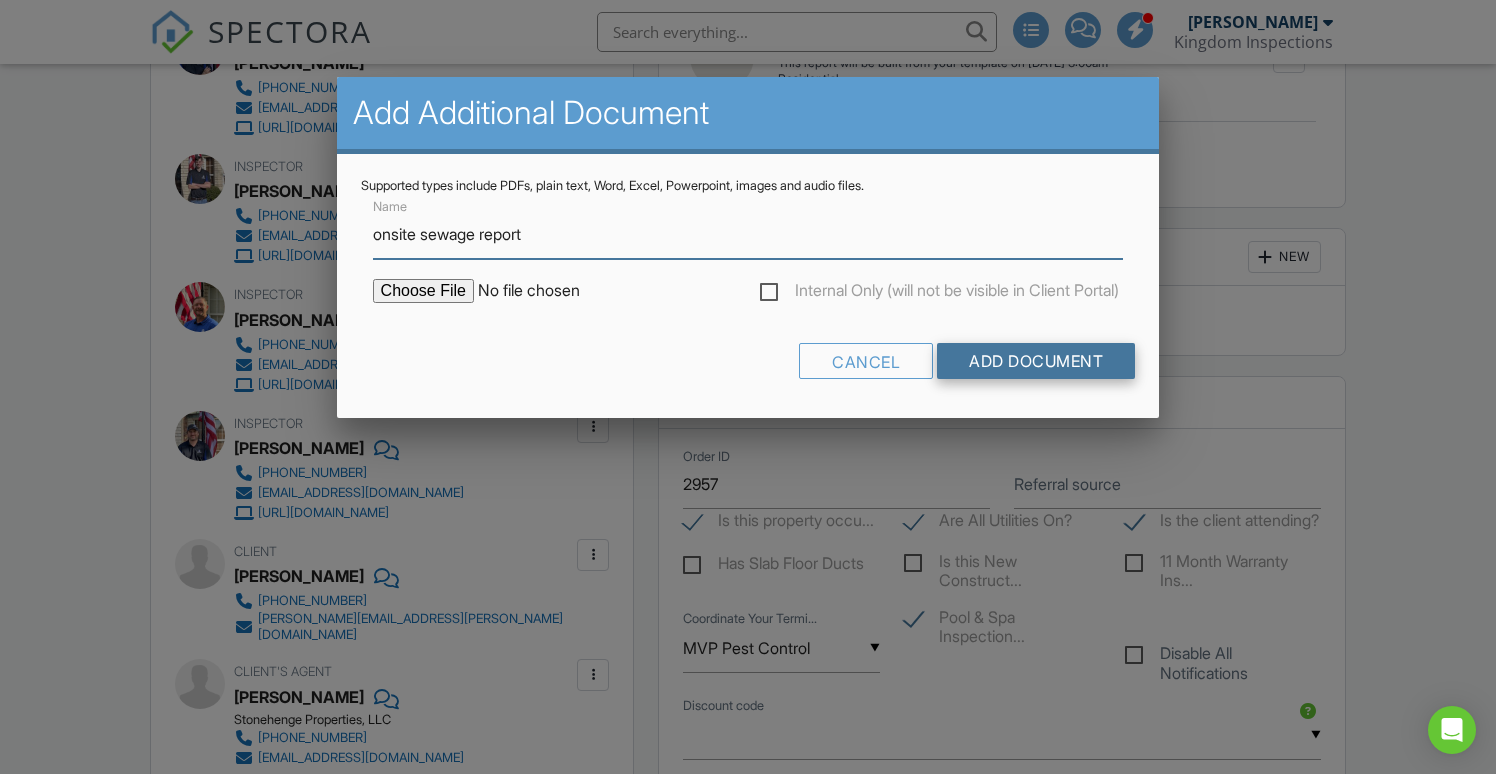 type on "onsite sewage report" 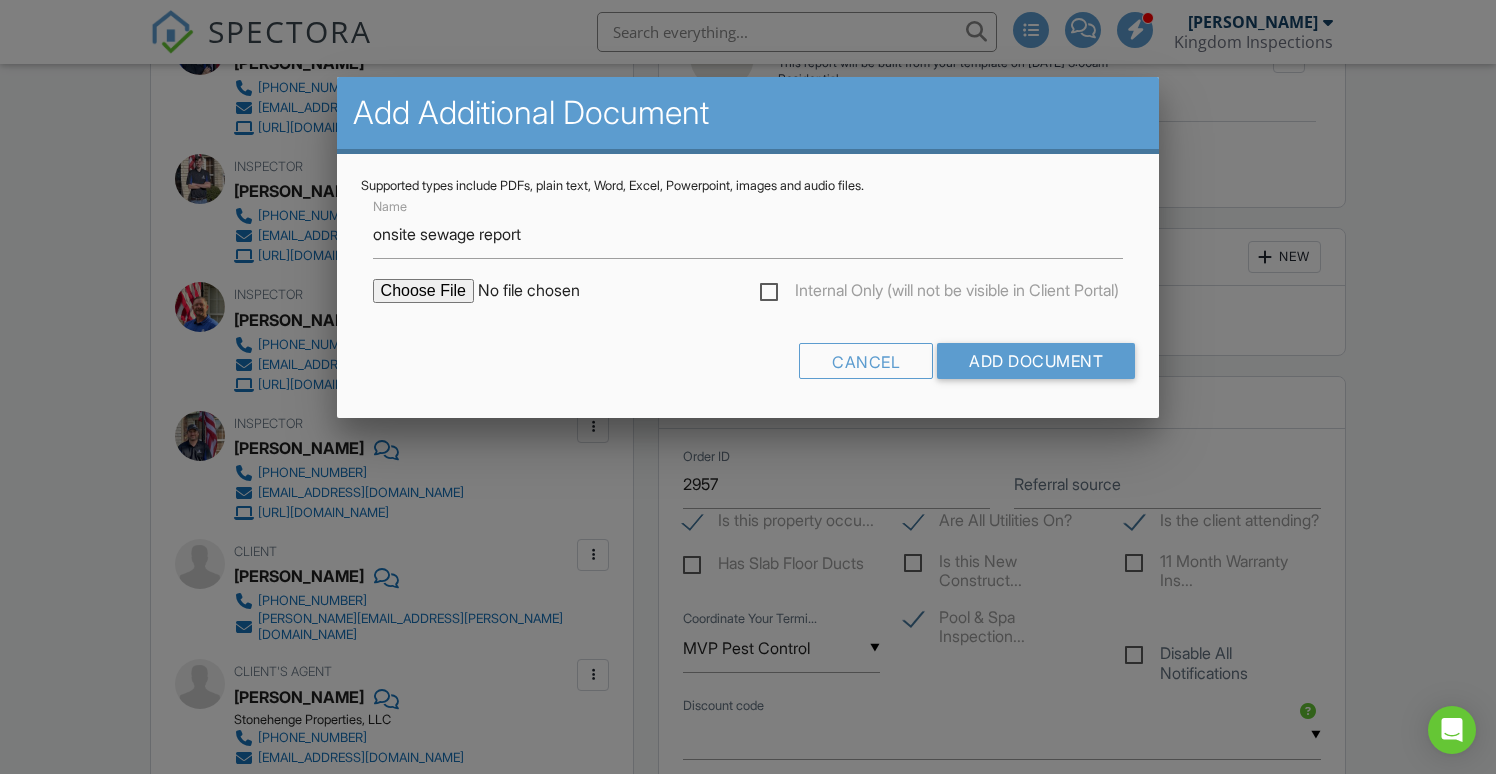click on "Add Document" at bounding box center [1036, 361] 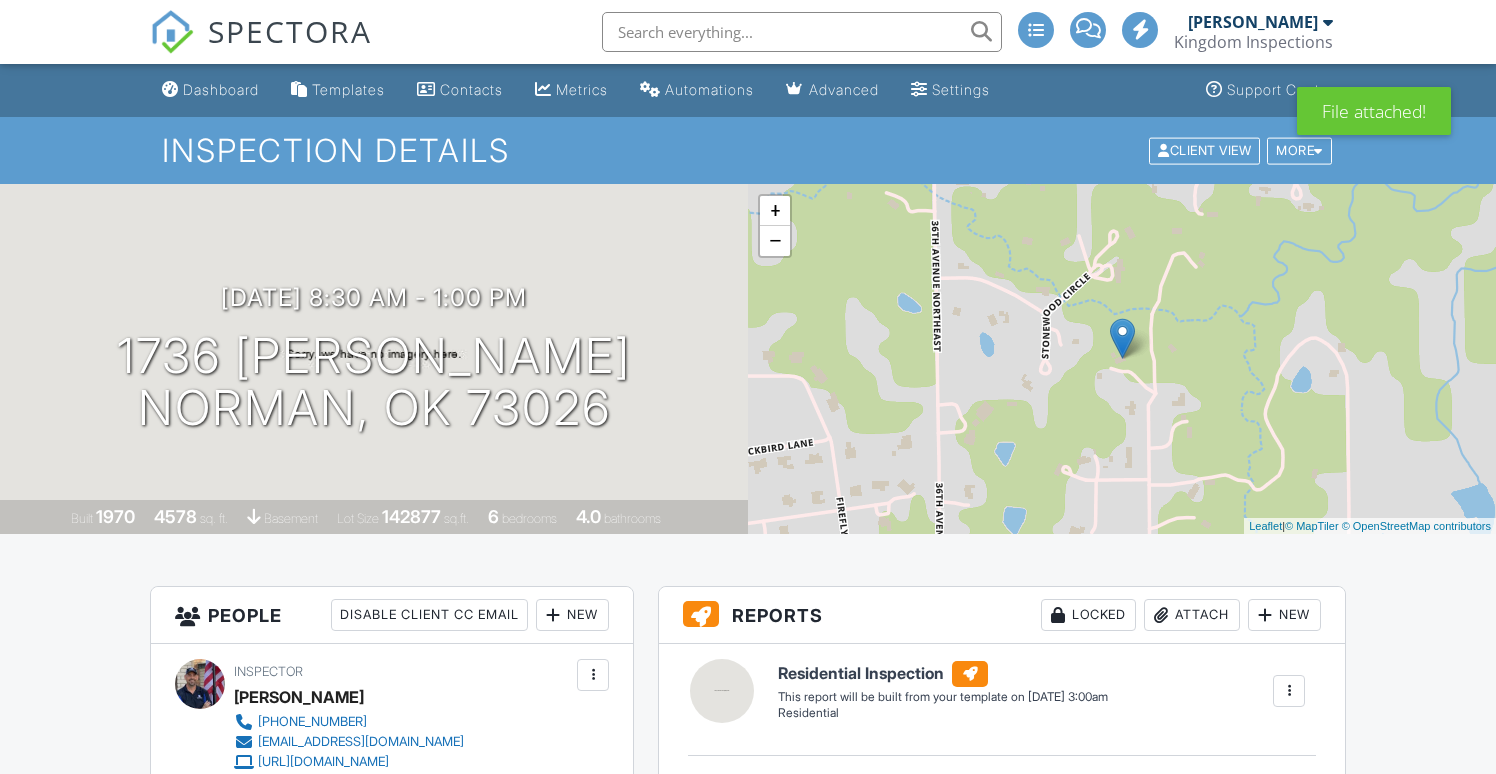 scroll, scrollTop: 467, scrollLeft: 0, axis: vertical 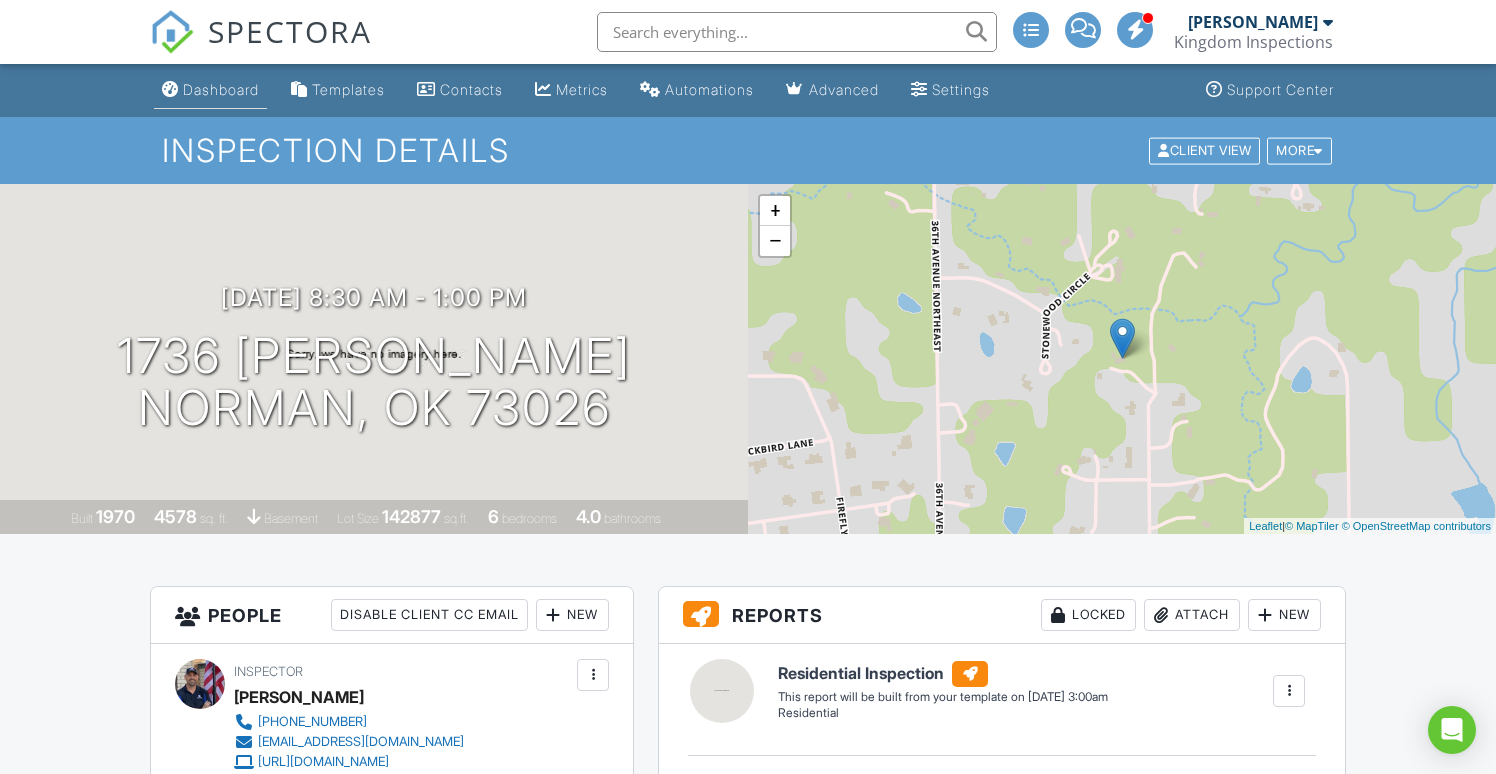 click on "Dashboard" at bounding box center (221, 89) 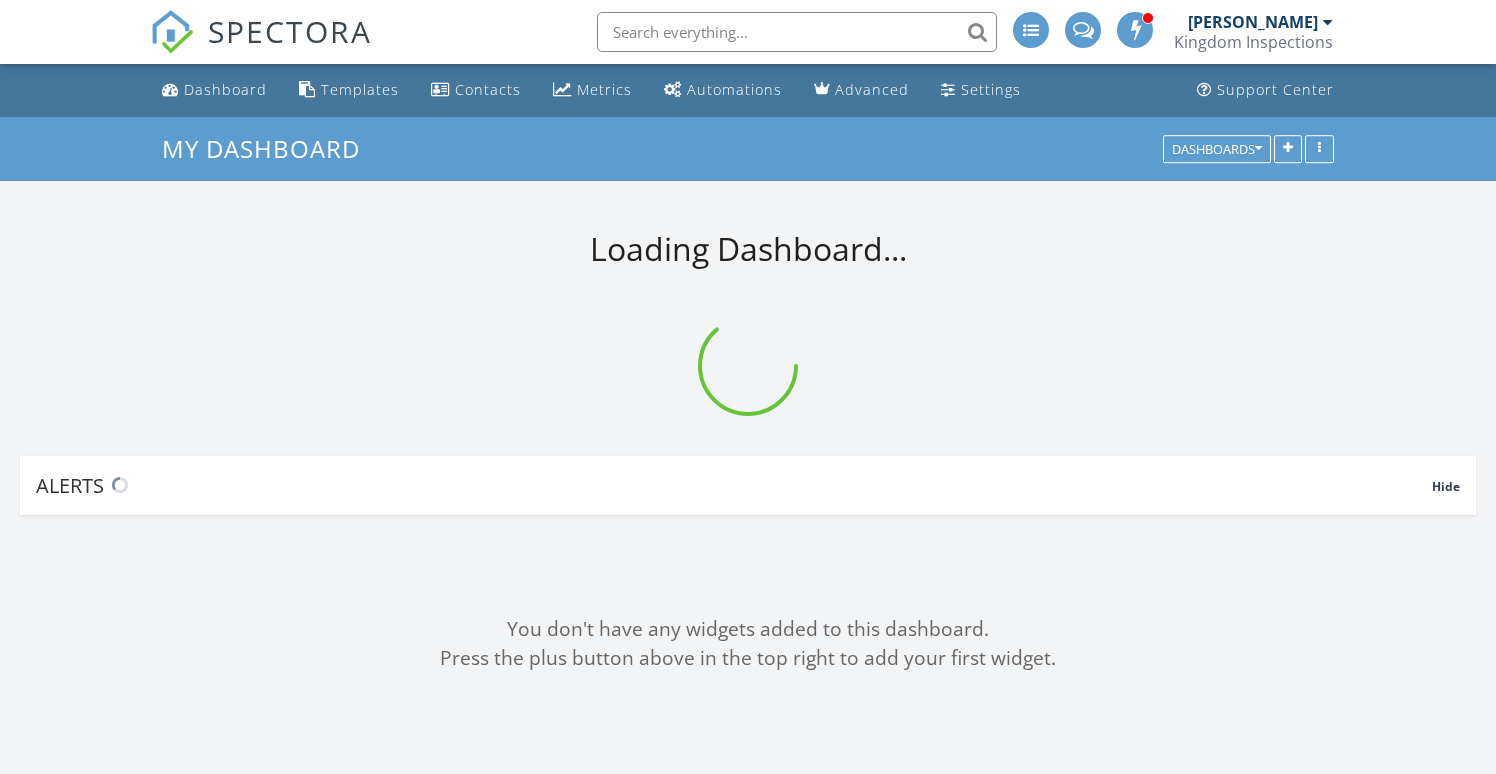 scroll, scrollTop: 0, scrollLeft: 0, axis: both 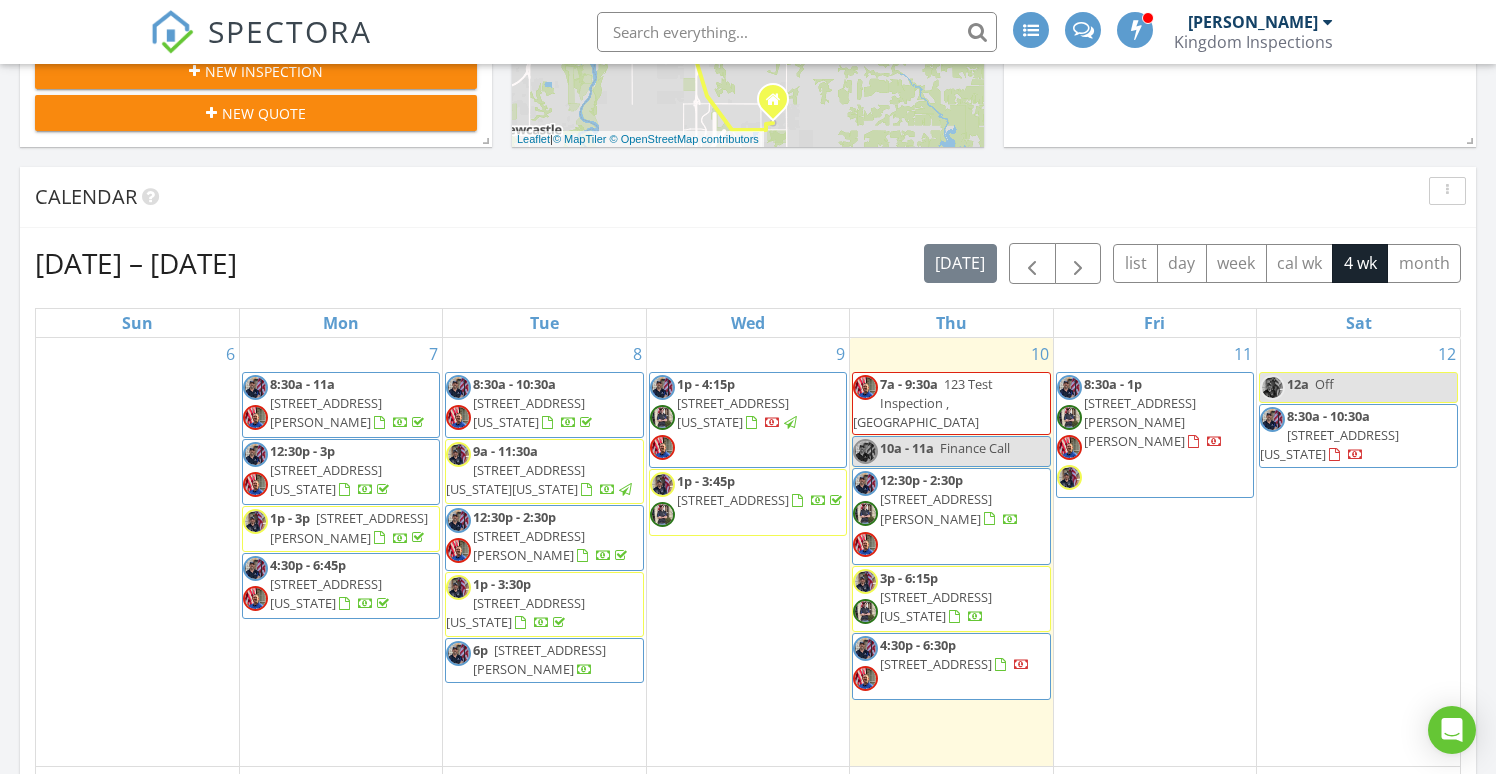 click at bounding box center [797, 32] 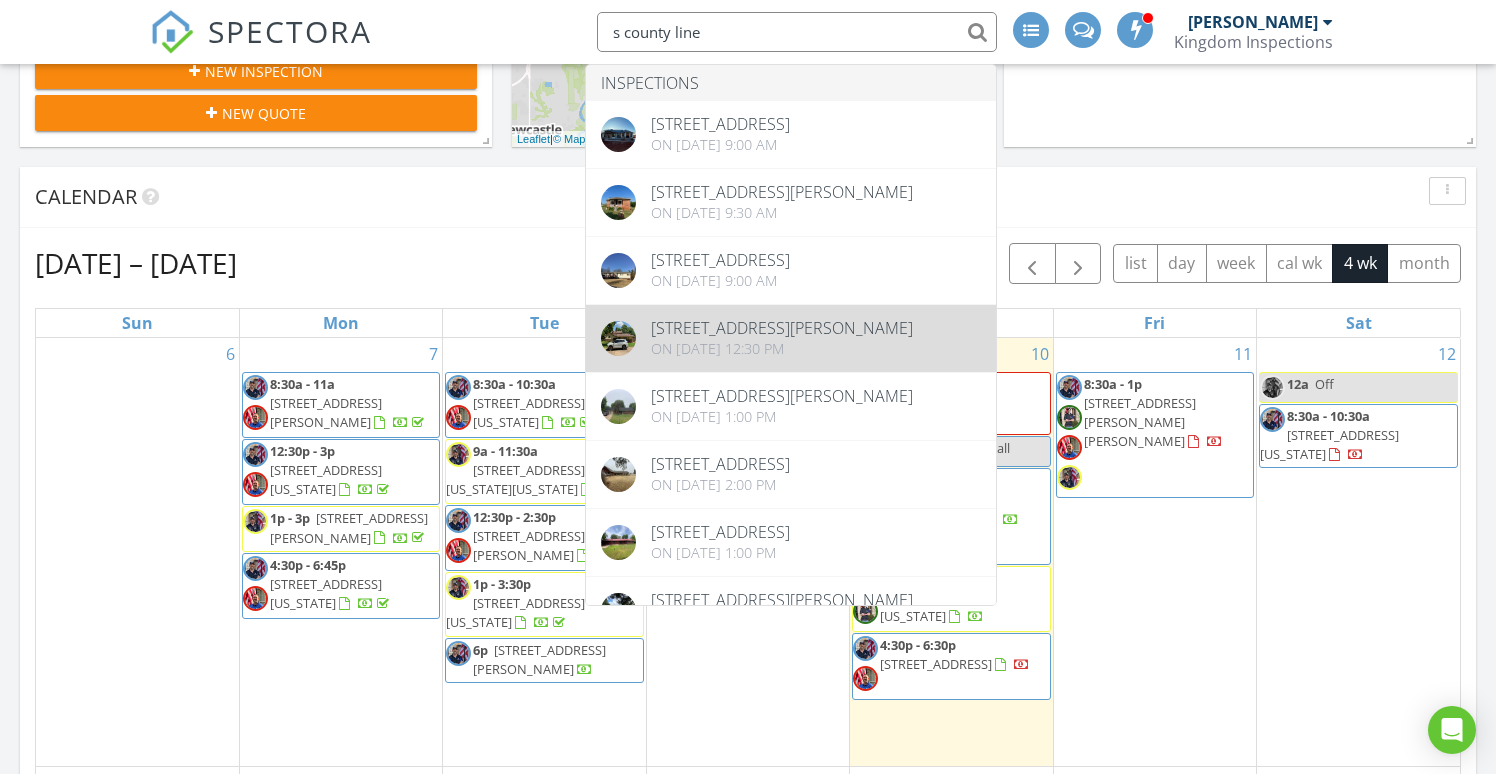 type on "s county line" 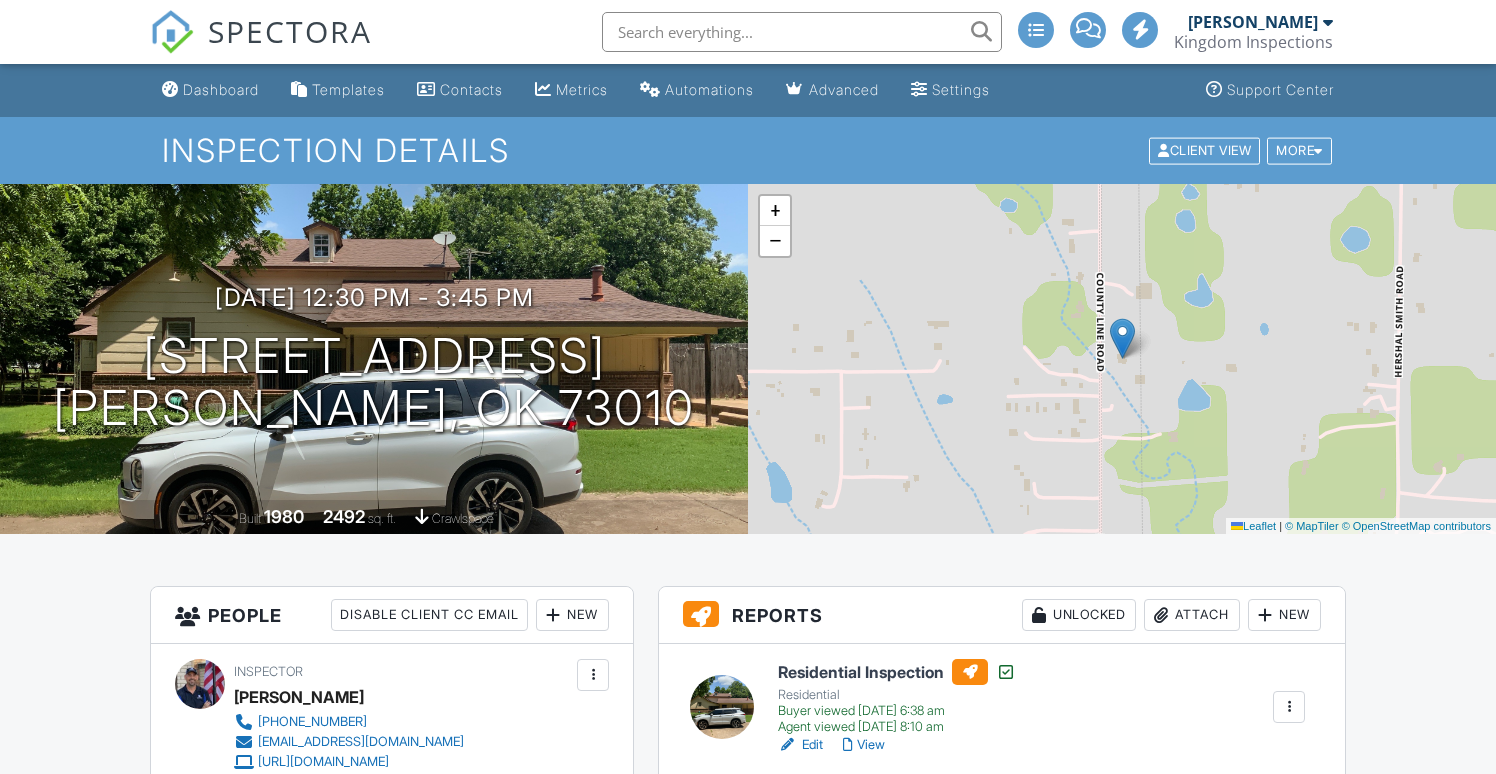 scroll, scrollTop: 0, scrollLeft: 0, axis: both 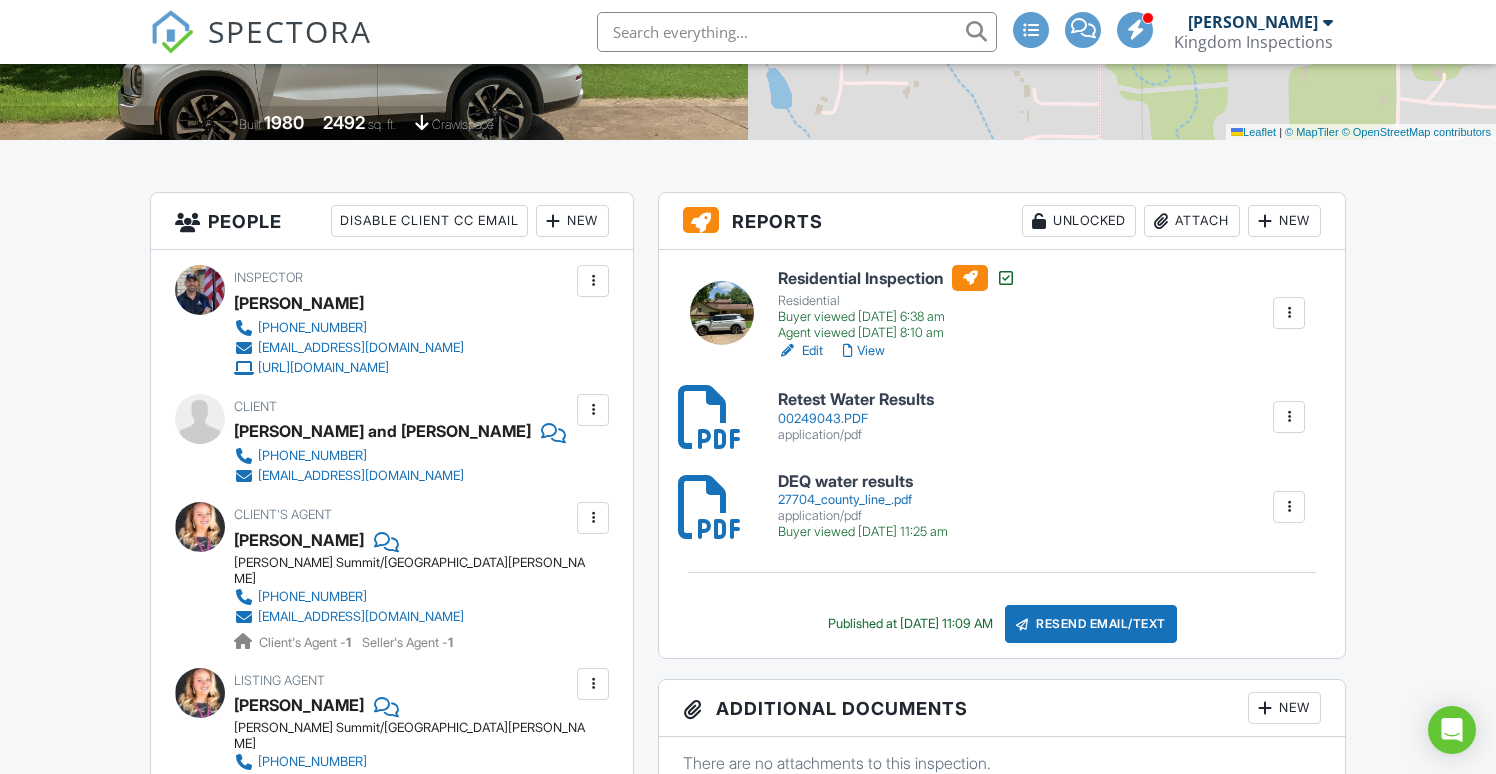 click on "Attach" at bounding box center (1192, 221) 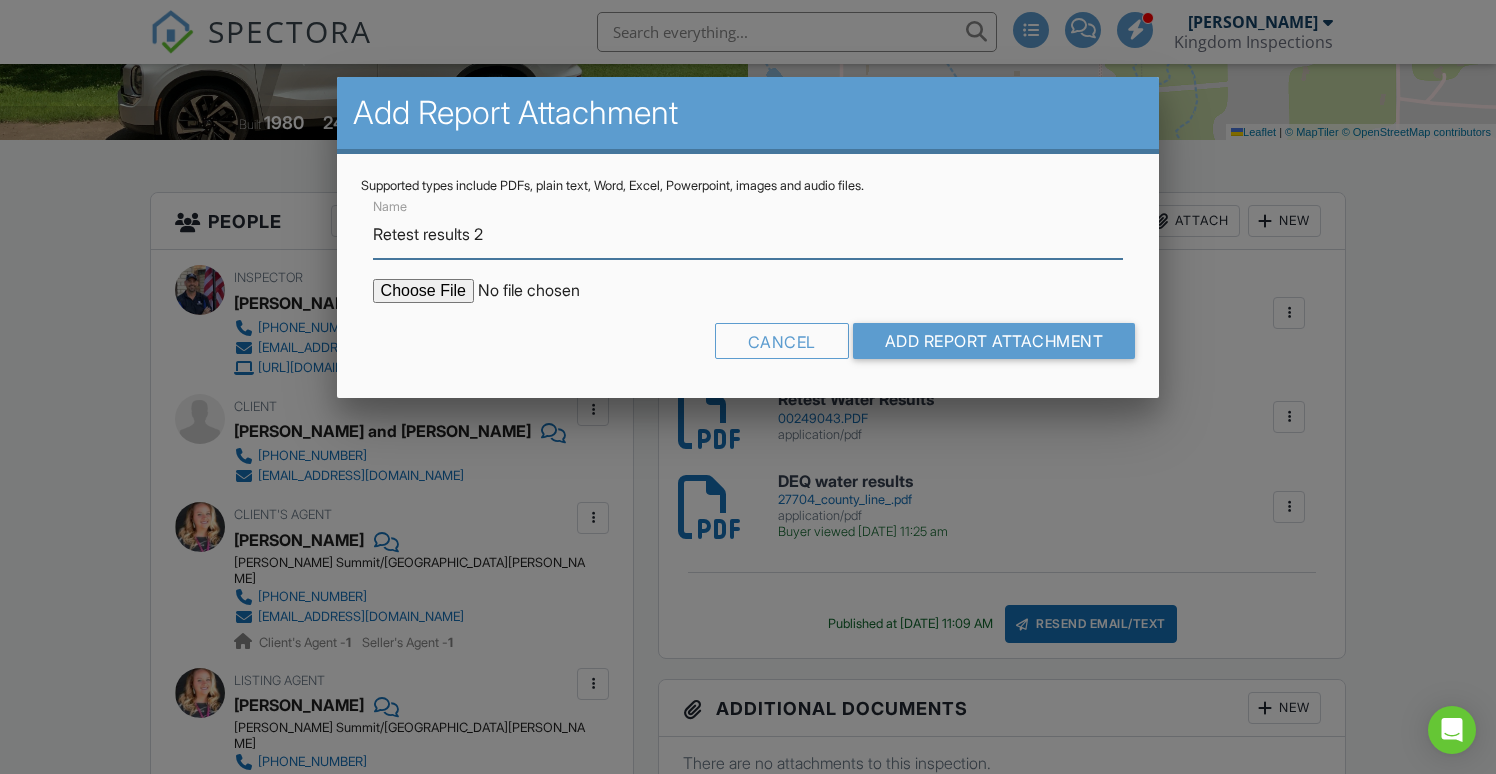 type on "Retest results 2" 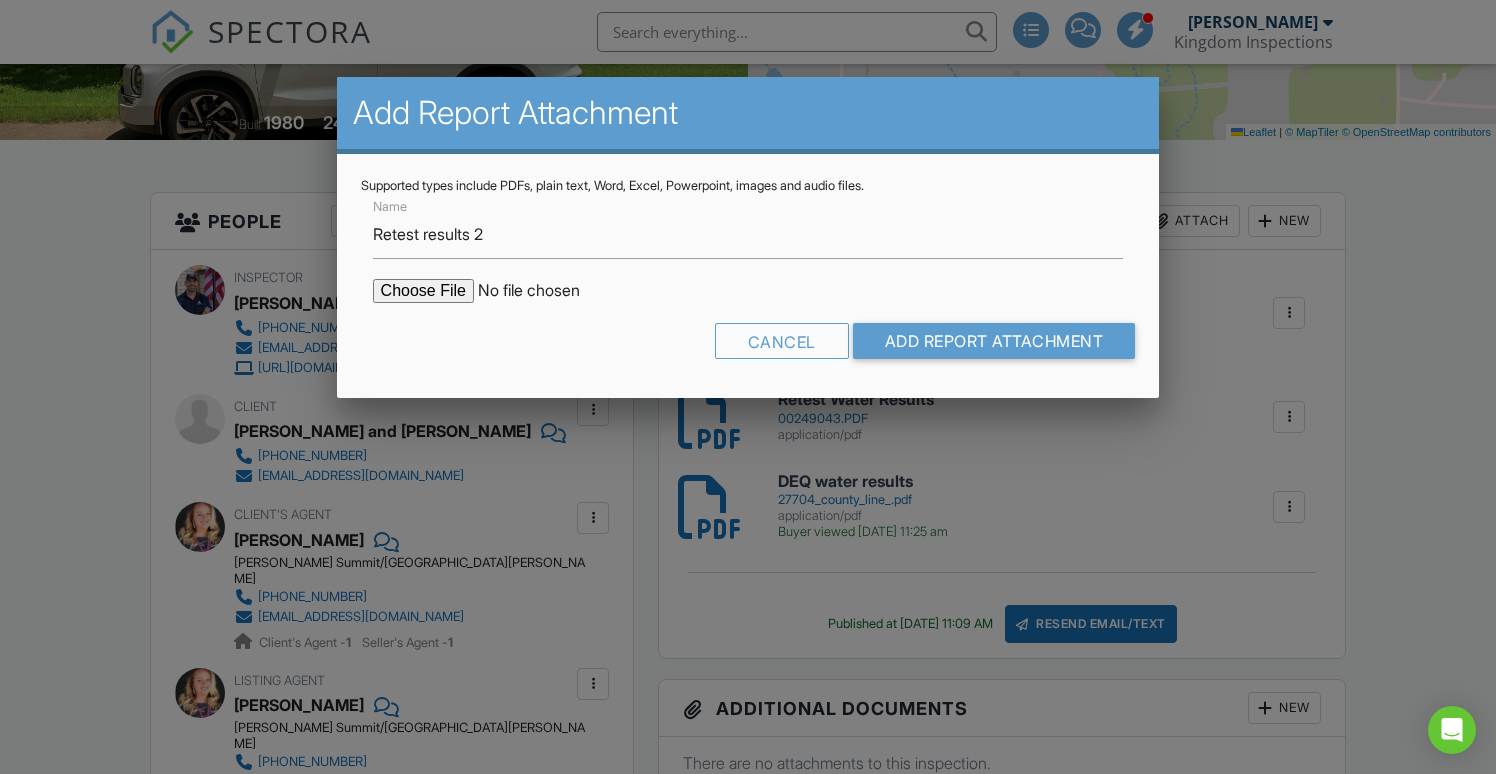 click at bounding box center [543, 291] 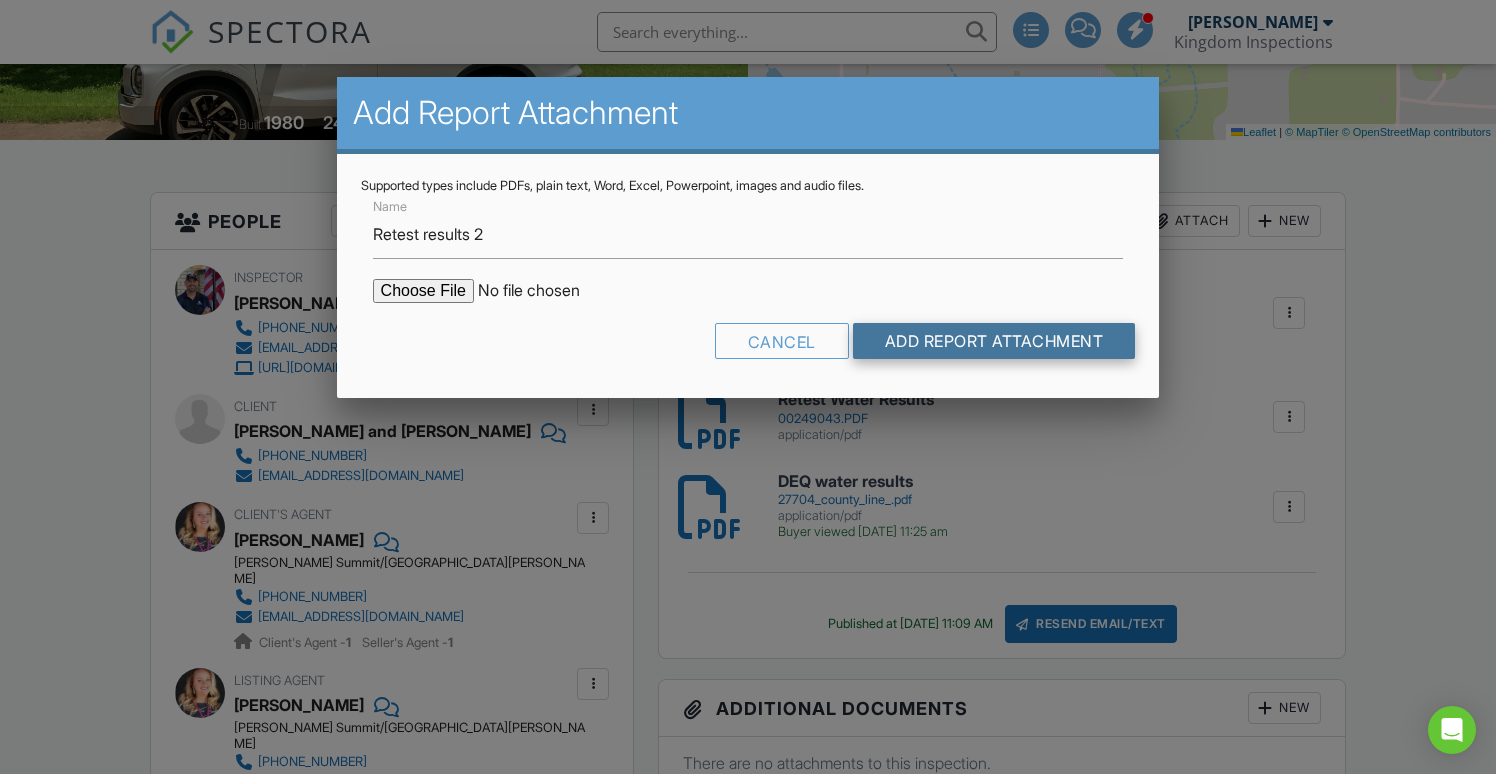 click on "Add Report Attachment" at bounding box center [994, 341] 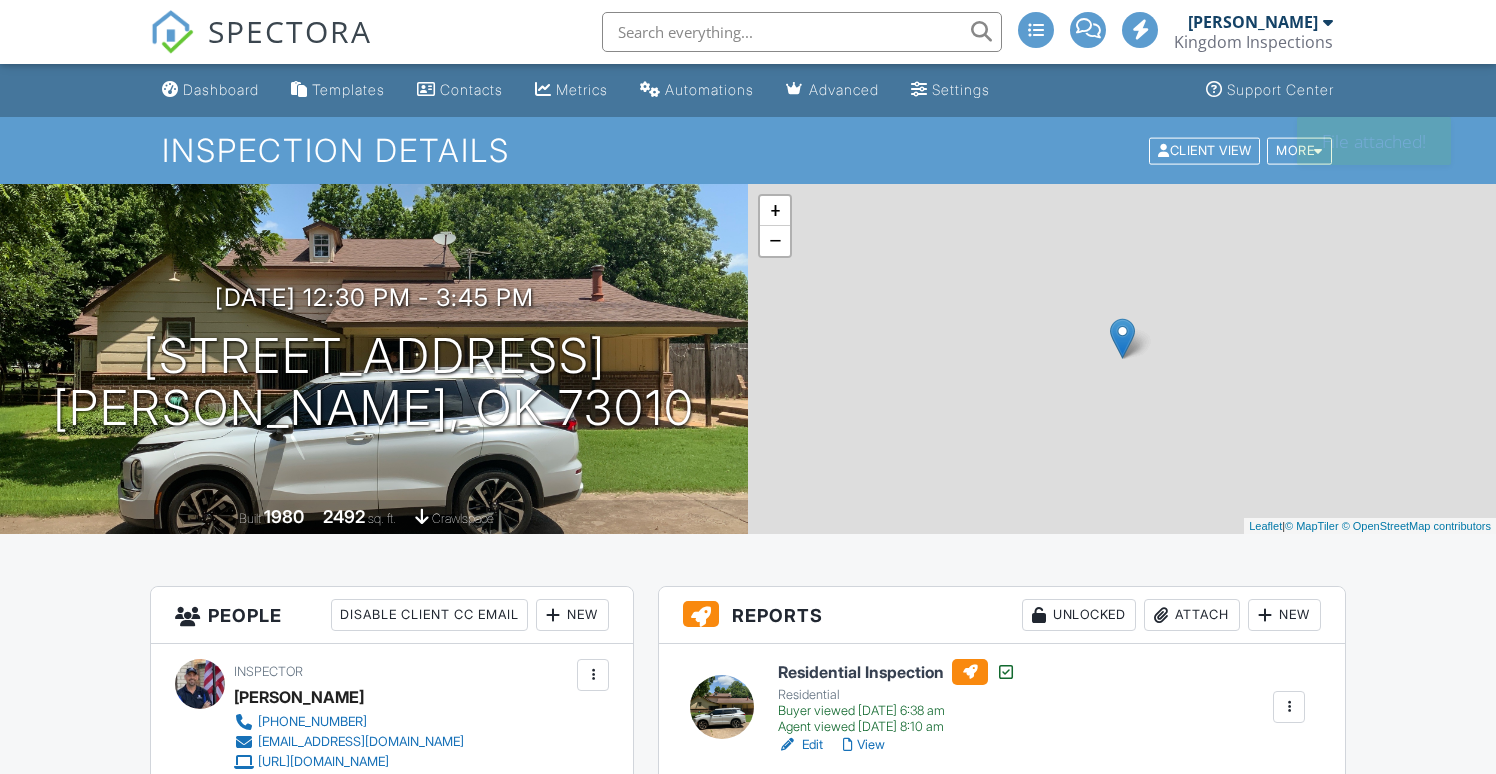 scroll, scrollTop: 0, scrollLeft: 0, axis: both 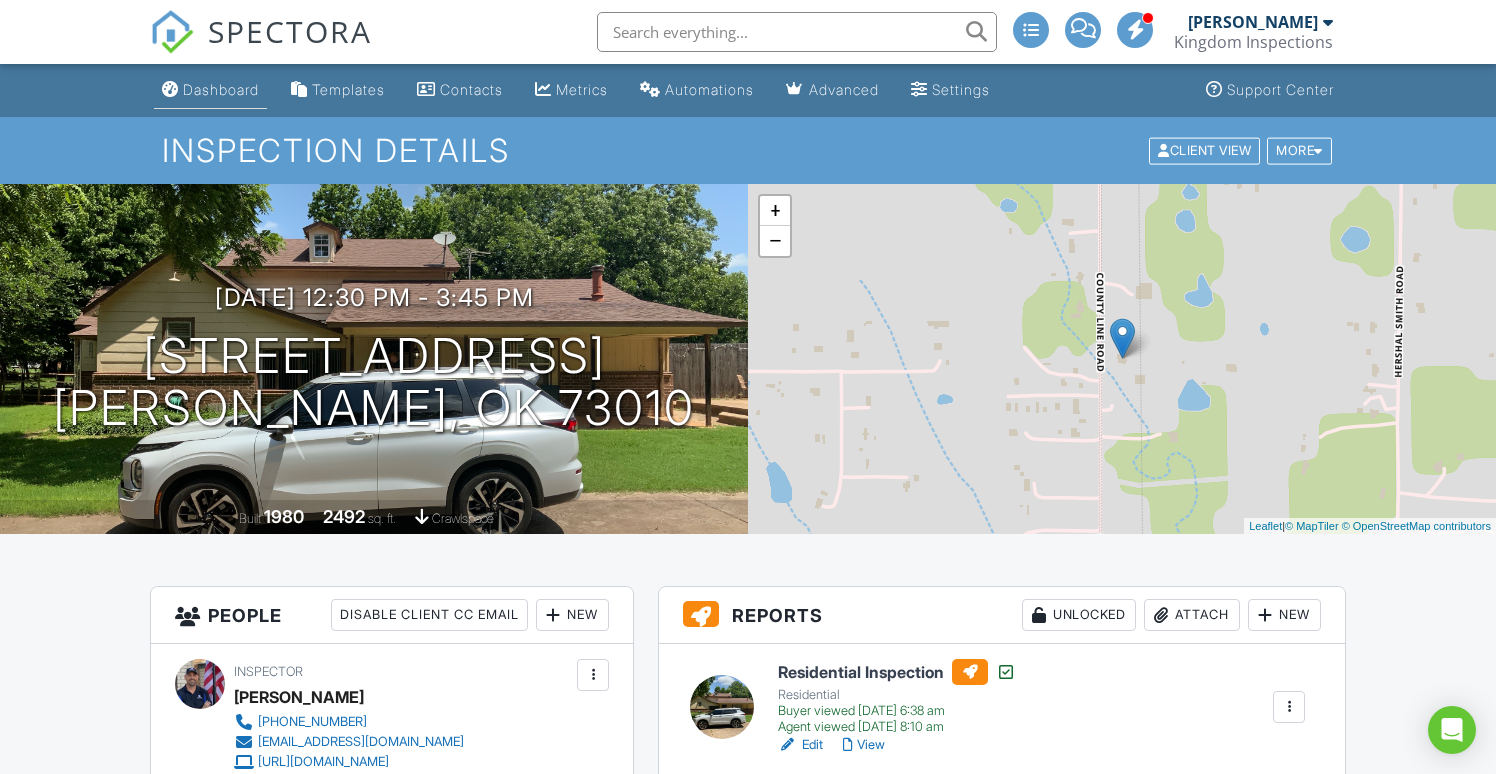 click on "Dashboard" at bounding box center [221, 89] 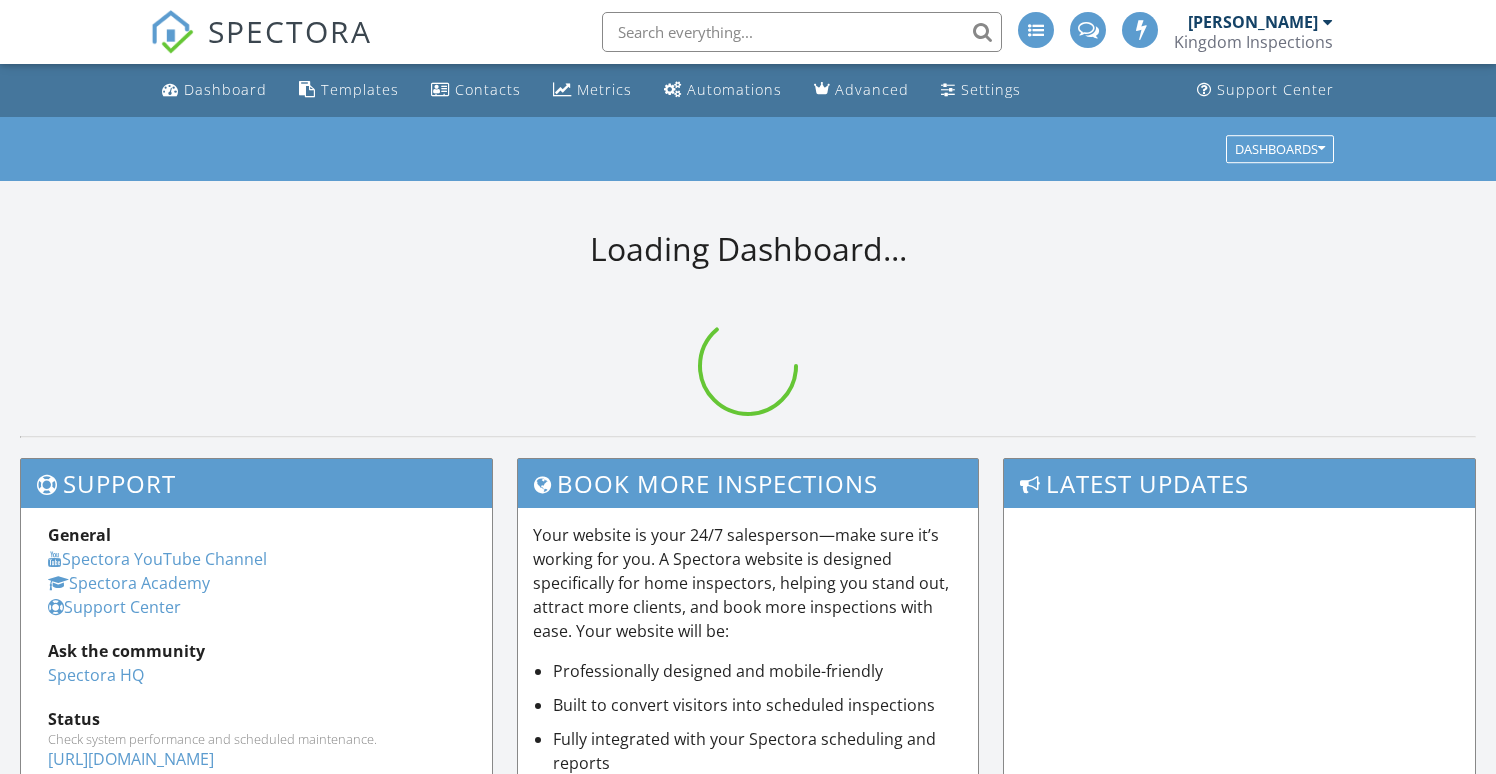 scroll, scrollTop: 0, scrollLeft: 0, axis: both 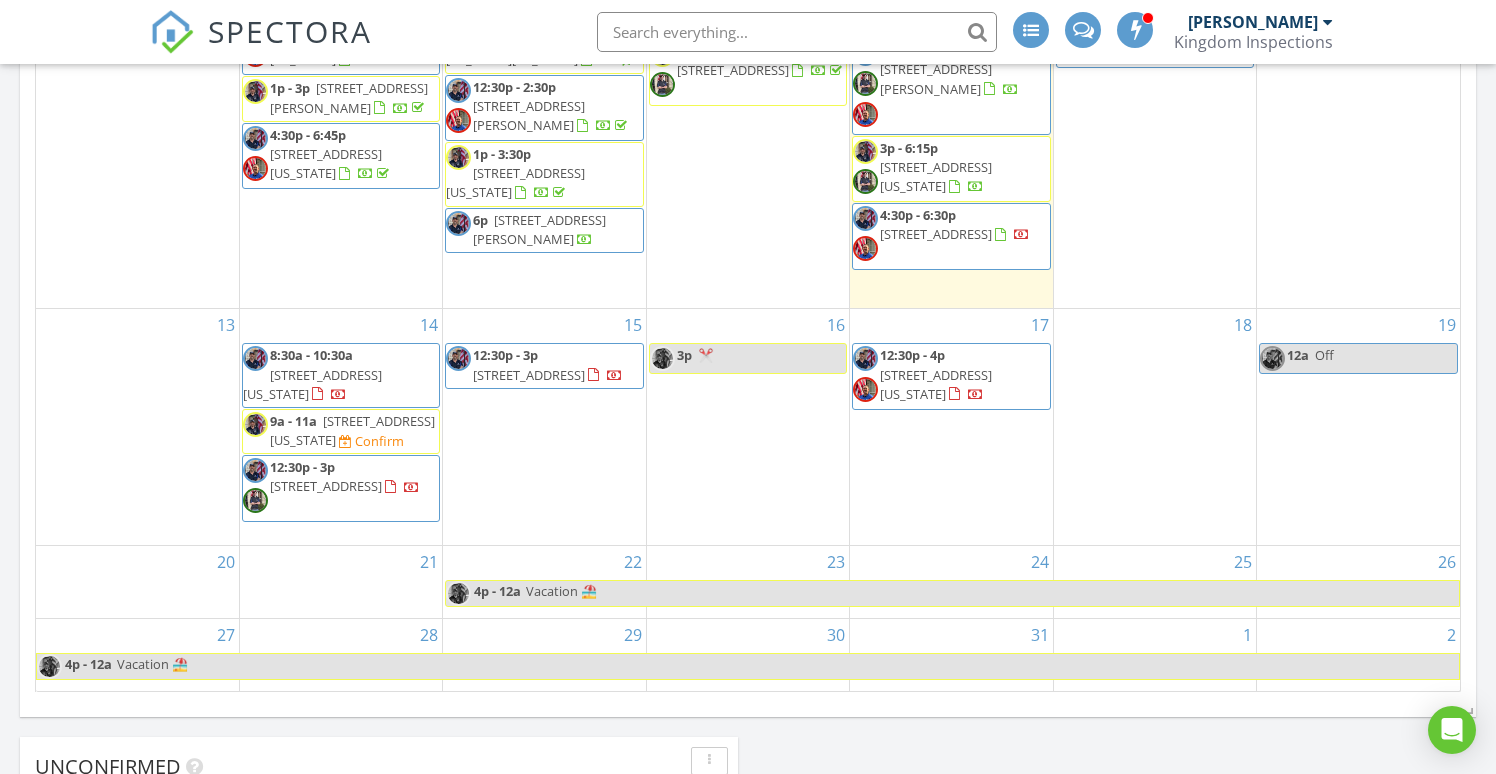 click on "613 NE 106th St, Oklahoma City 73114" at bounding box center [352, 430] 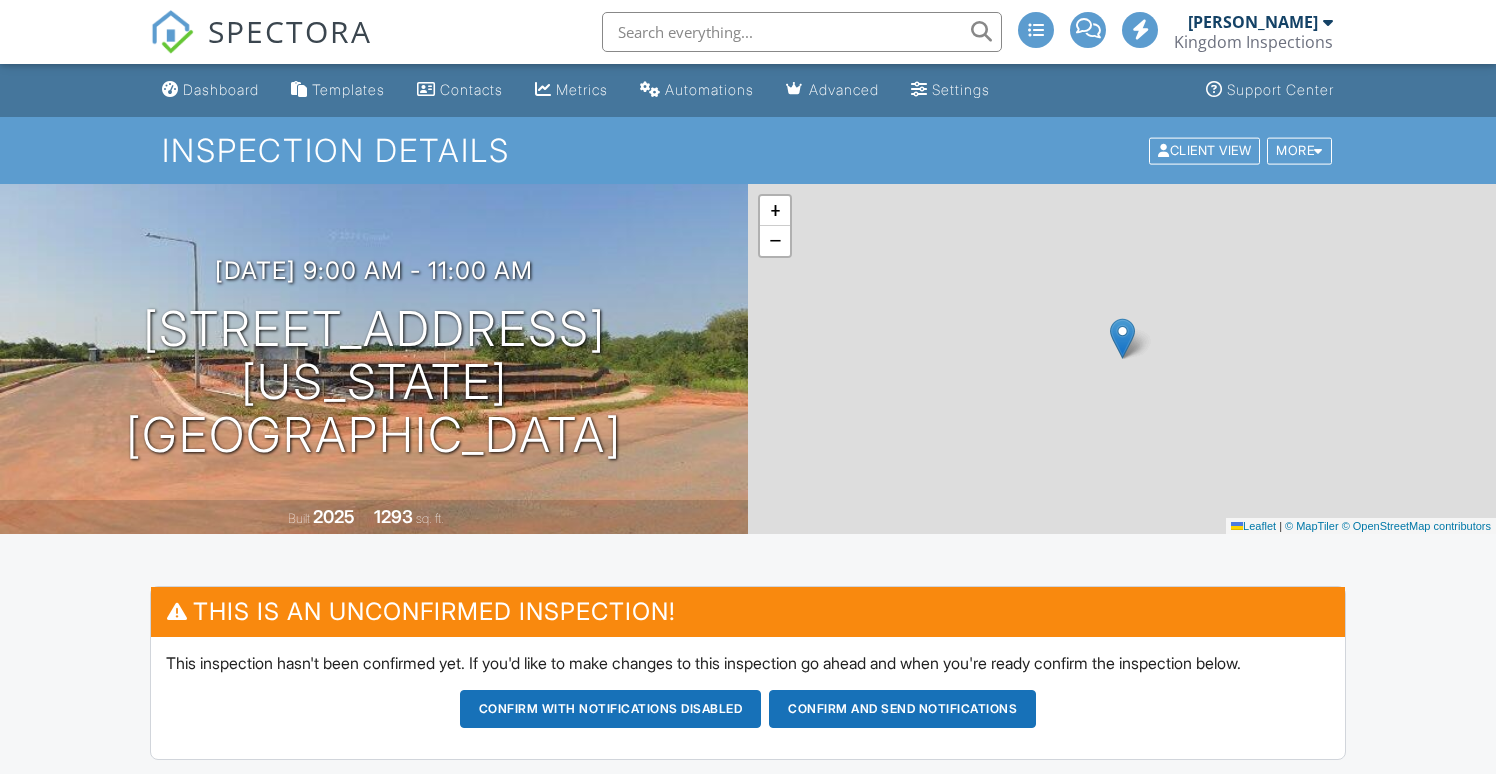 scroll, scrollTop: 0, scrollLeft: 0, axis: both 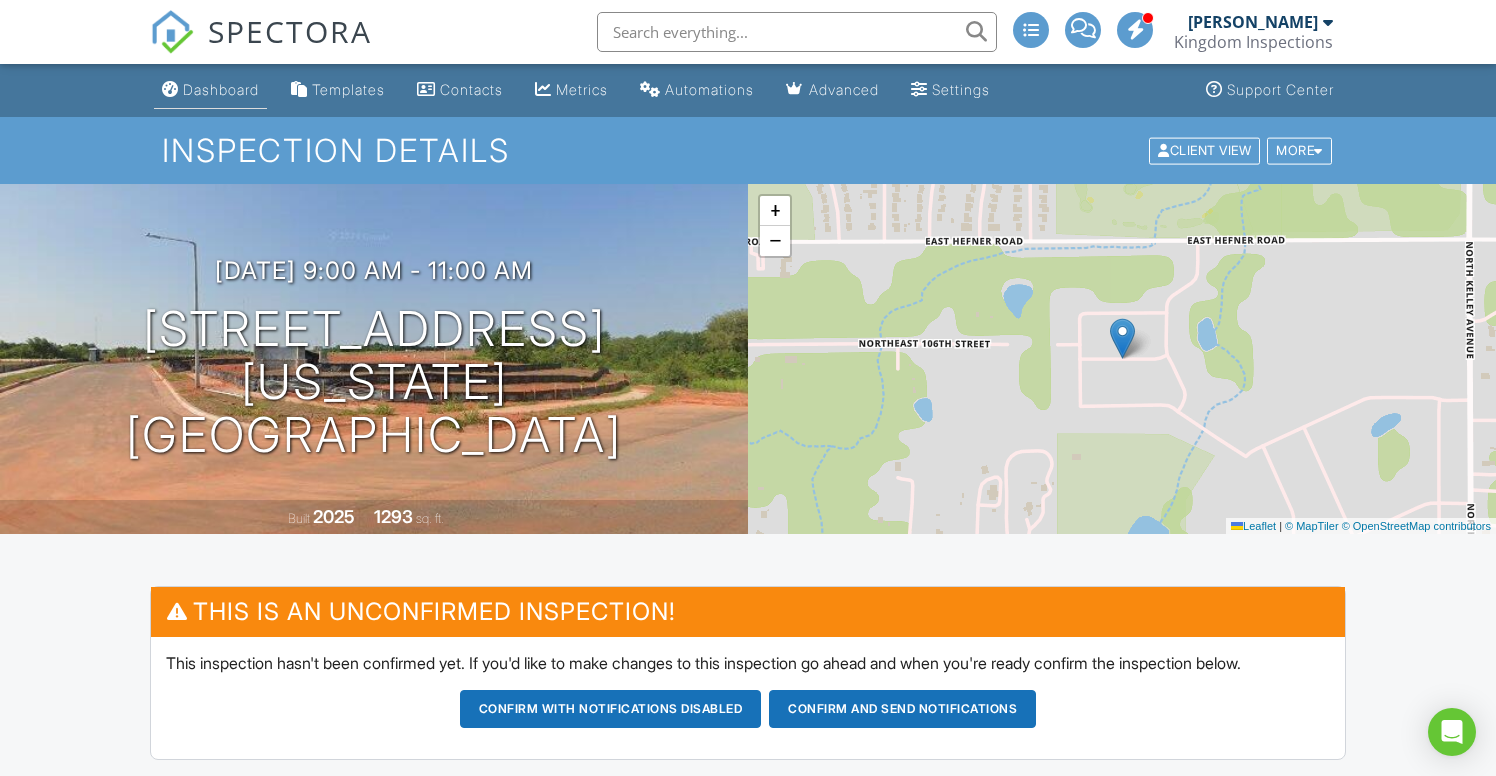 click on "Dashboard" at bounding box center [221, 89] 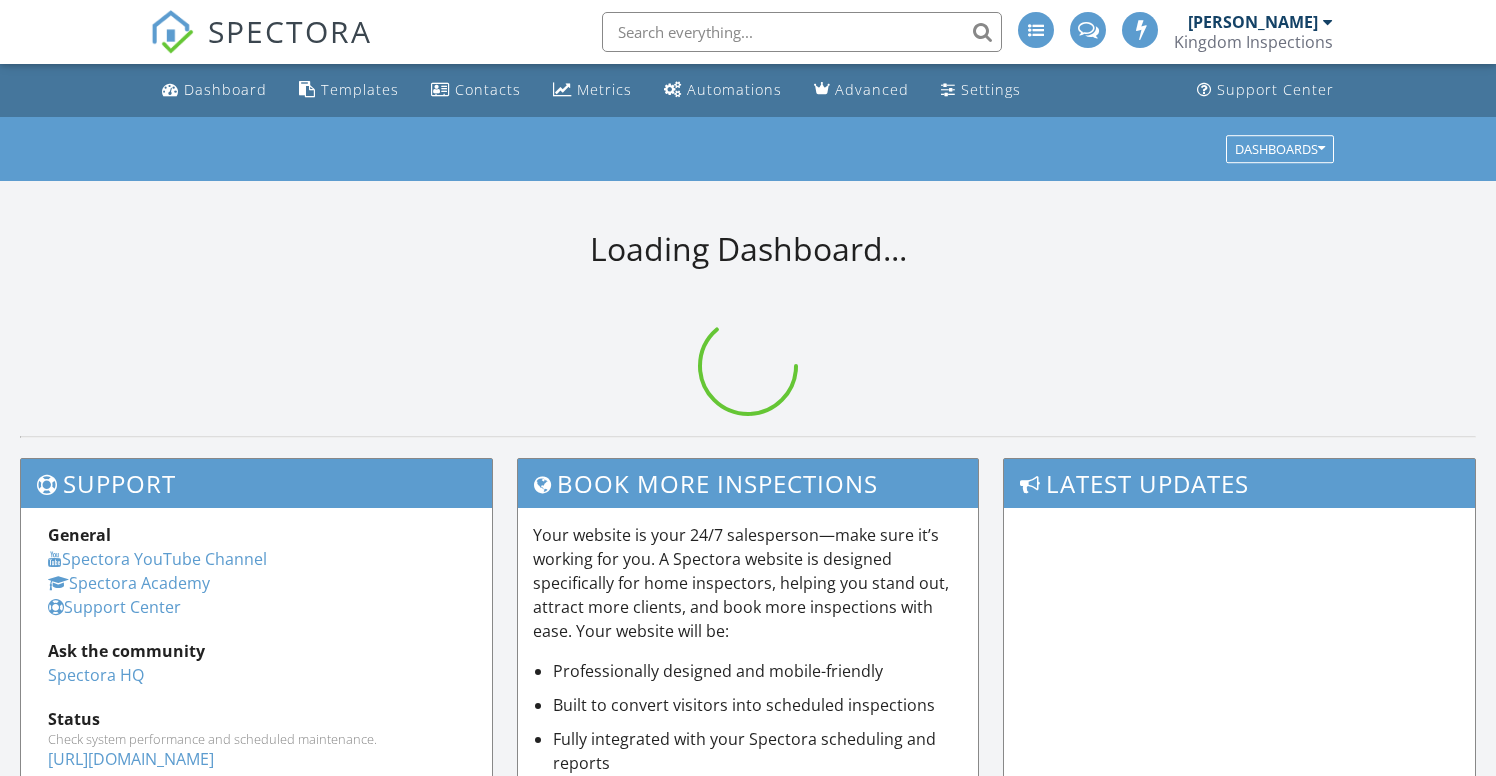 scroll, scrollTop: 0, scrollLeft: 0, axis: both 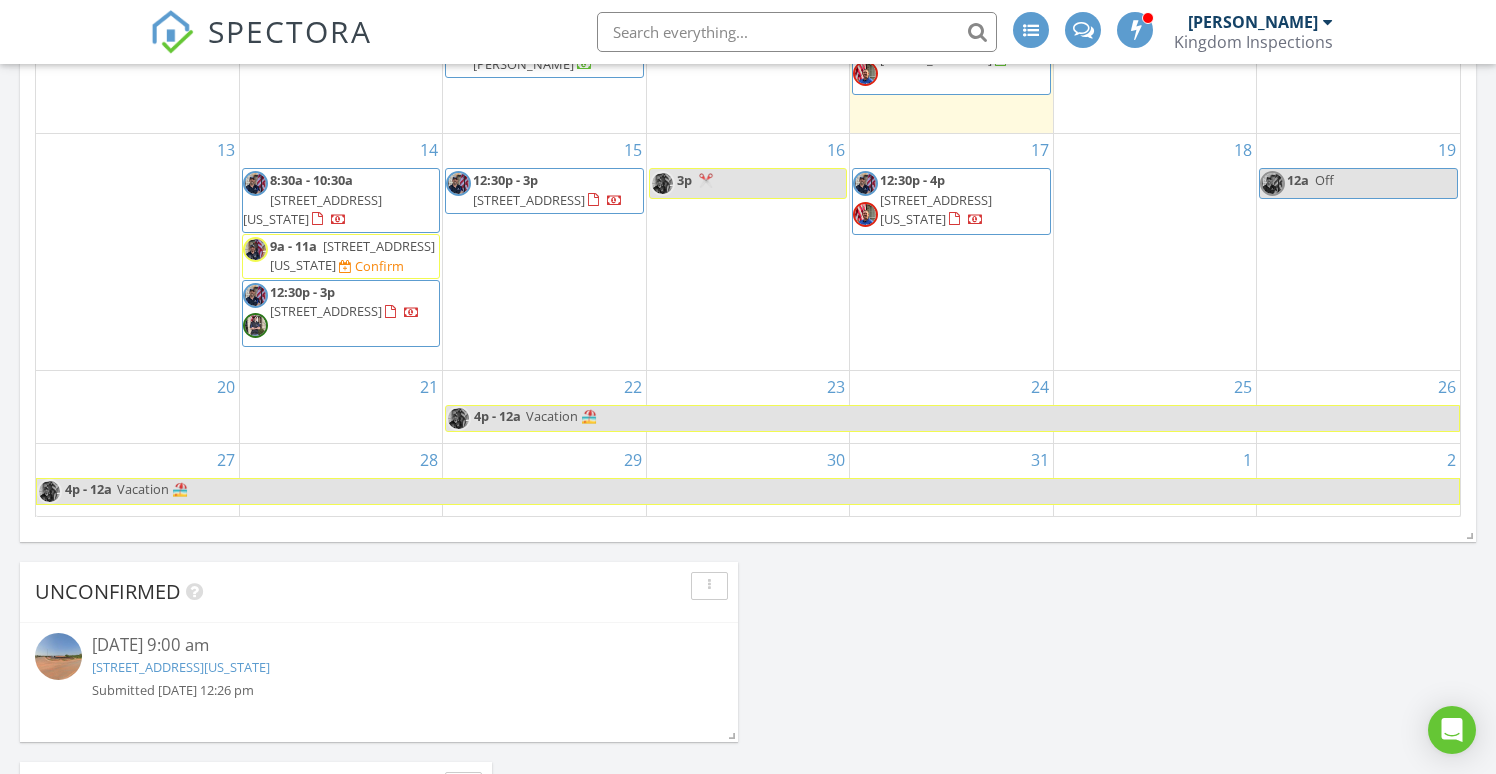 click on "613 NE 106th St, Oklahoma City 73114" at bounding box center (352, 255) 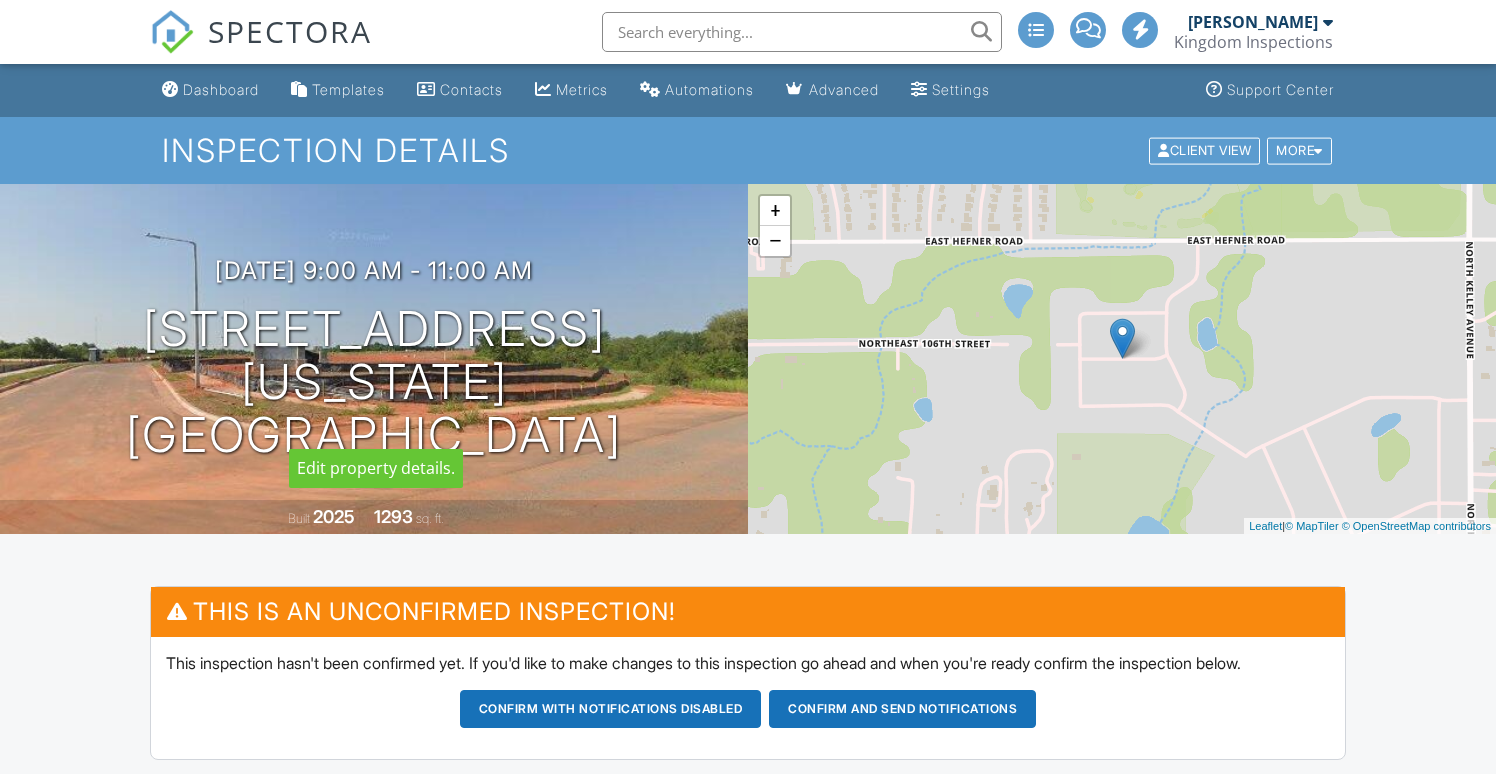 scroll, scrollTop: 945, scrollLeft: 0, axis: vertical 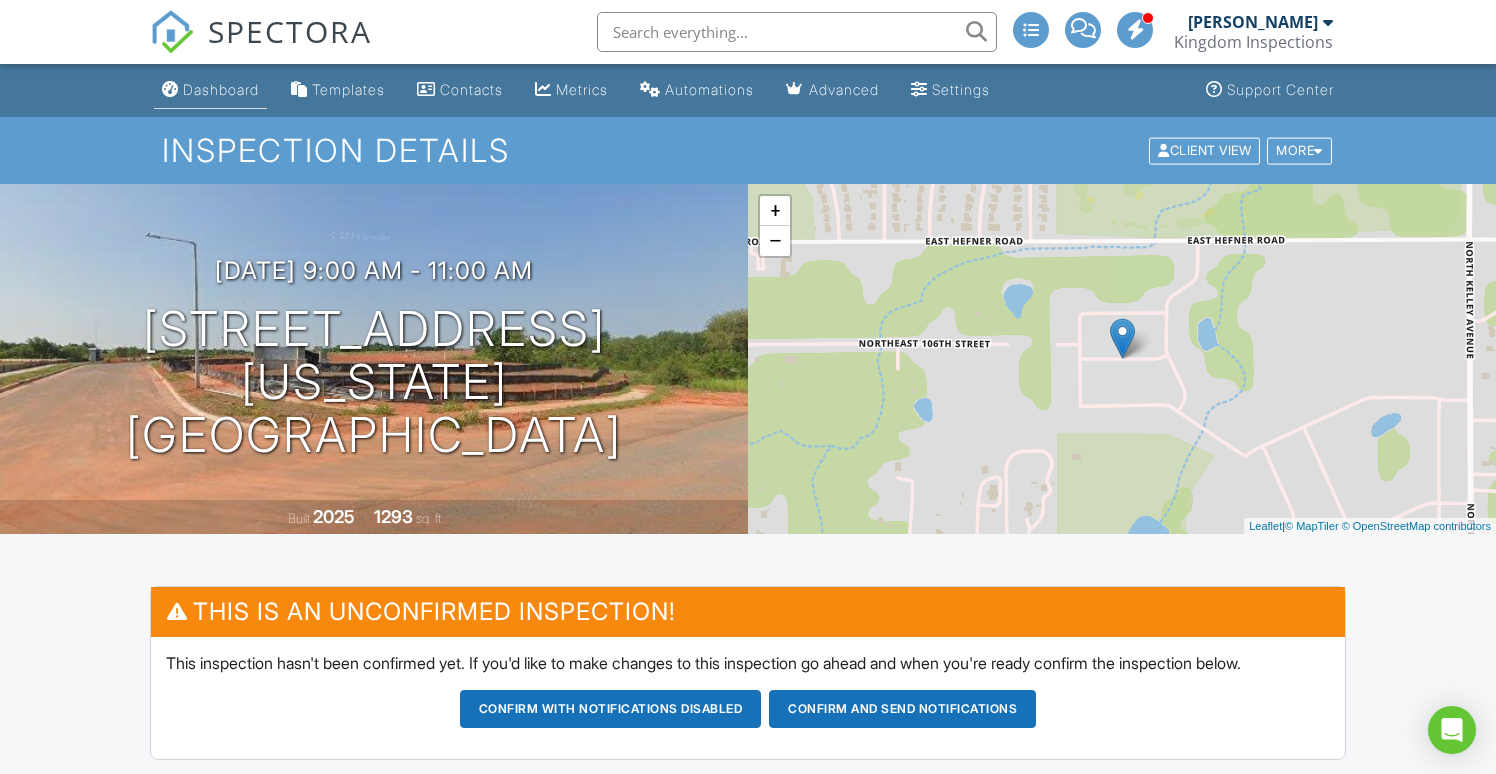 click on "Dashboard" at bounding box center (221, 89) 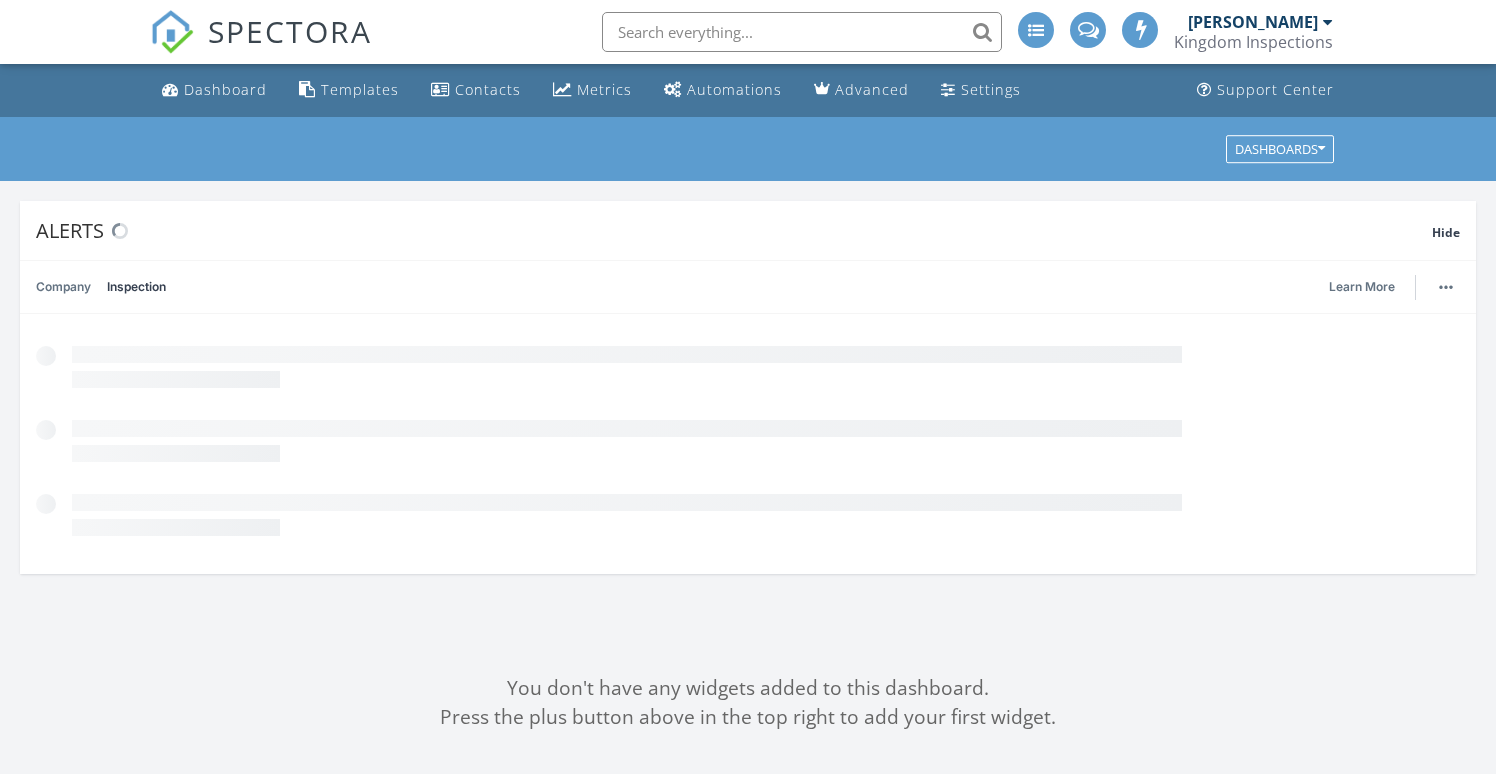 scroll, scrollTop: 0, scrollLeft: 0, axis: both 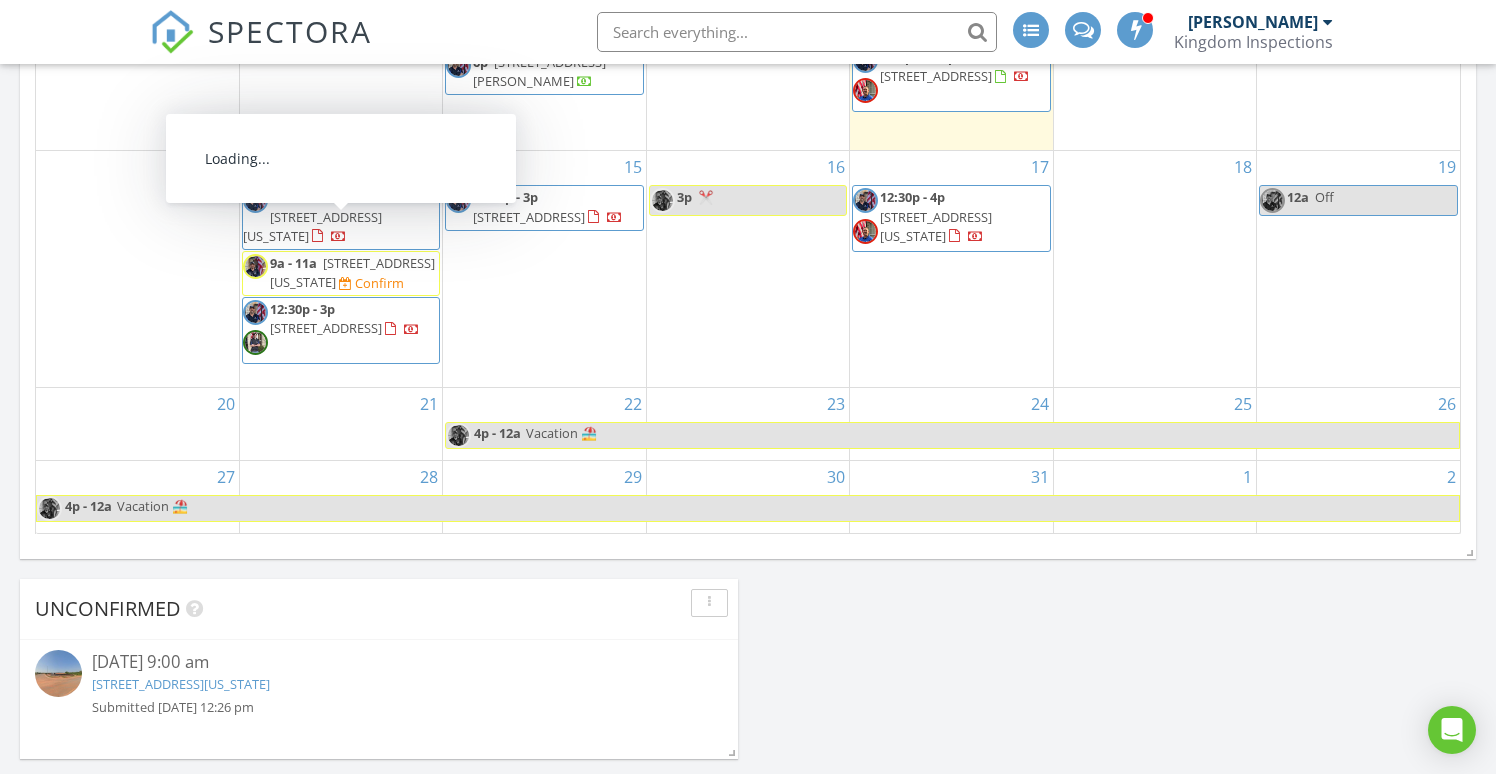 click on "613 NE 106th St, Oklahoma City 73114" at bounding box center [352, 272] 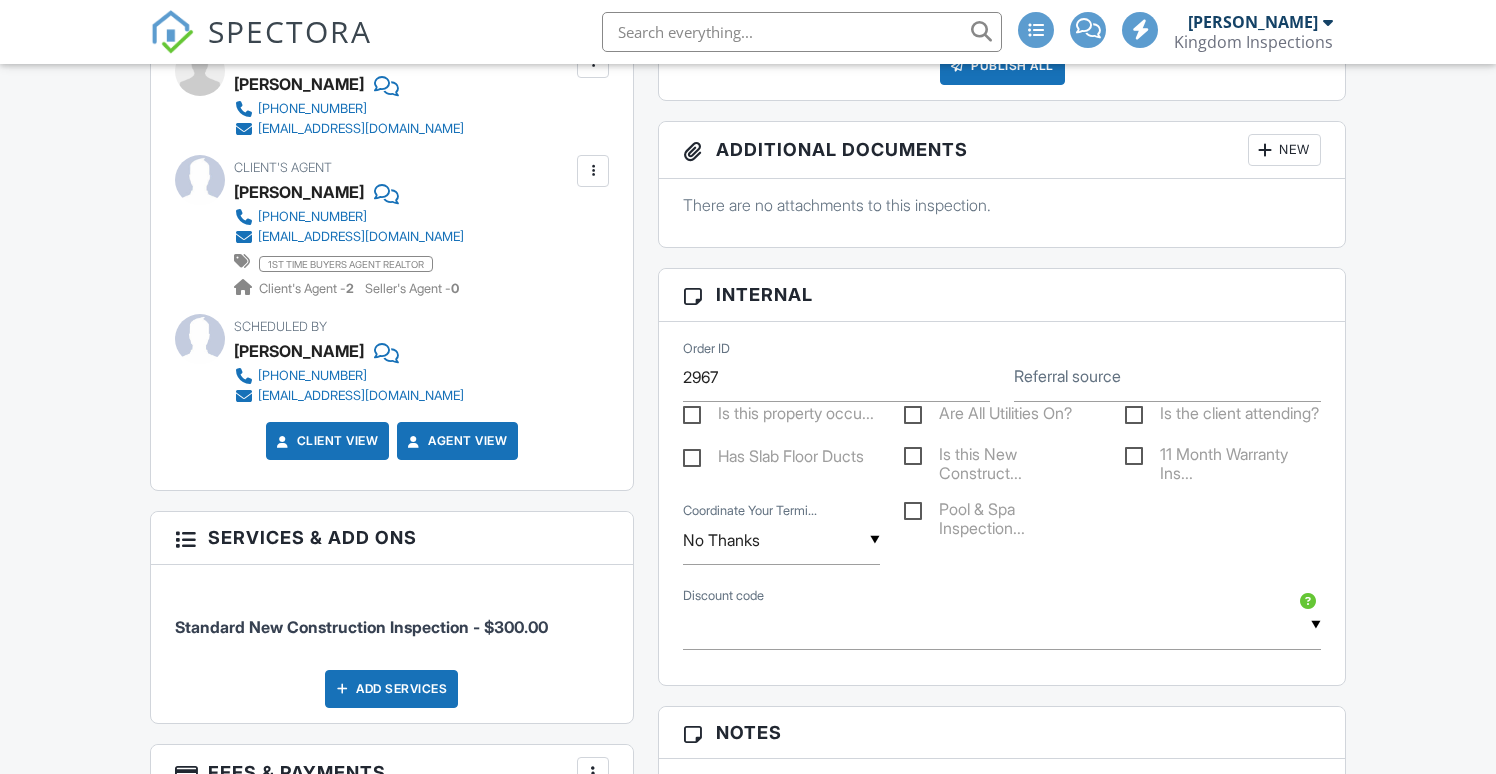 scroll, scrollTop: 1045, scrollLeft: 0, axis: vertical 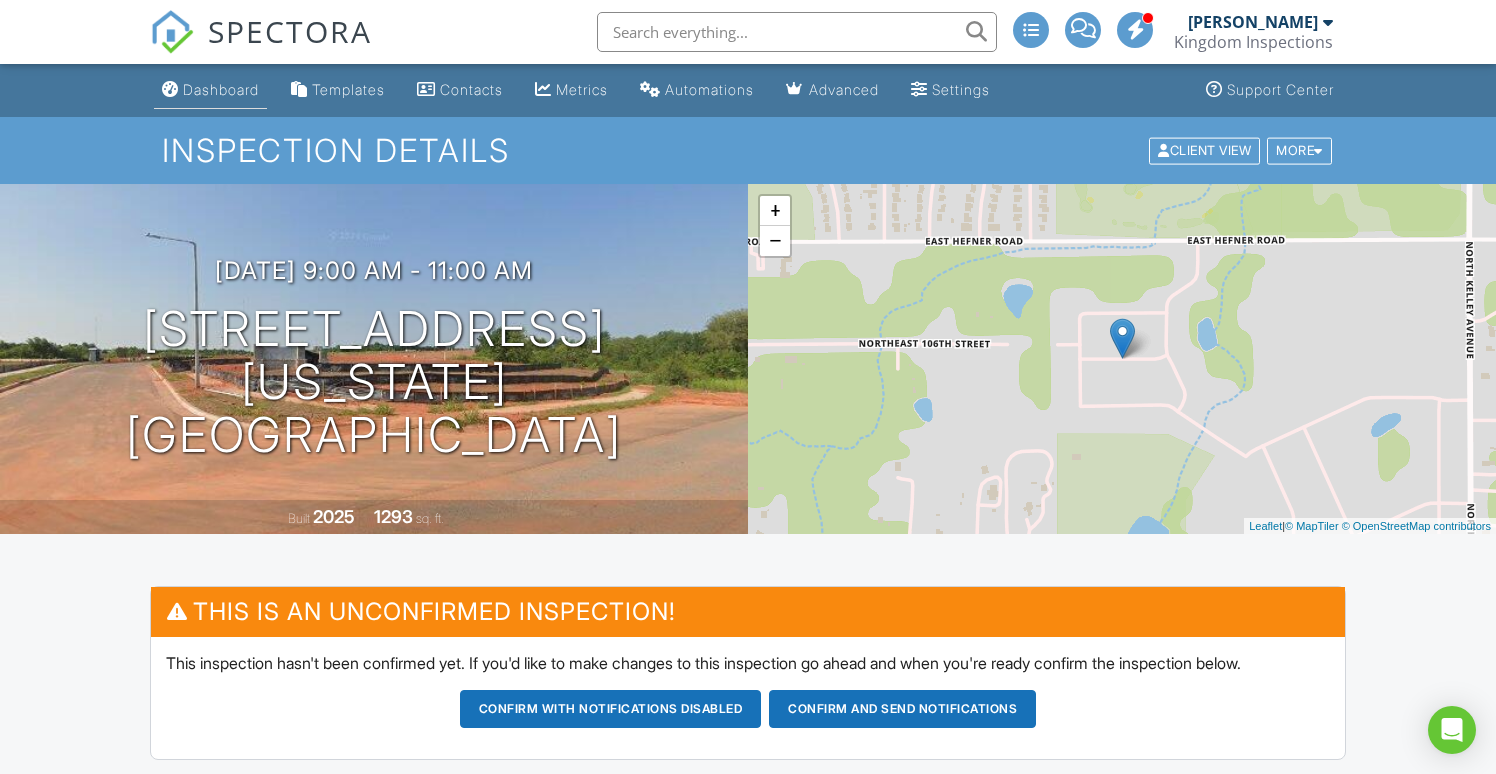 click on "Dashboard" at bounding box center [221, 89] 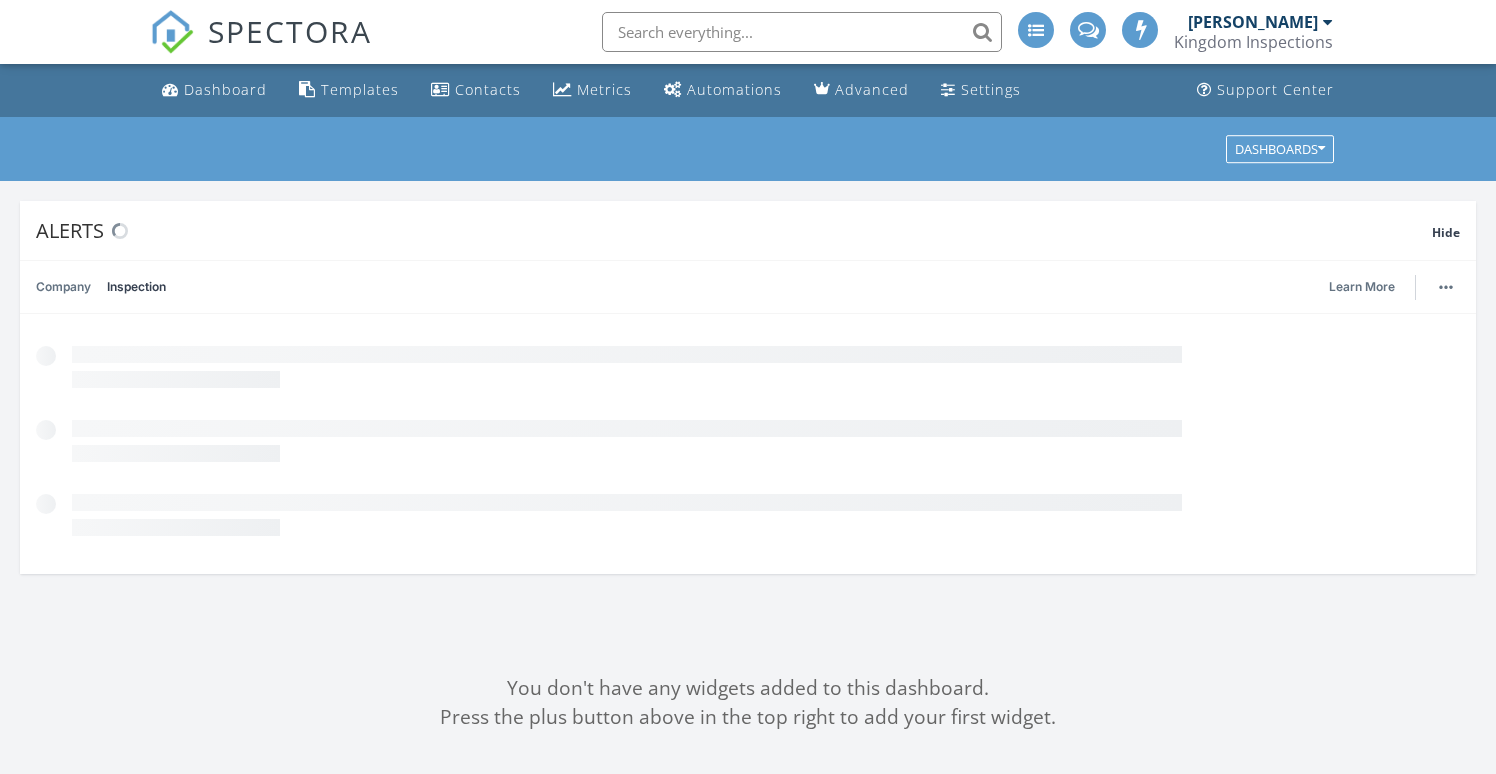scroll, scrollTop: 0, scrollLeft: 0, axis: both 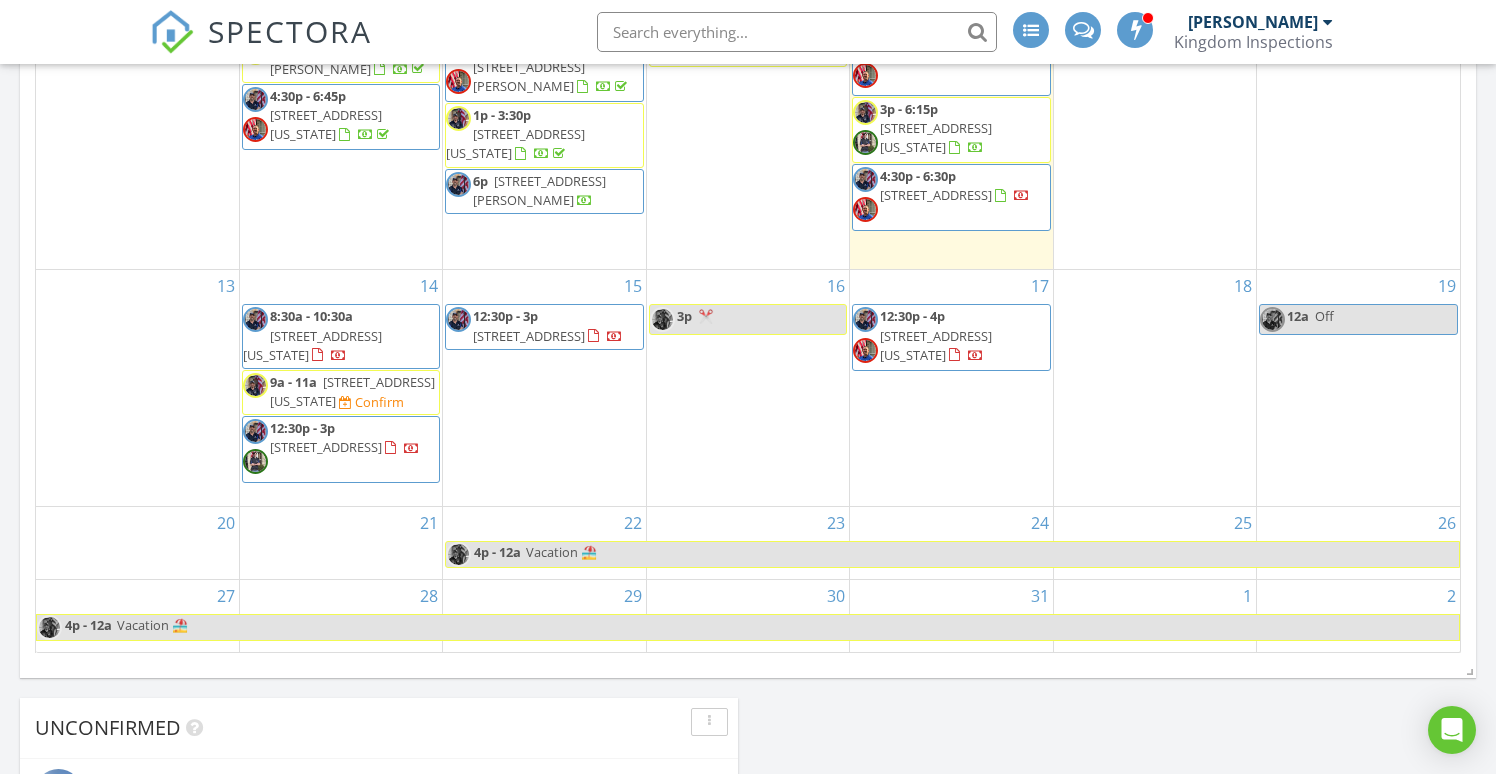 click on "613 NE 106th St, Oklahoma City 73114" at bounding box center [352, 391] 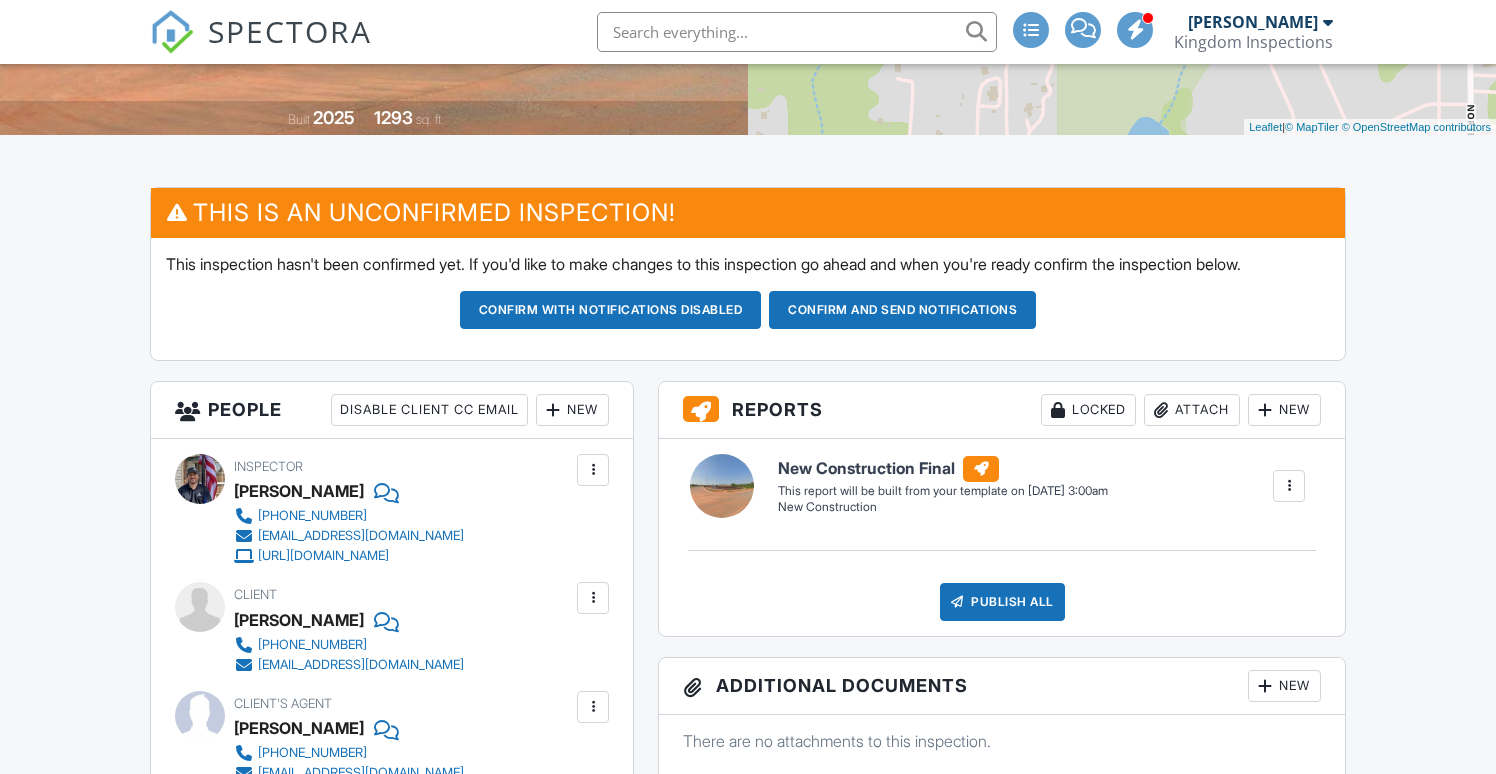 scroll, scrollTop: 0, scrollLeft: 0, axis: both 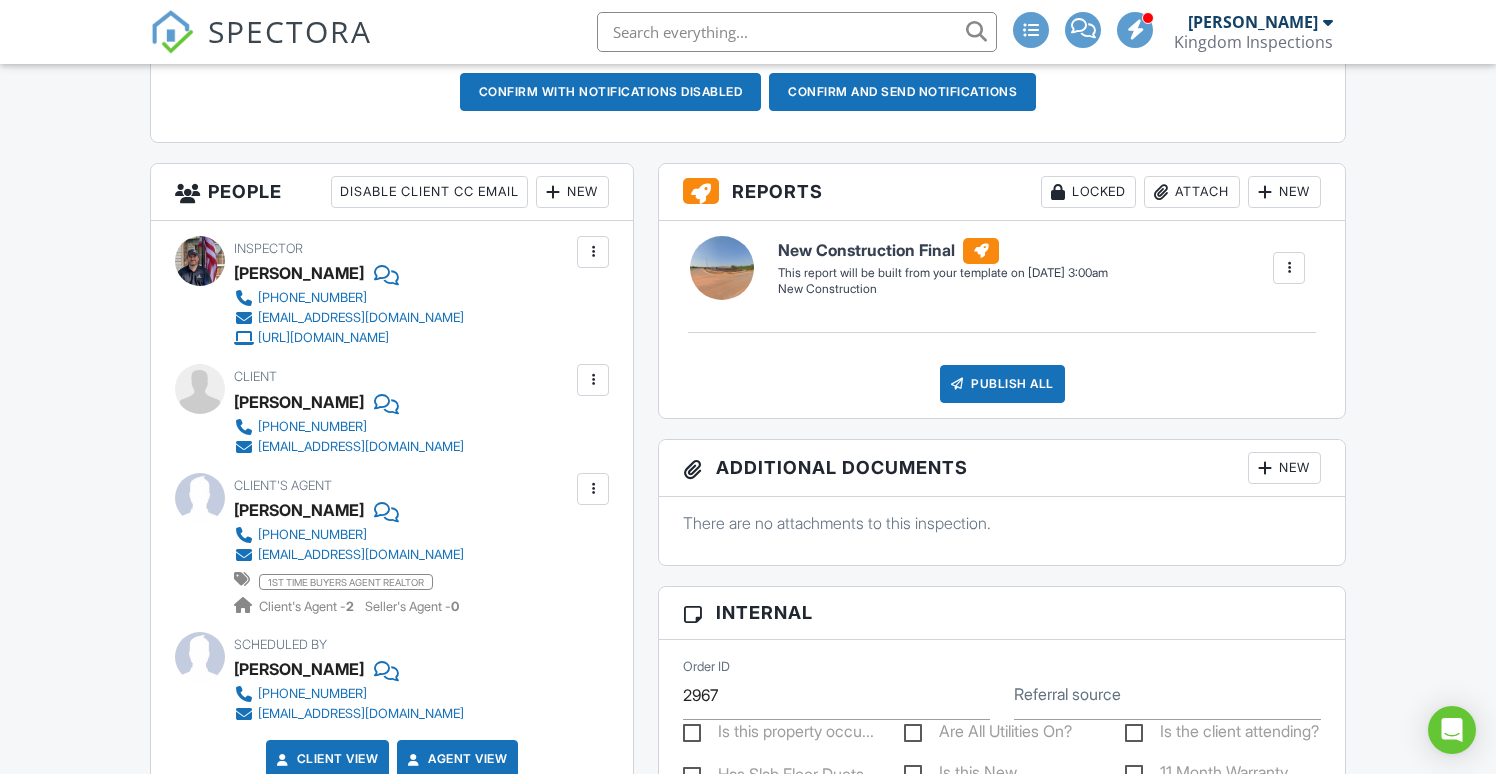 click at bounding box center (593, 252) 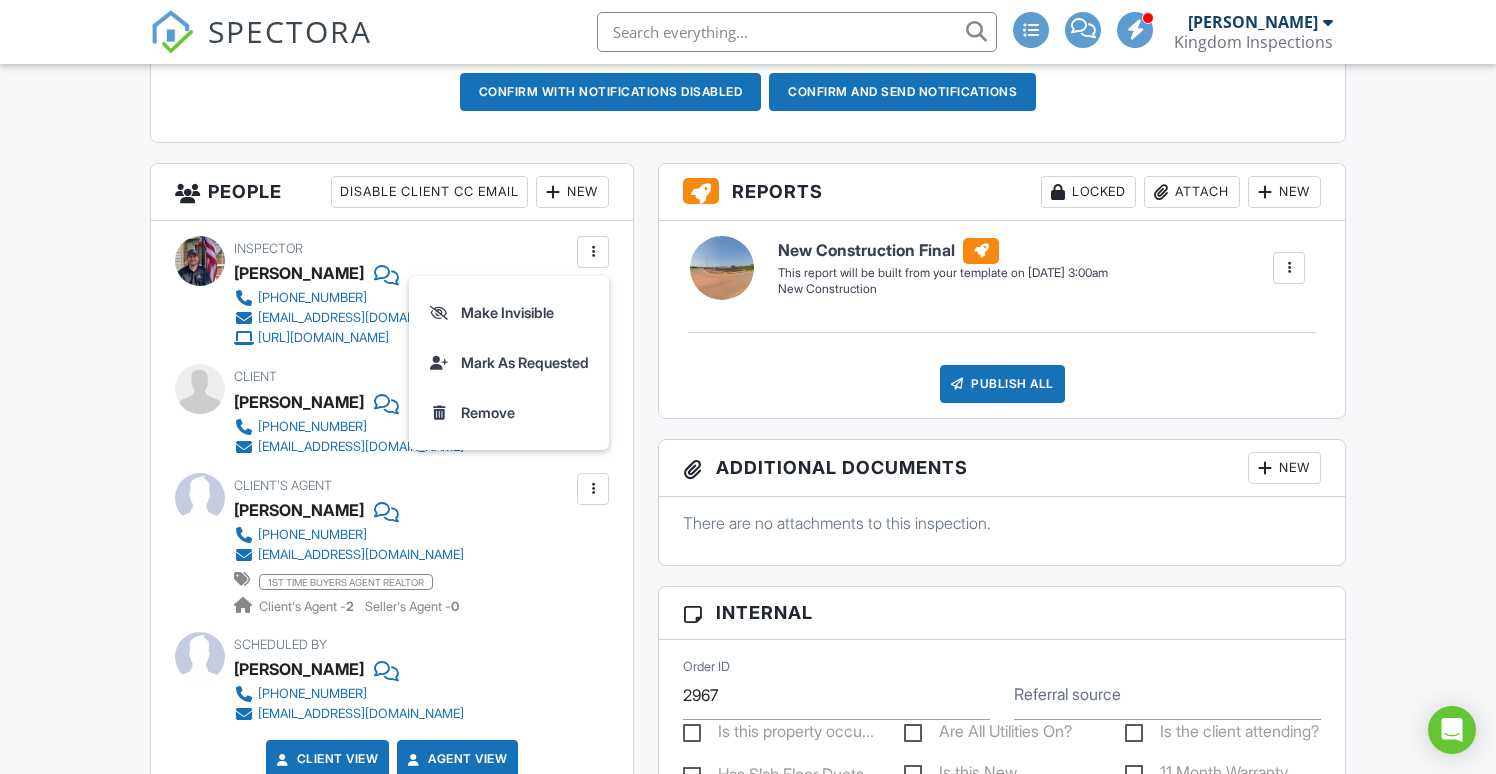 click on "Inspector
Seth Kaplan
(405) 596-7038
inspectingokc@gmail.com
http://inspectingokc.com" at bounding box center [397, 292] 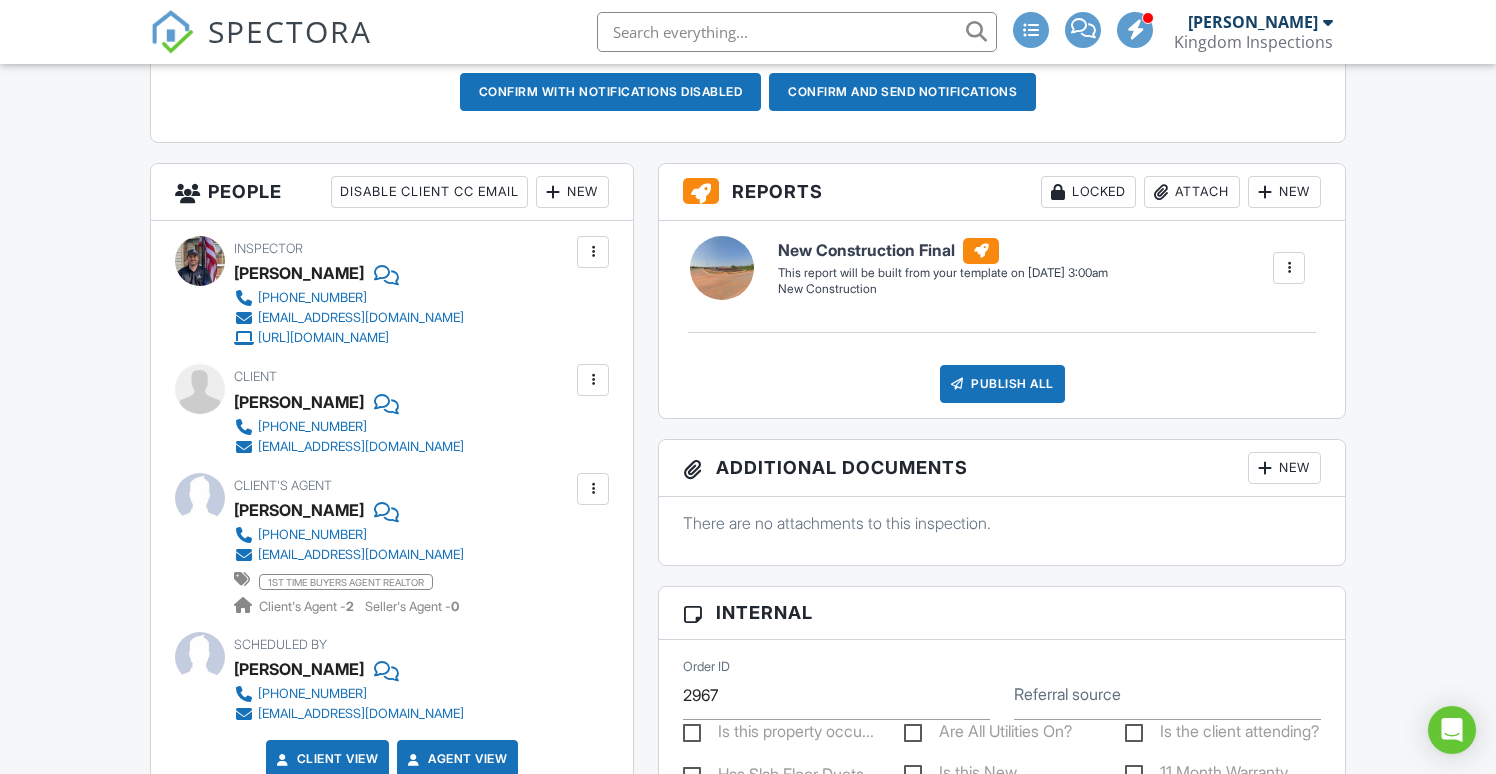 click at bounding box center (553, 192) 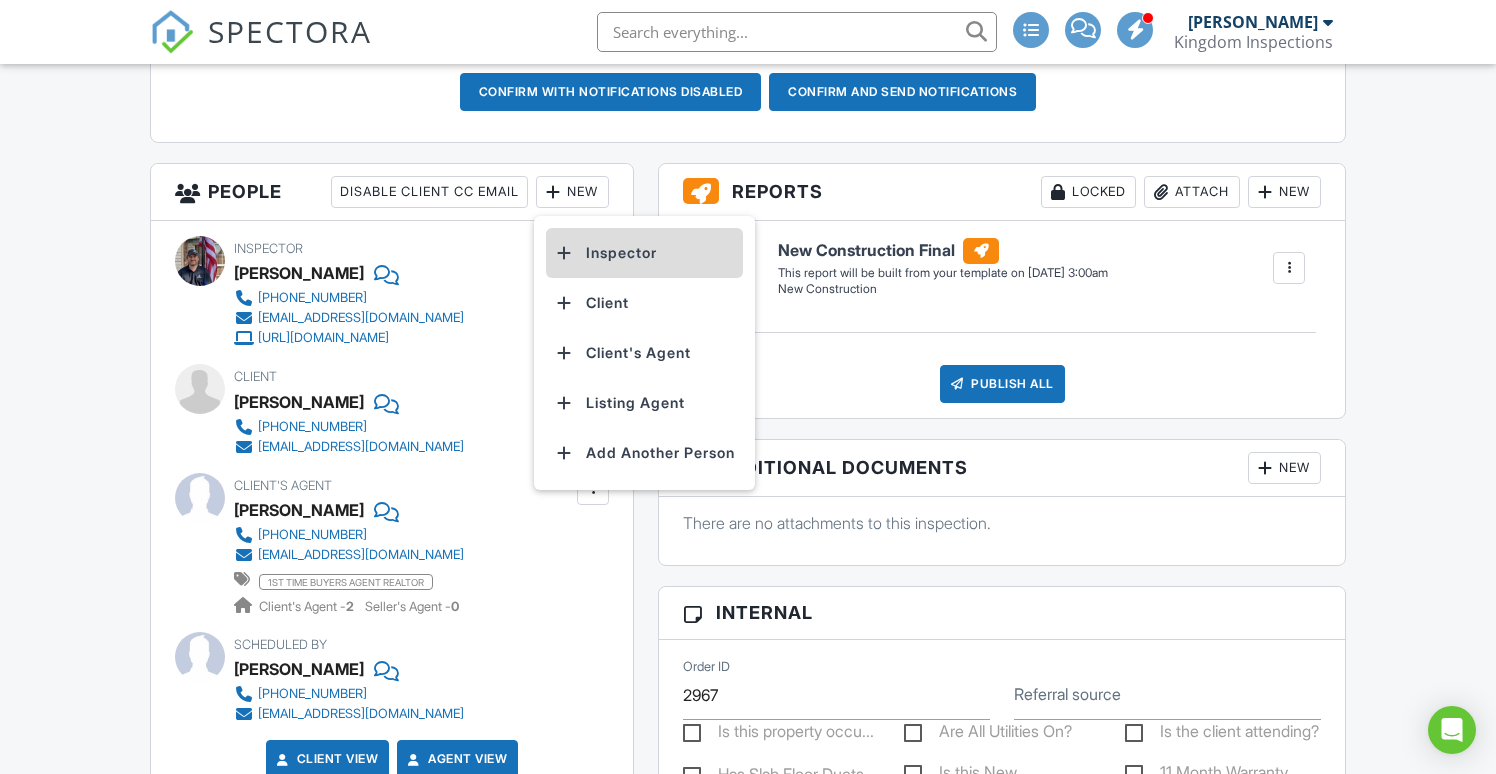 click on "Inspector" at bounding box center [644, 253] 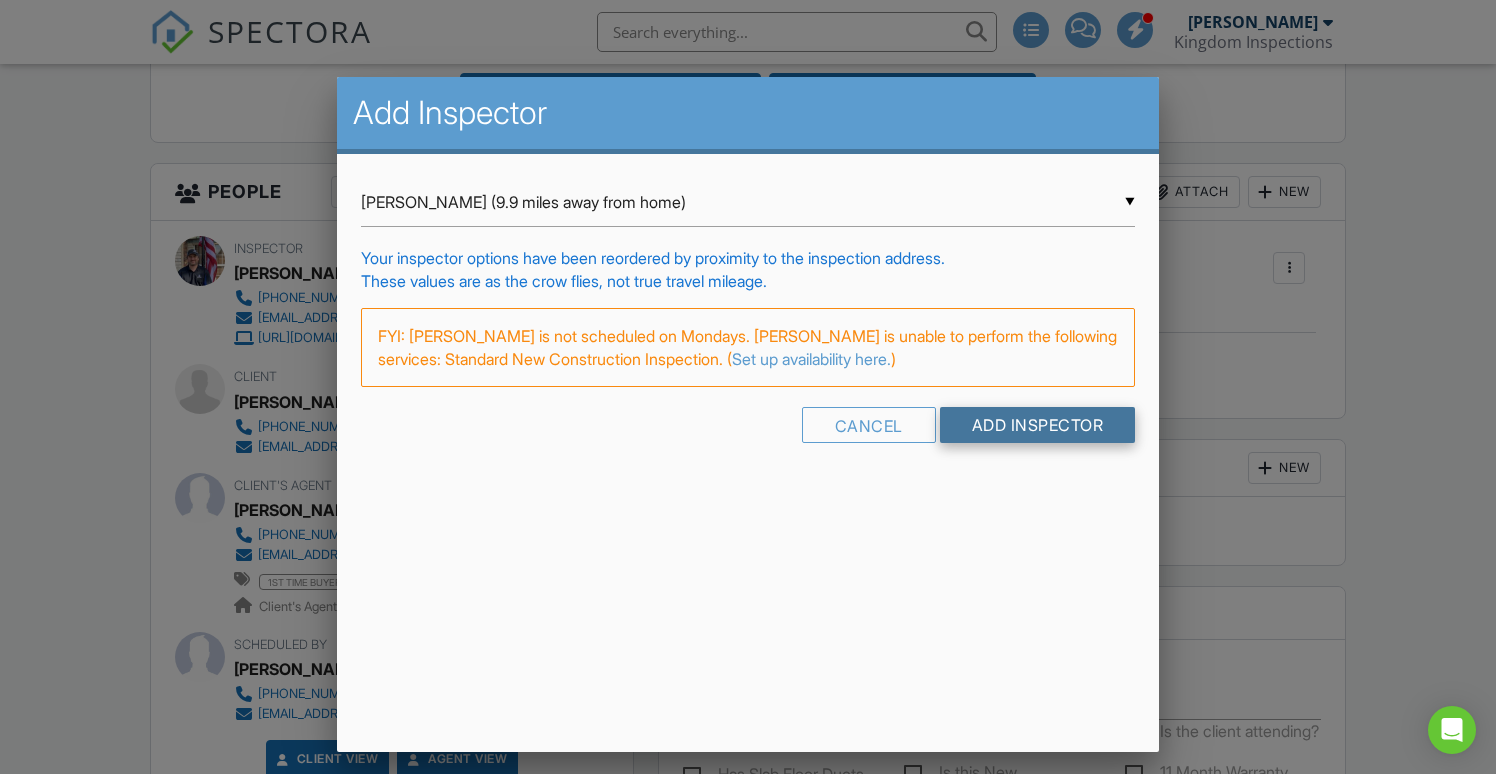click on "Add Inspector" at bounding box center [1038, 425] 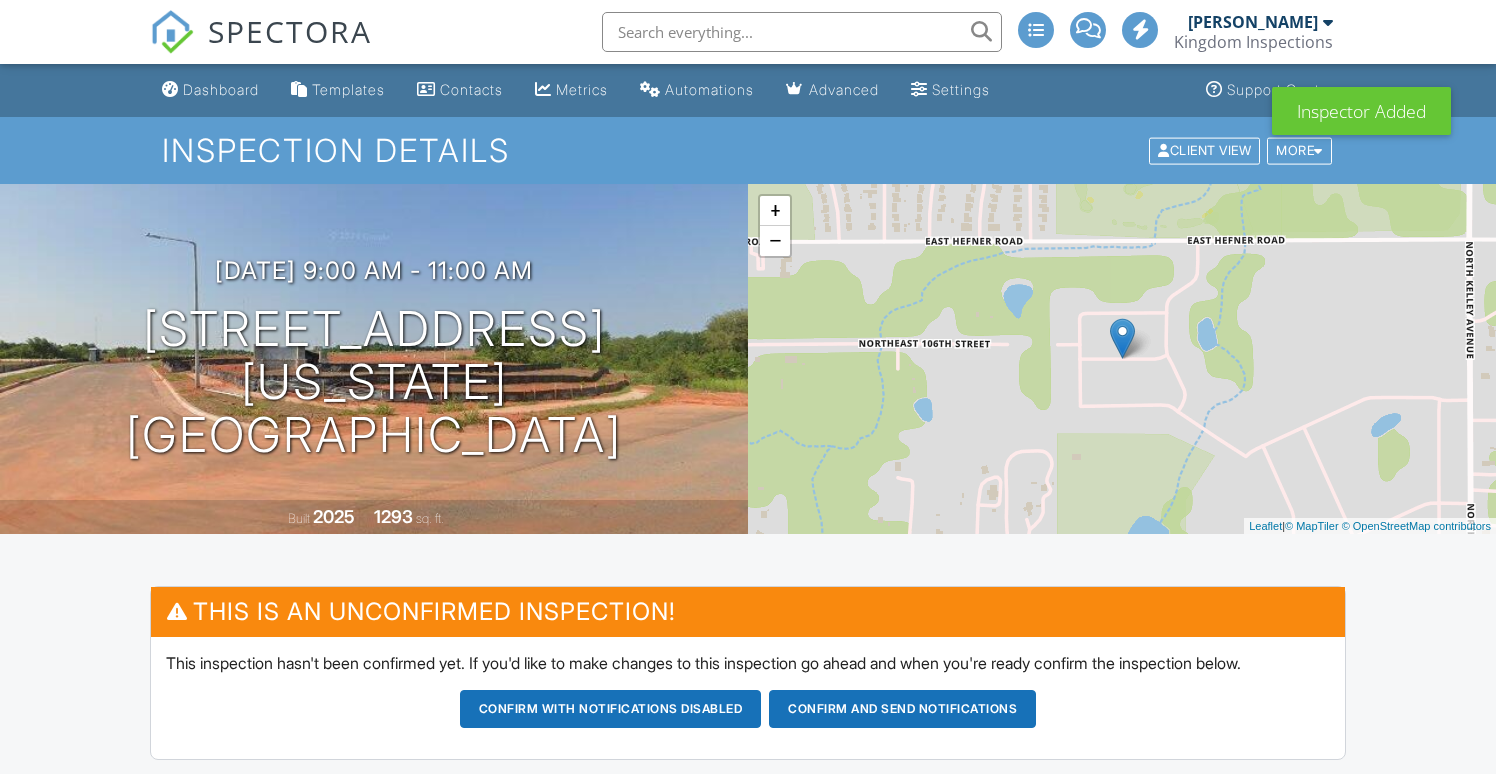 scroll, scrollTop: 392, scrollLeft: 0, axis: vertical 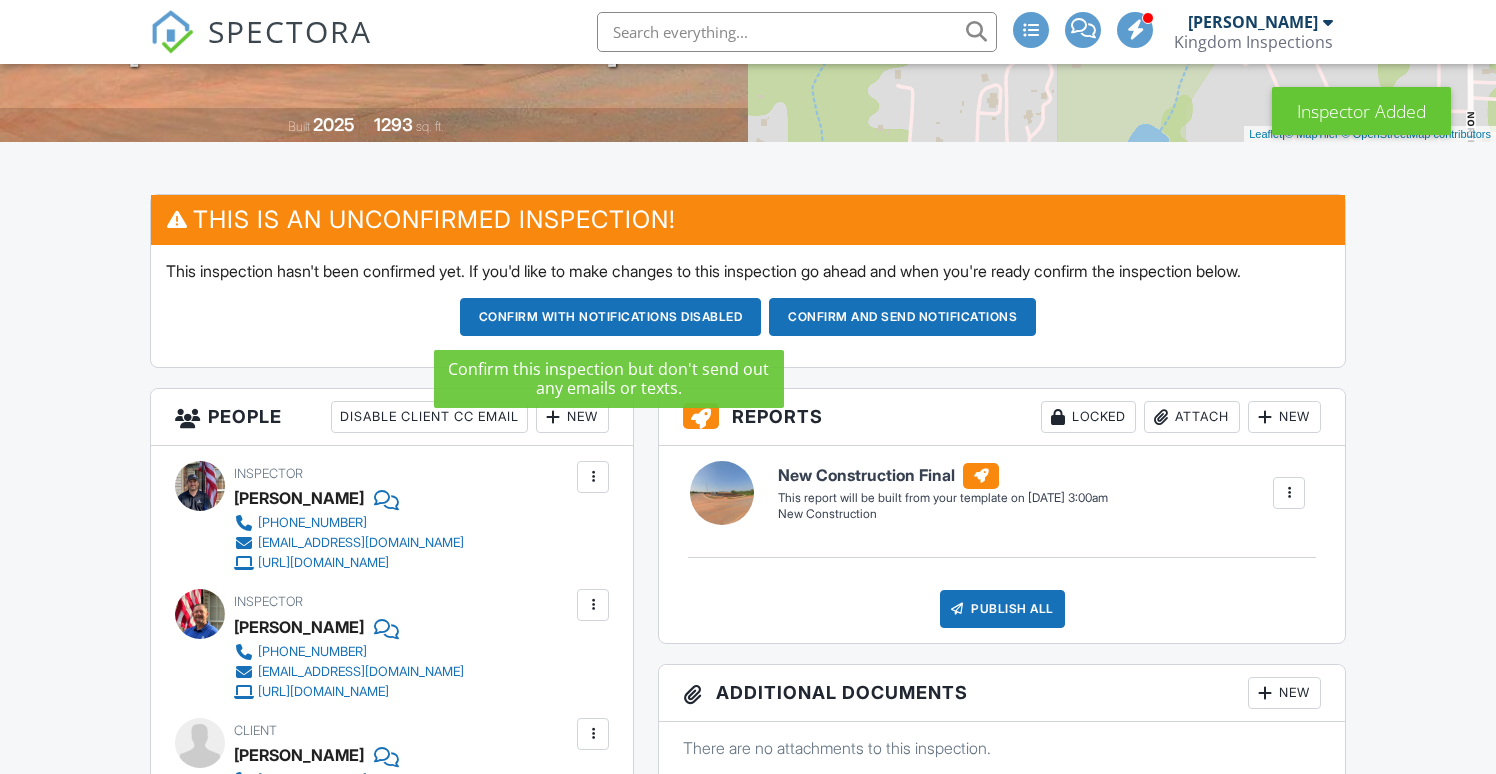 click at bounding box center (593, 477) 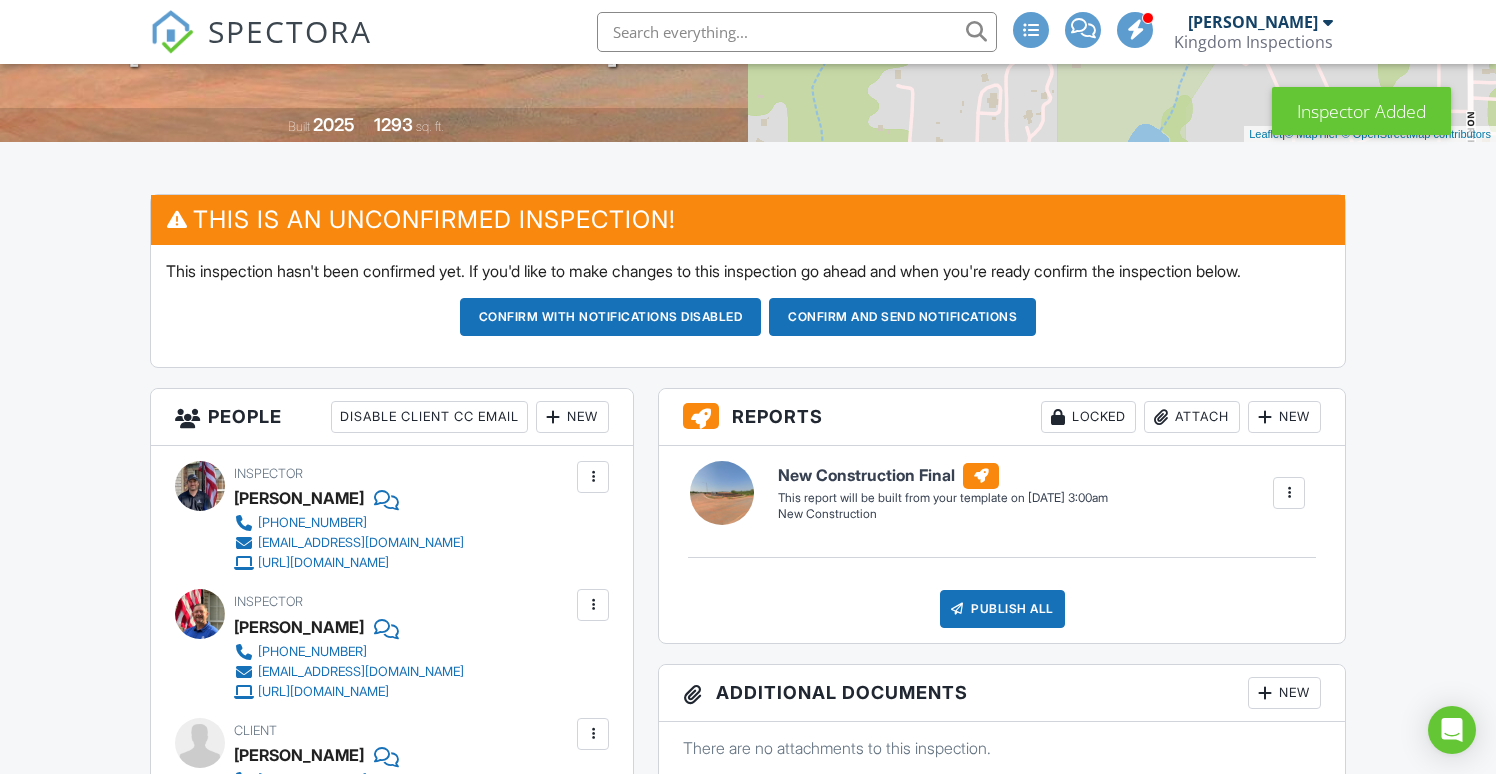 scroll, scrollTop: 452, scrollLeft: 0, axis: vertical 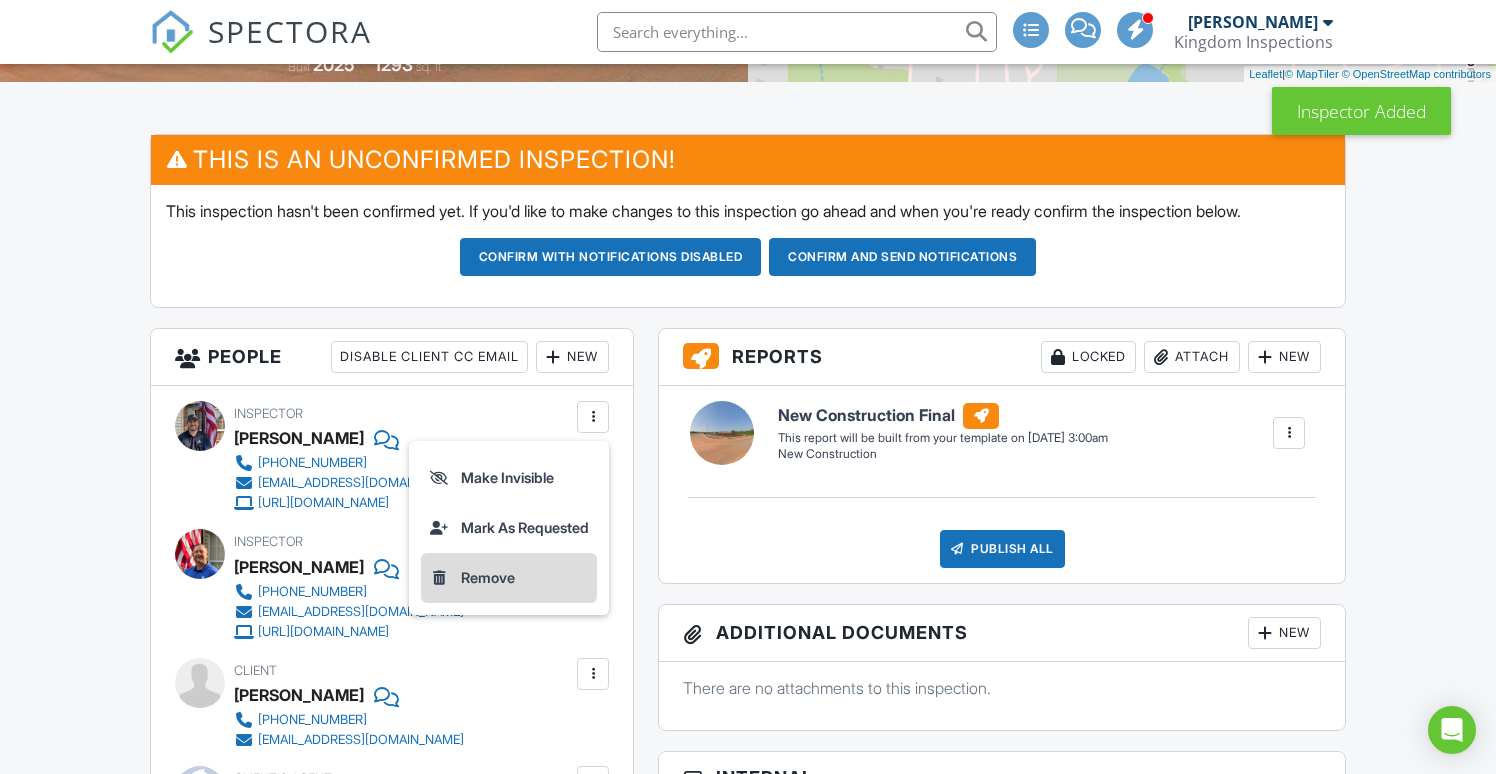 click on "Remove" at bounding box center (509, 578) 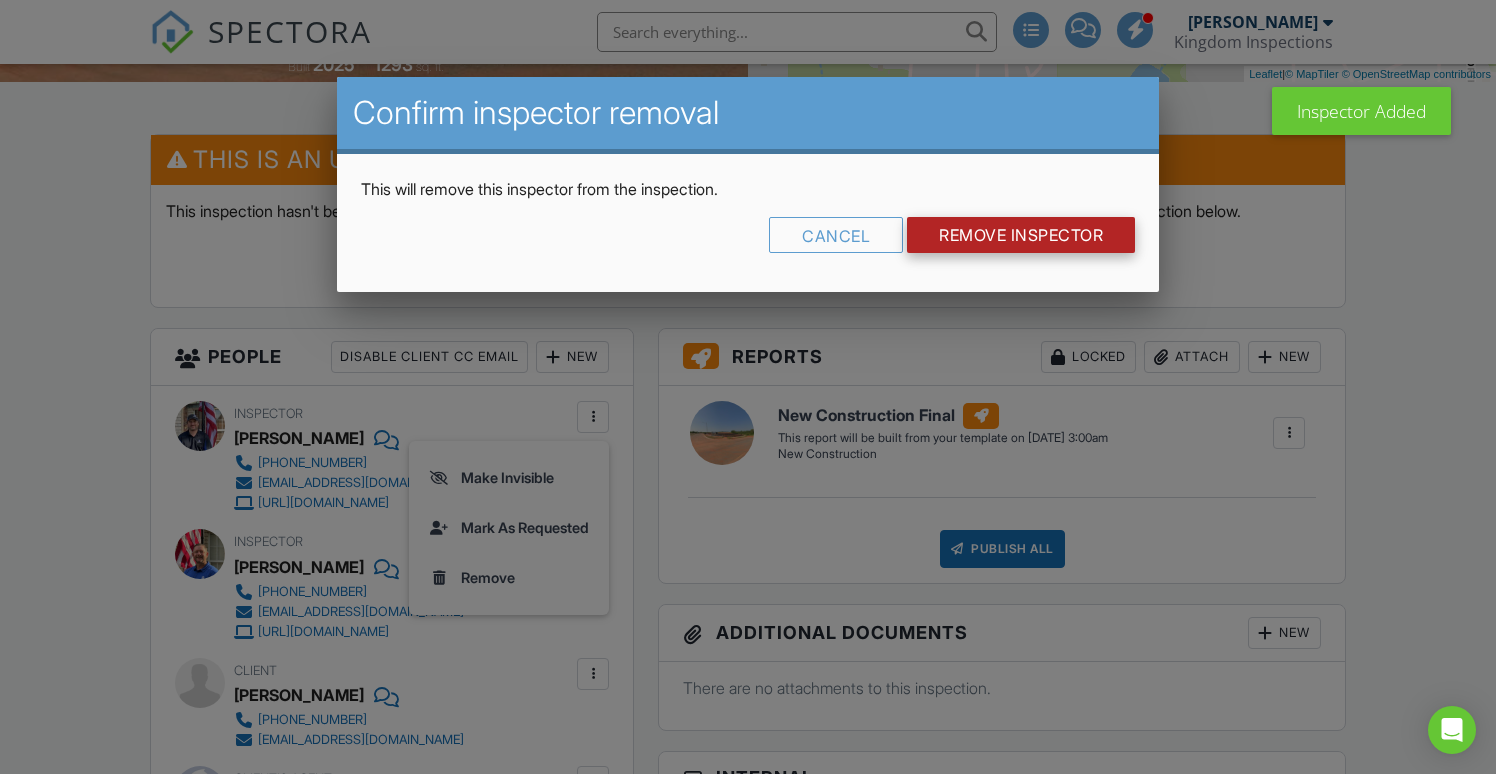 click on "Remove Inspector" at bounding box center [1021, 235] 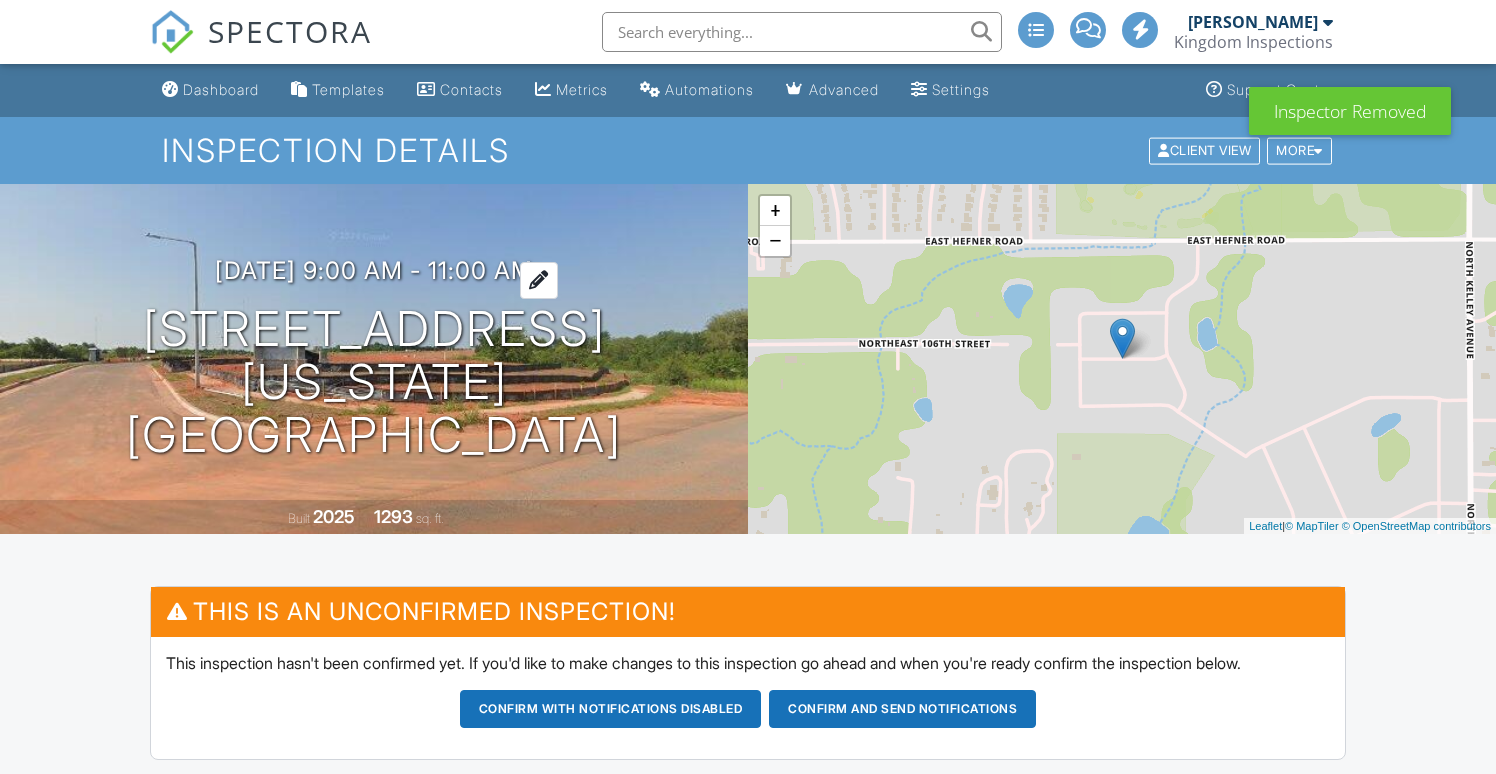 scroll, scrollTop: 0, scrollLeft: 0, axis: both 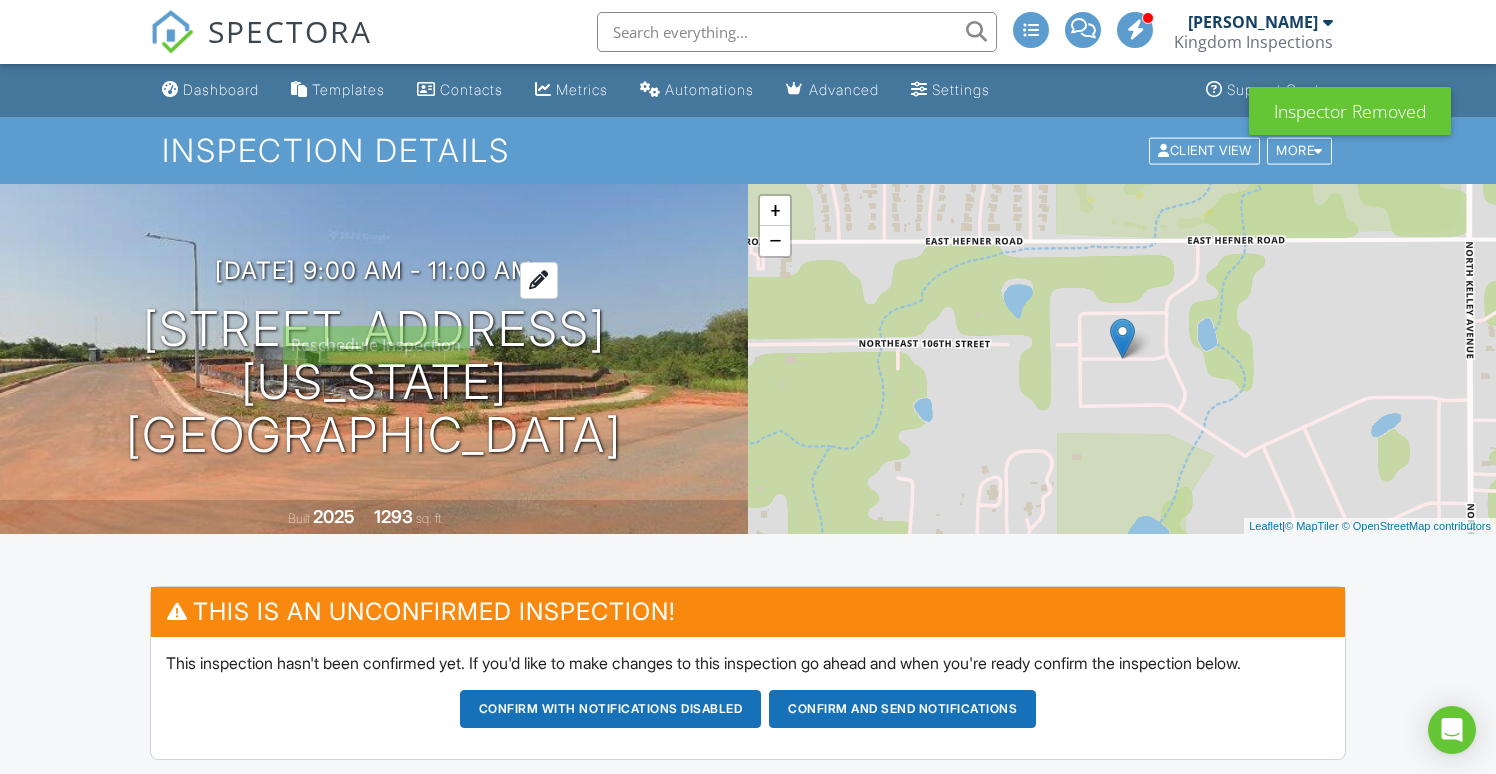 click at bounding box center [539, 280] 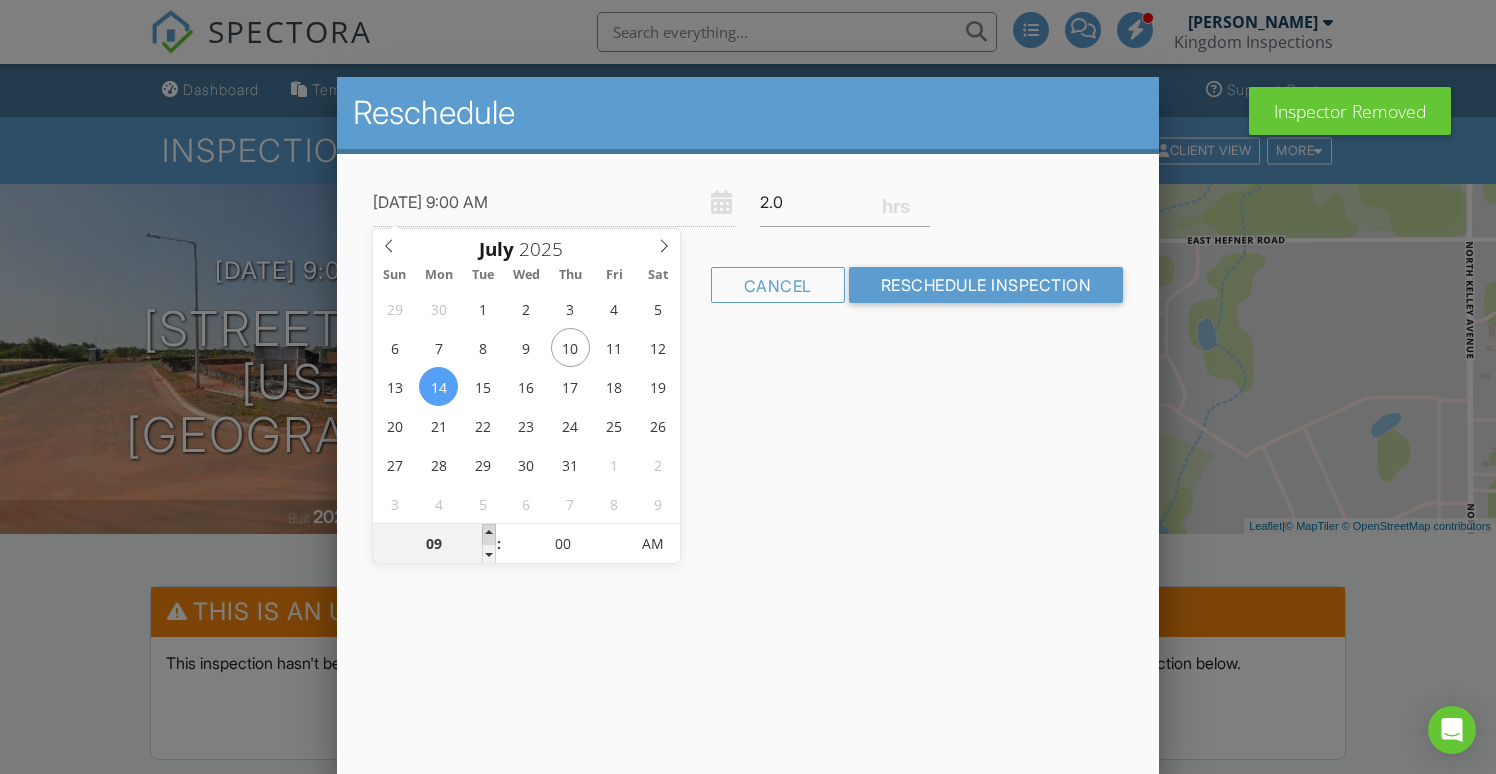 type on "07/14/2025 10:00 AM" 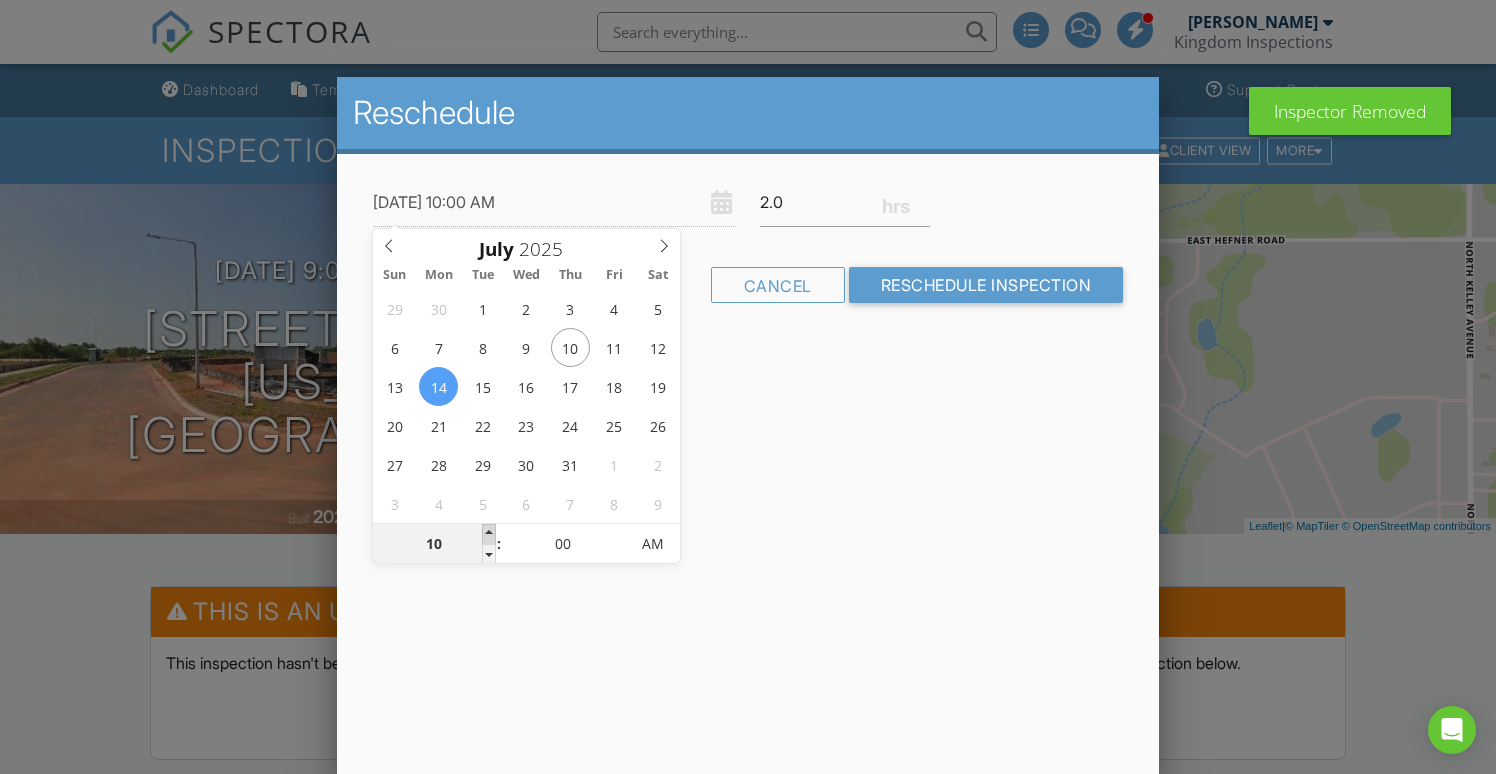 click at bounding box center (489, 534) 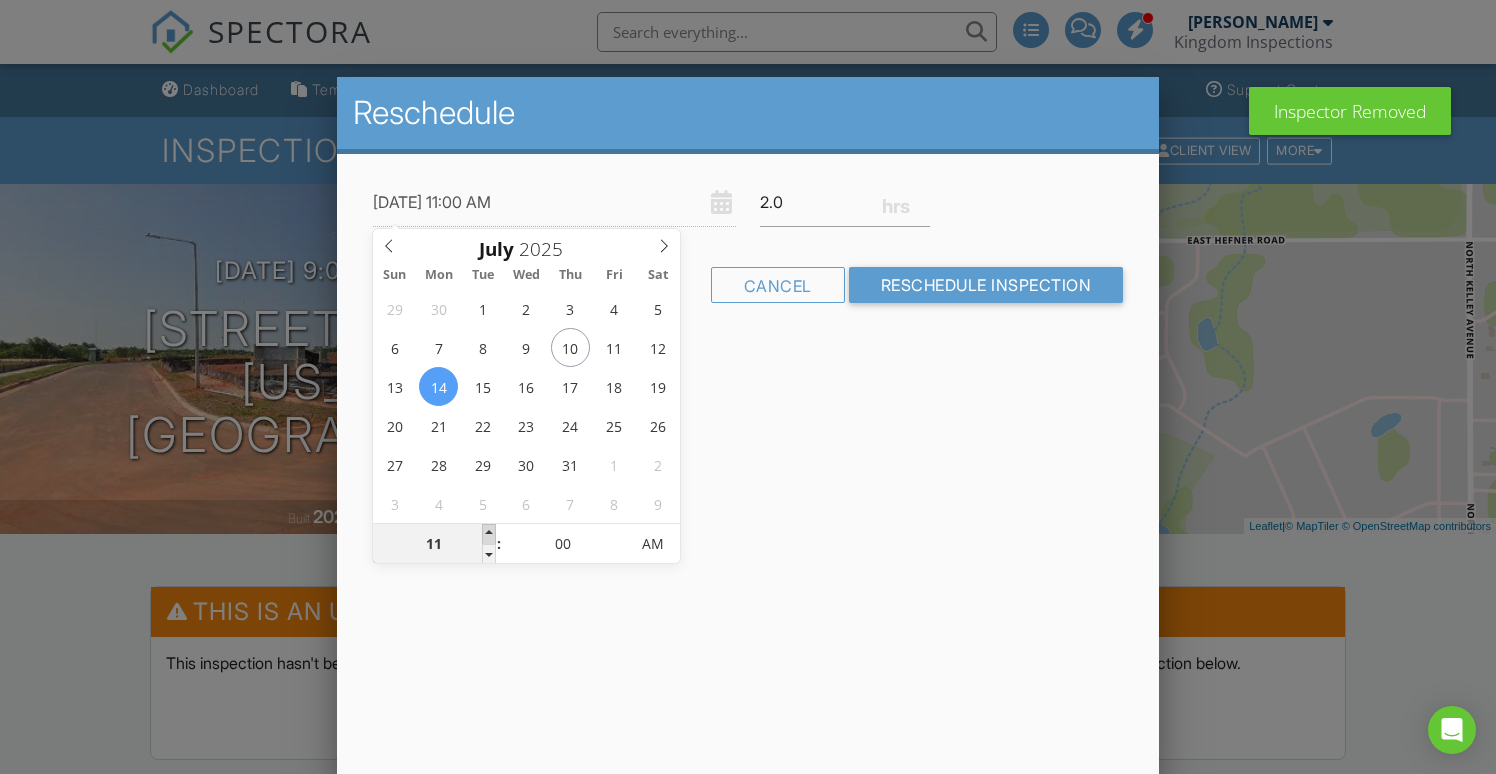 click at bounding box center (489, 534) 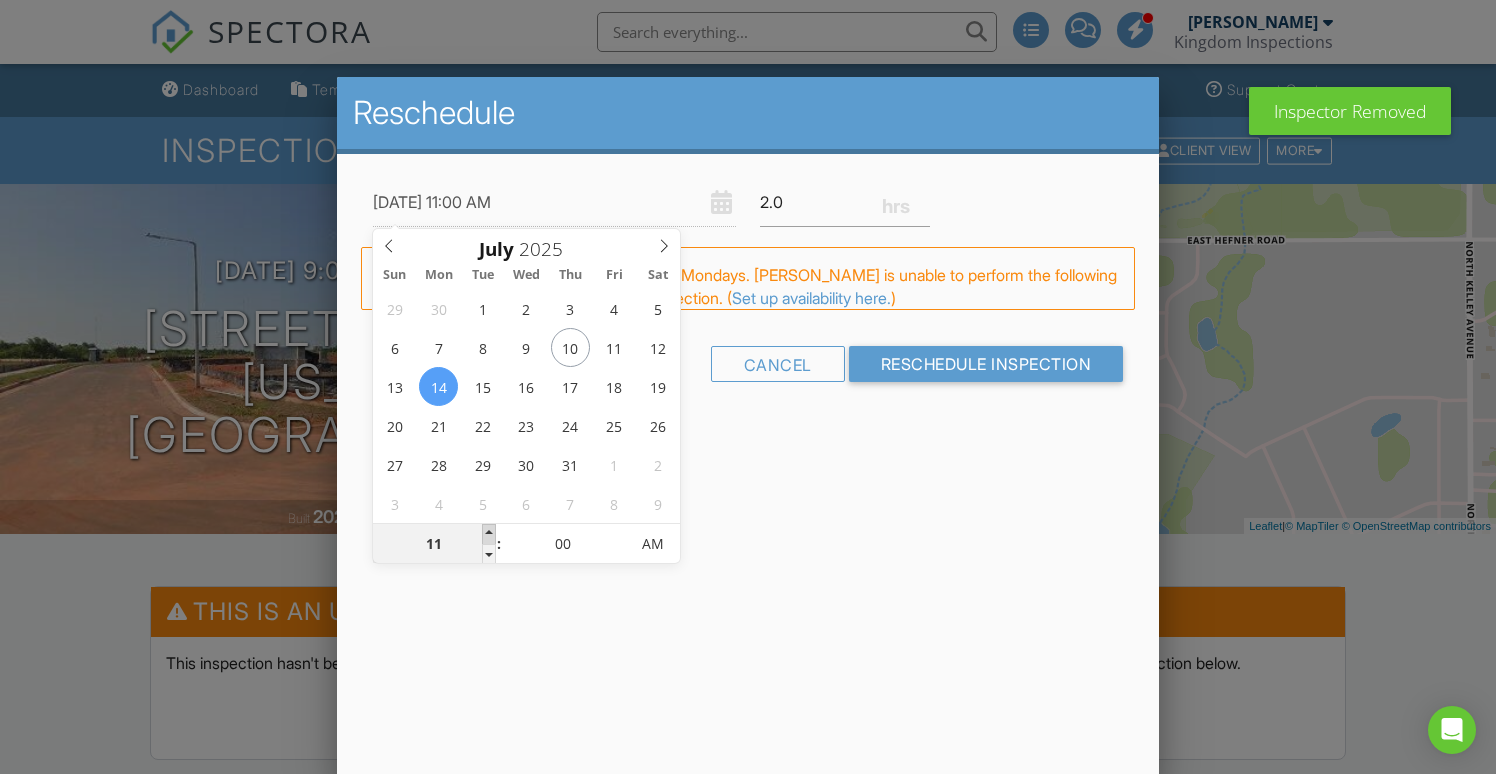 type on "07/14/2025 12:00 PM" 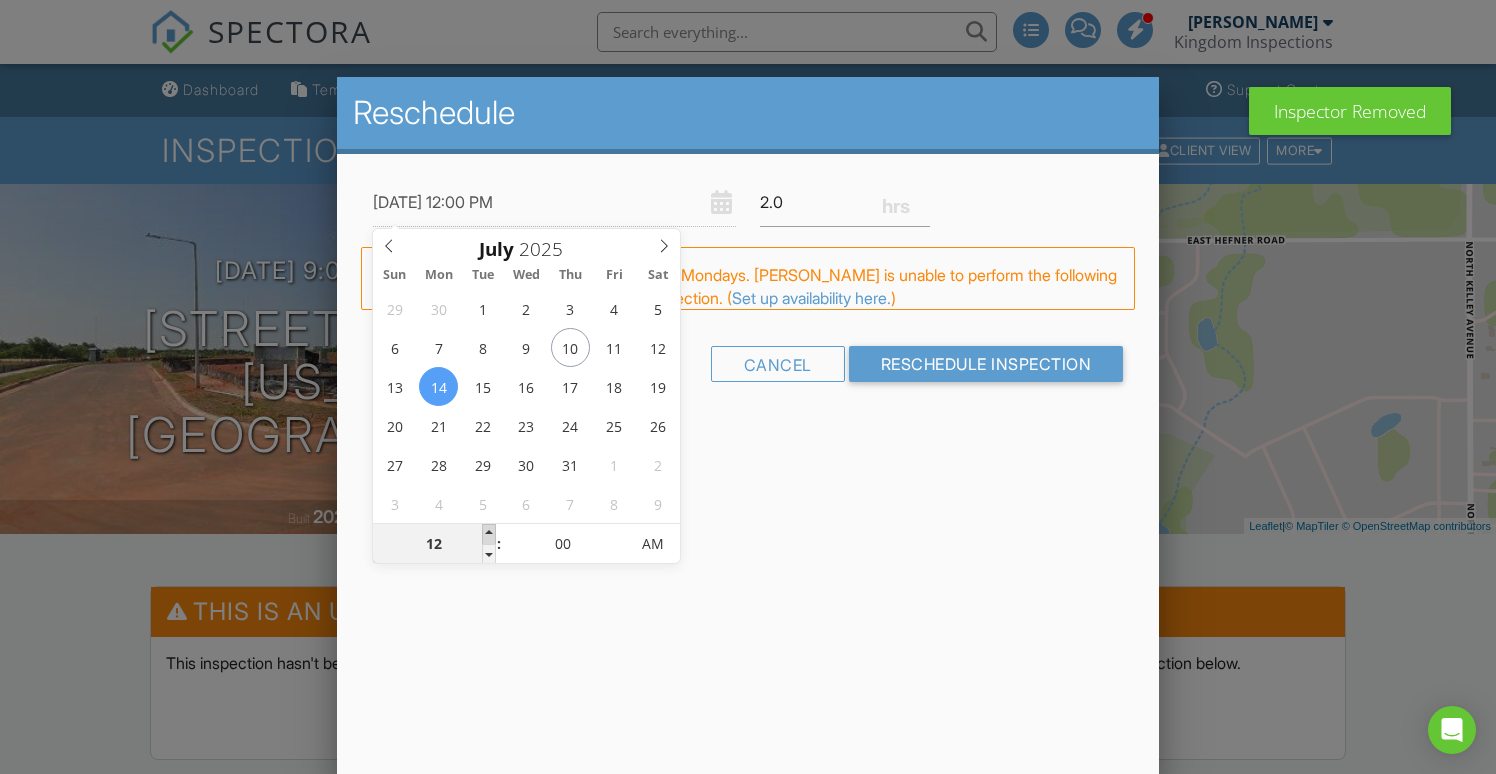 click at bounding box center (489, 534) 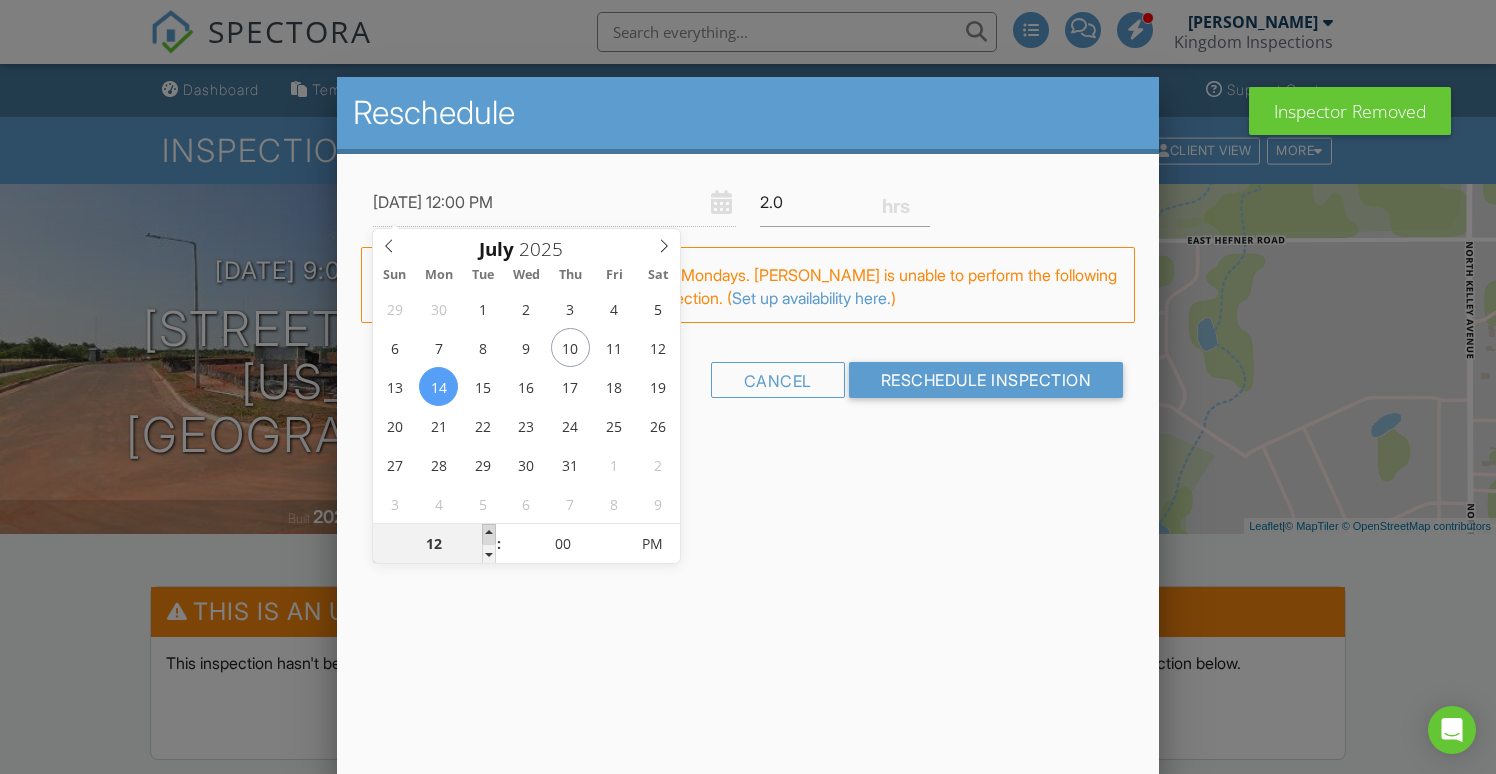 type on "07/14/2025 1:00 PM" 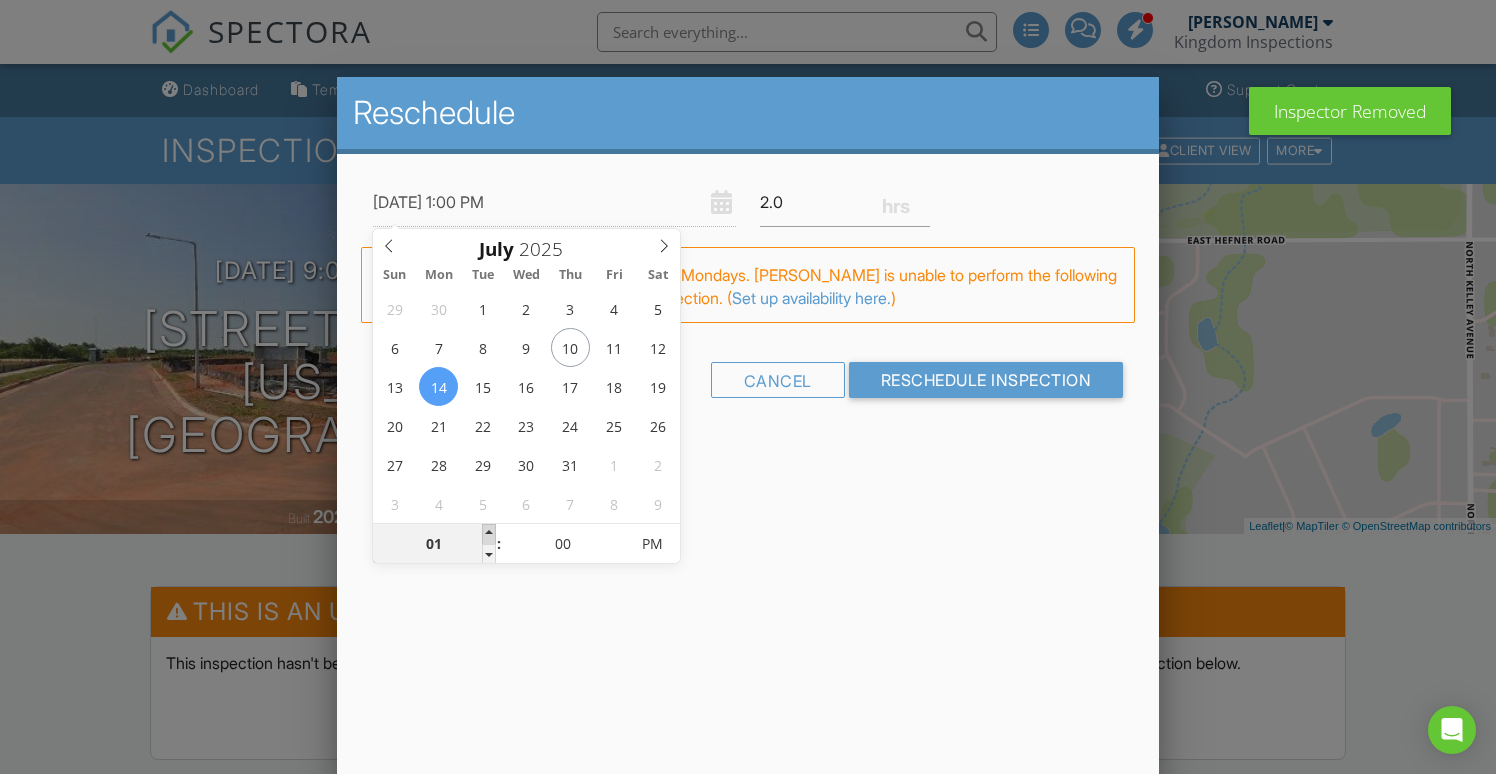click at bounding box center [489, 534] 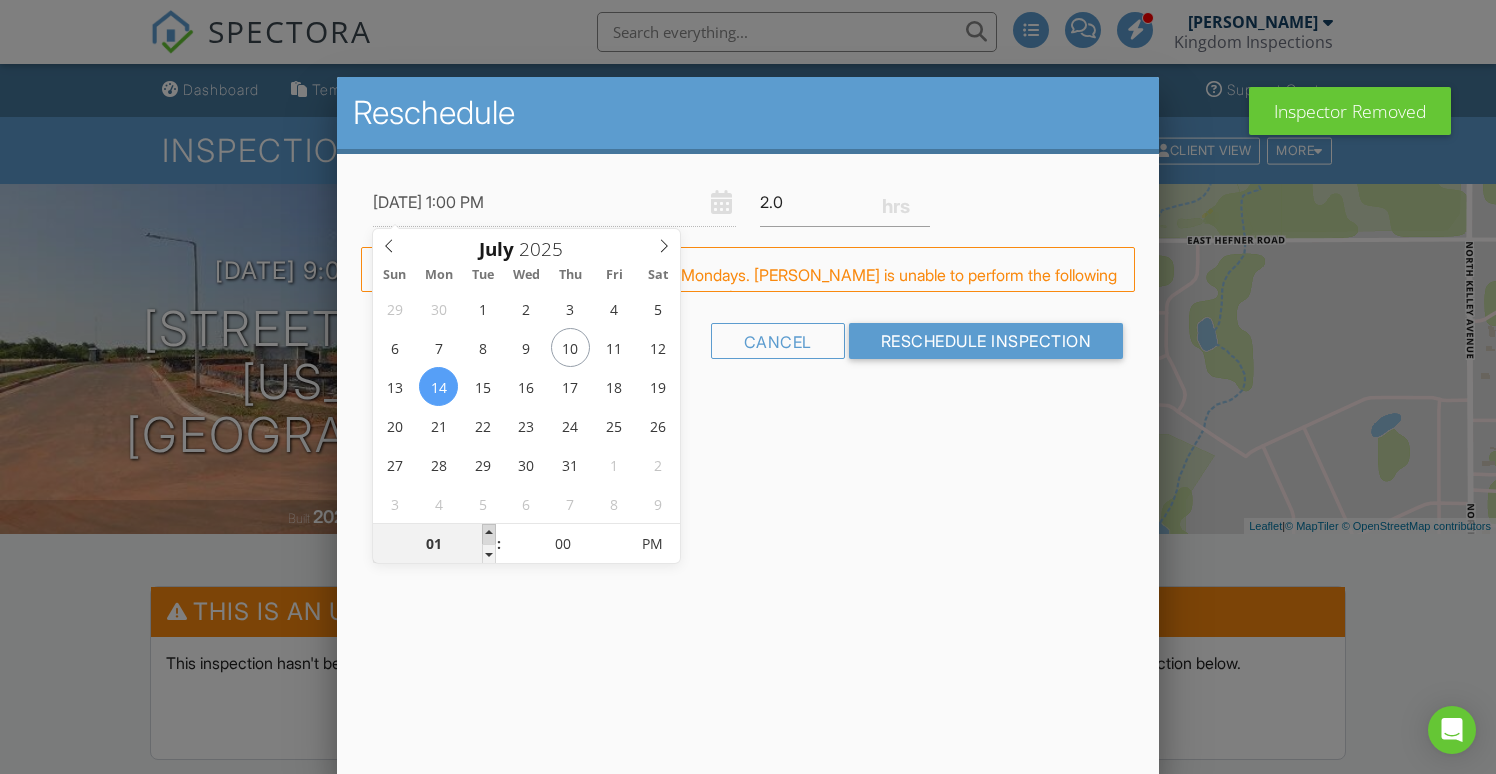 type on "07/14/2025 2:00 PM" 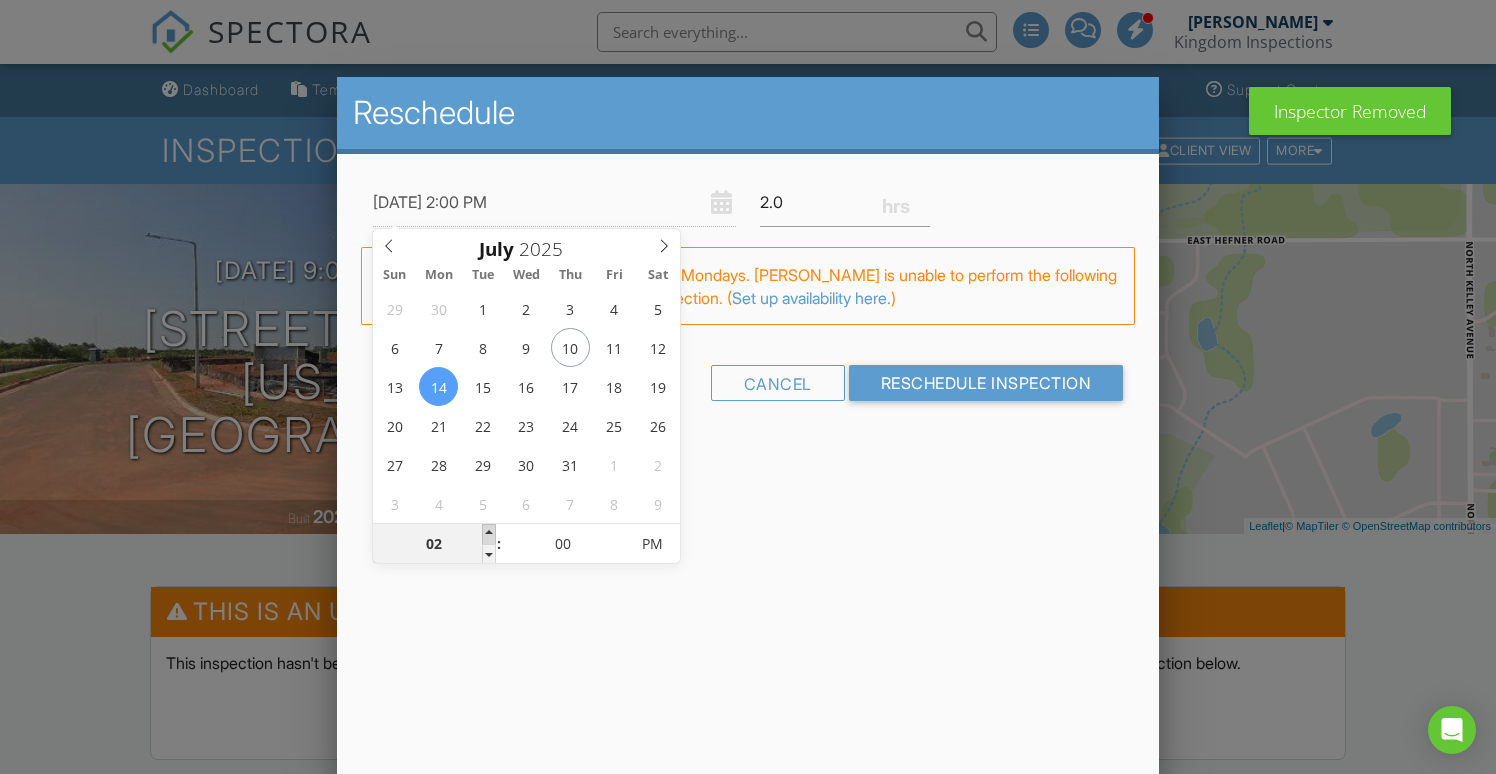 click at bounding box center [489, 534] 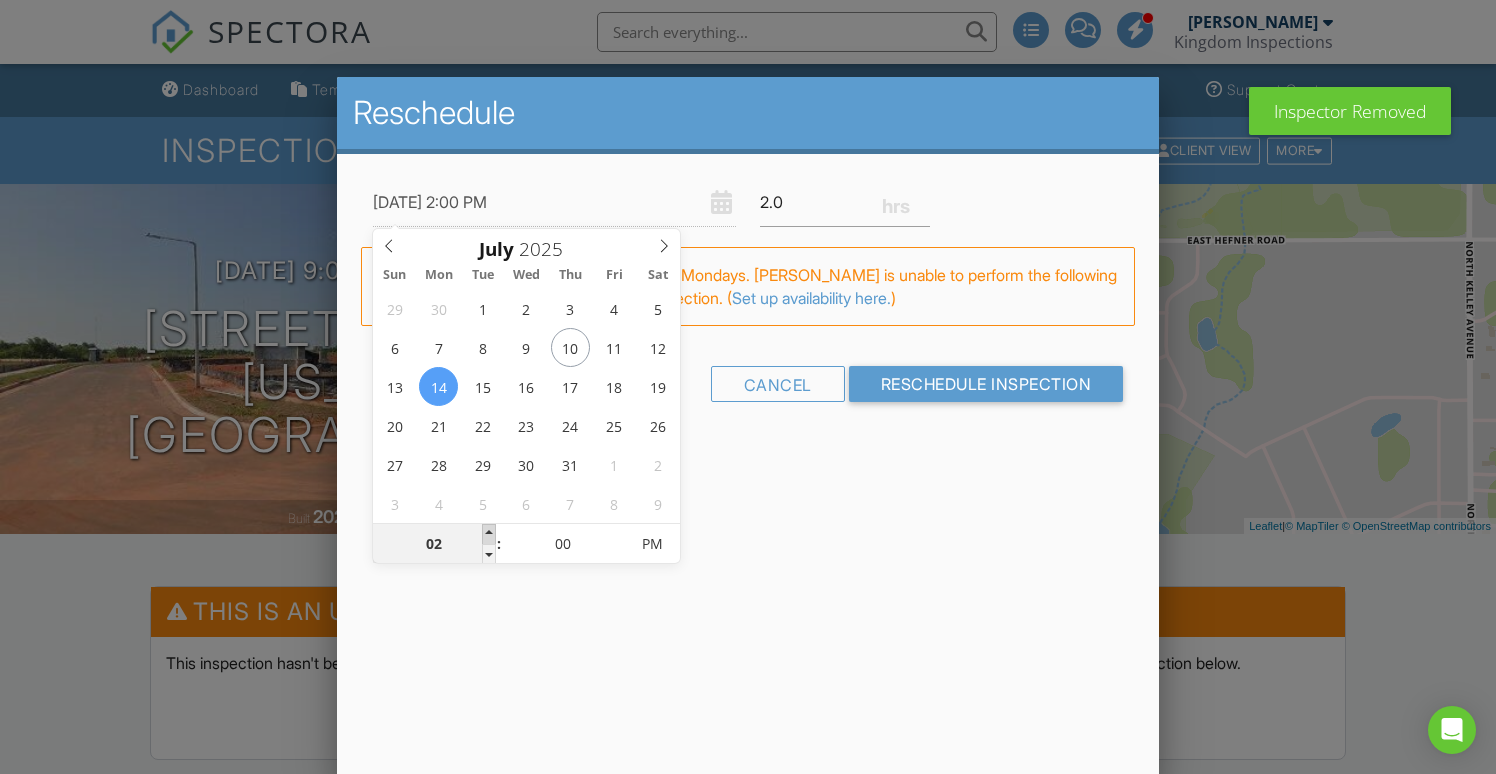 type on "07/14/2025 3:00 PM" 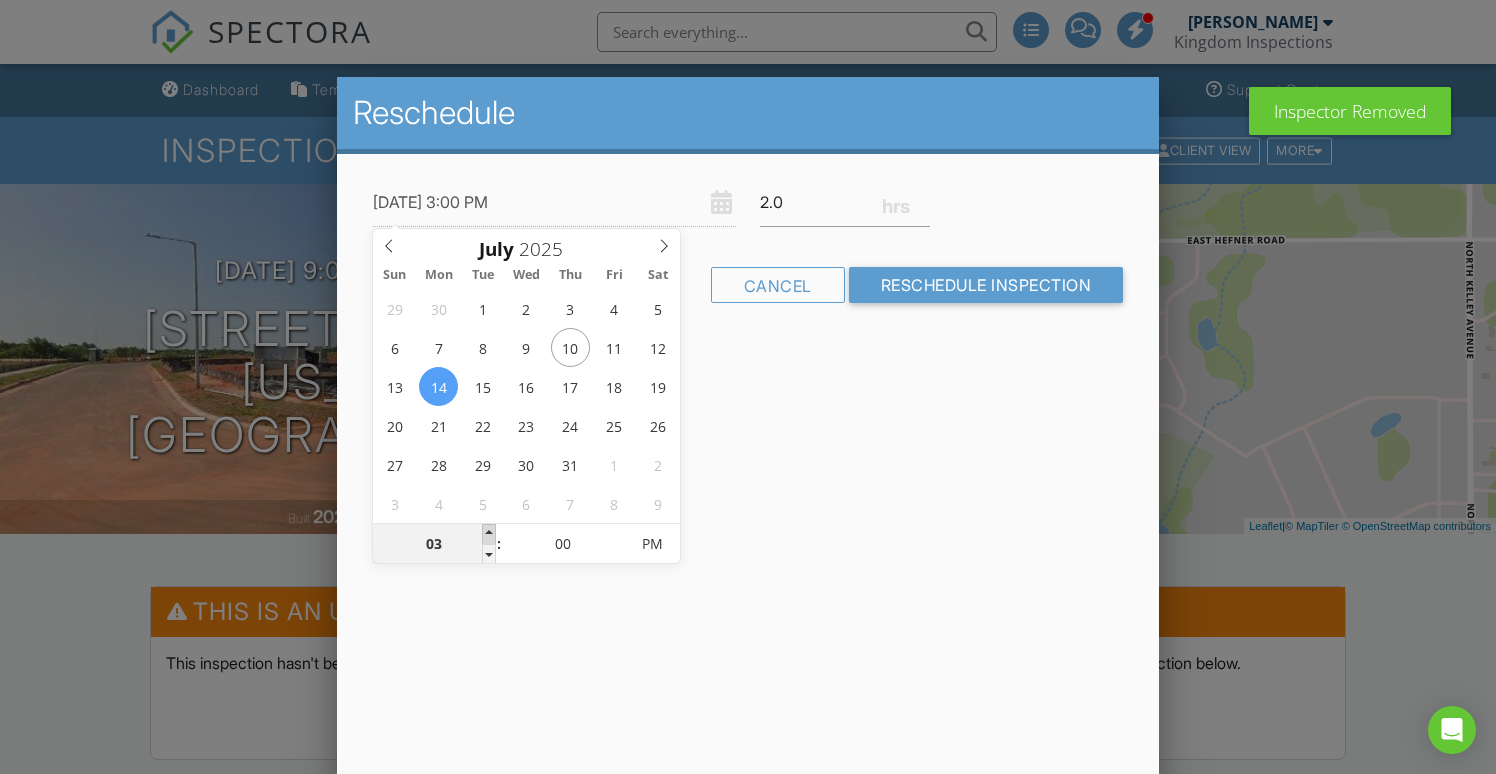 click at bounding box center (489, 534) 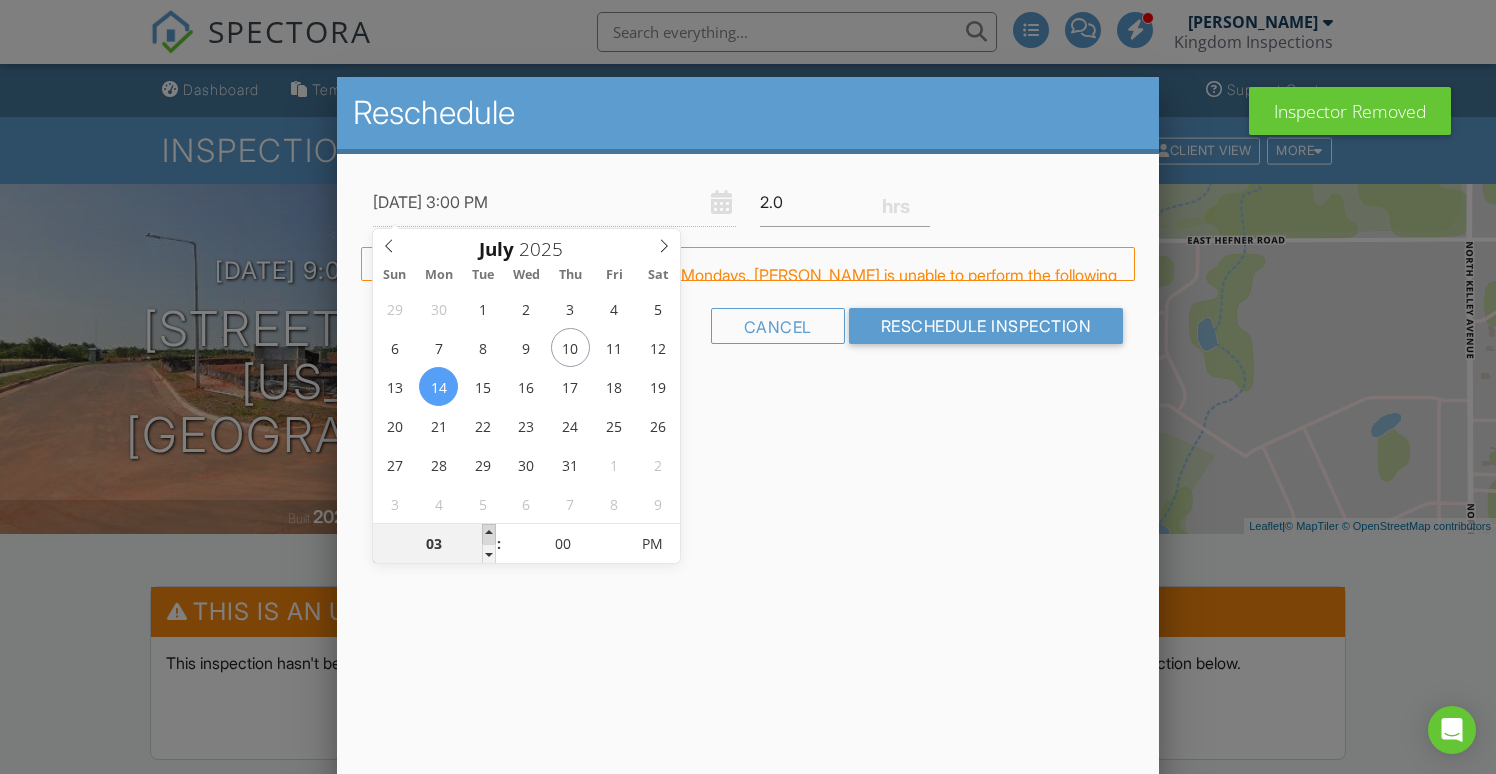 type on "07/14/2025 4:00 PM" 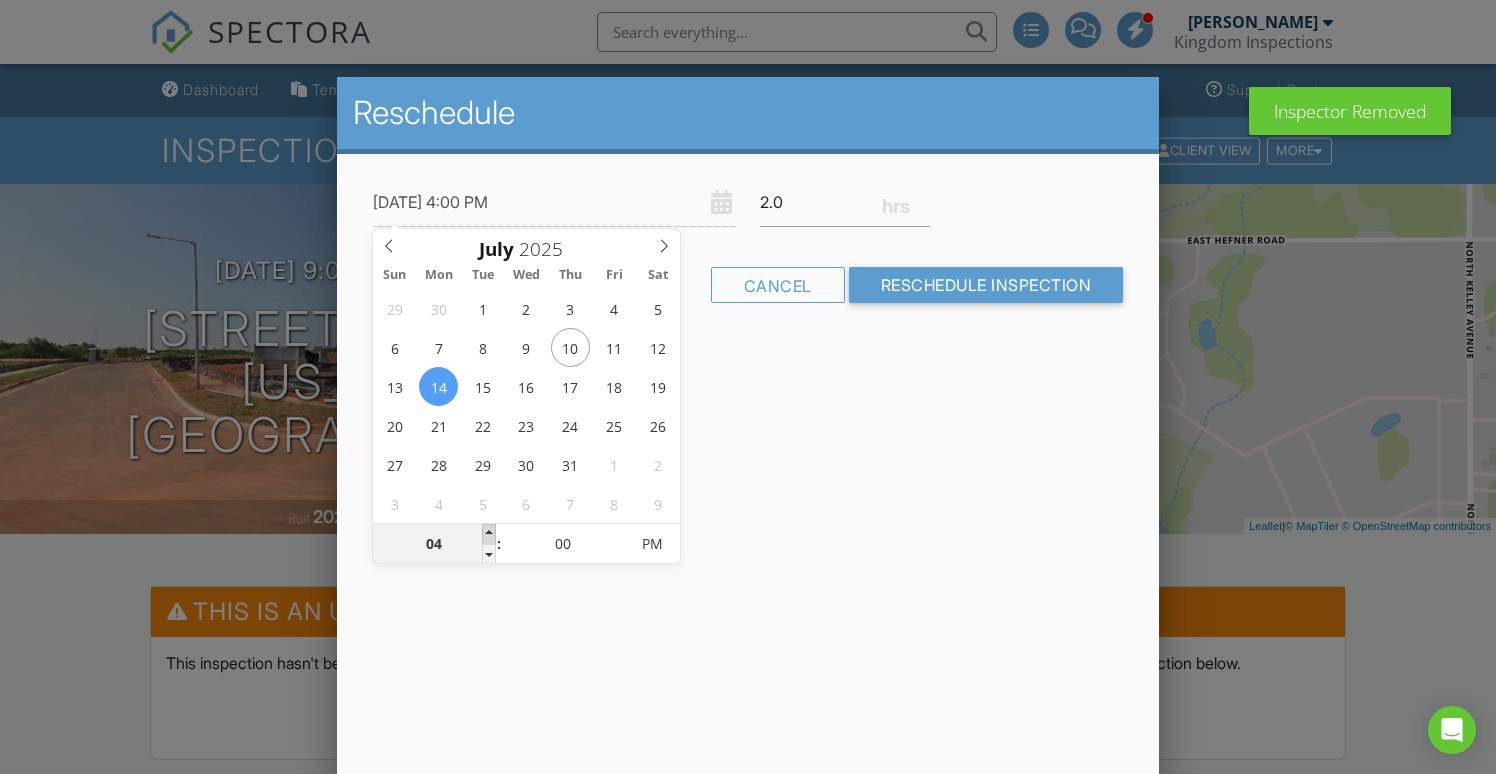 click at bounding box center [489, 534] 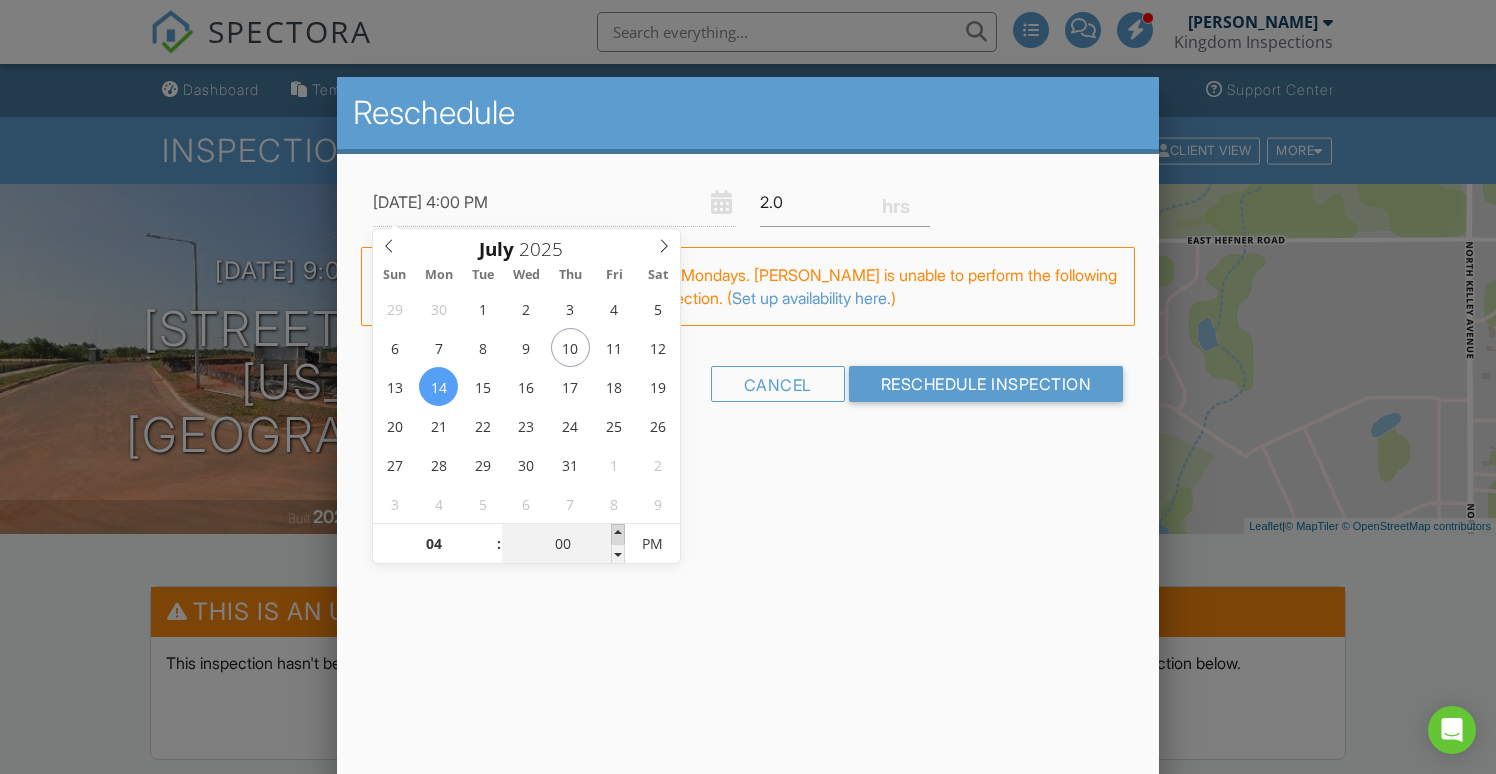 type on "07/14/2025 4:05 PM" 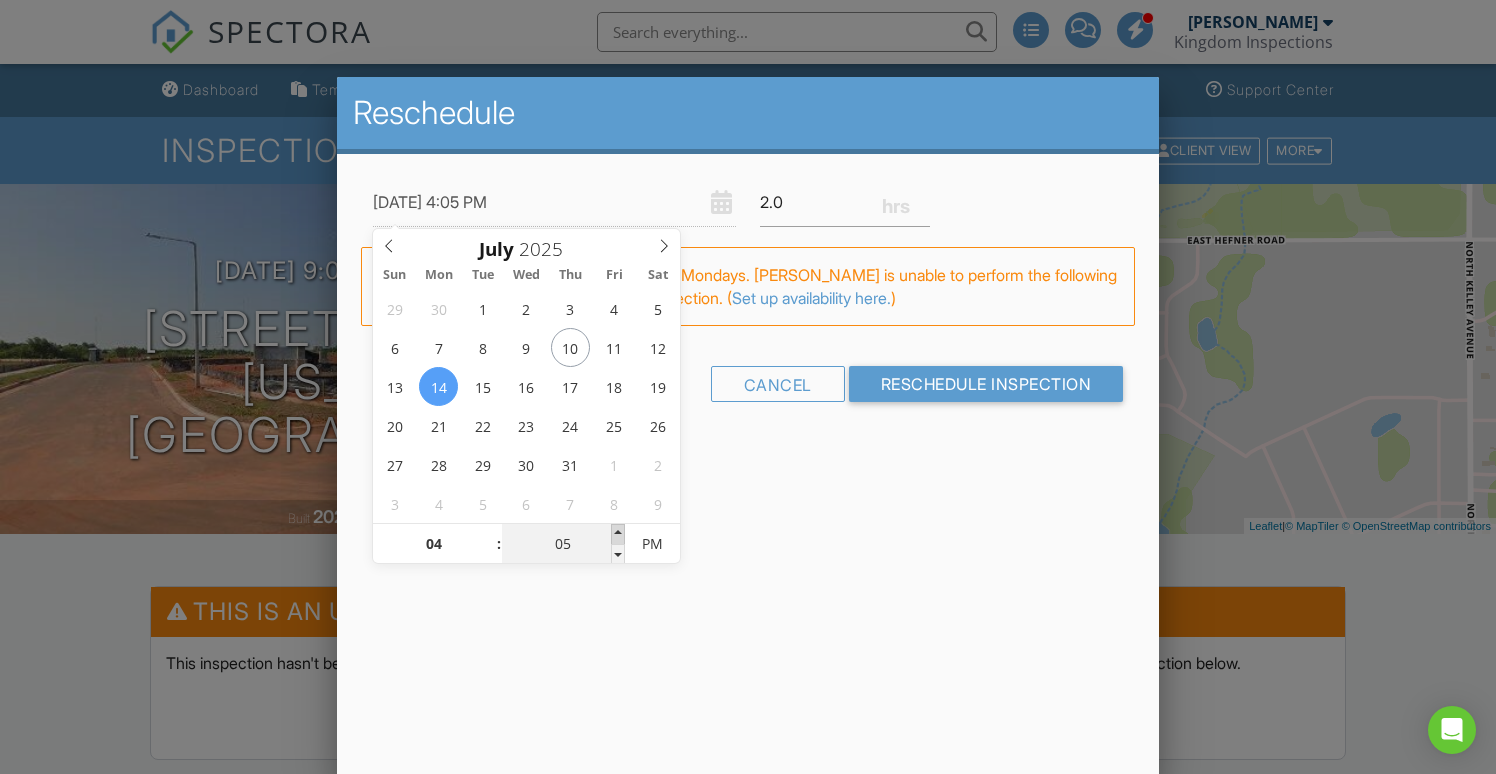 click at bounding box center (618, 534) 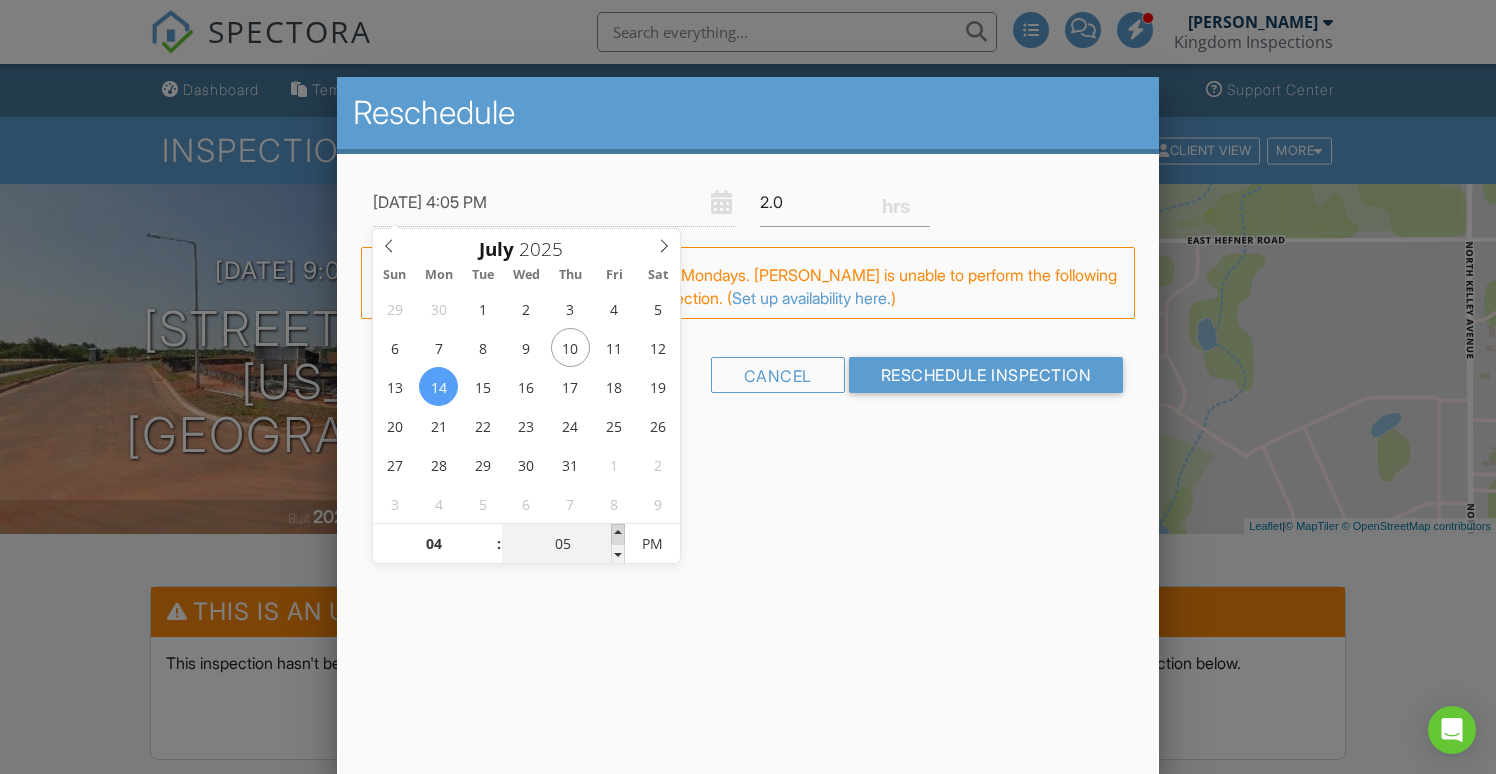 type on "07/14/2025 4:10 PM" 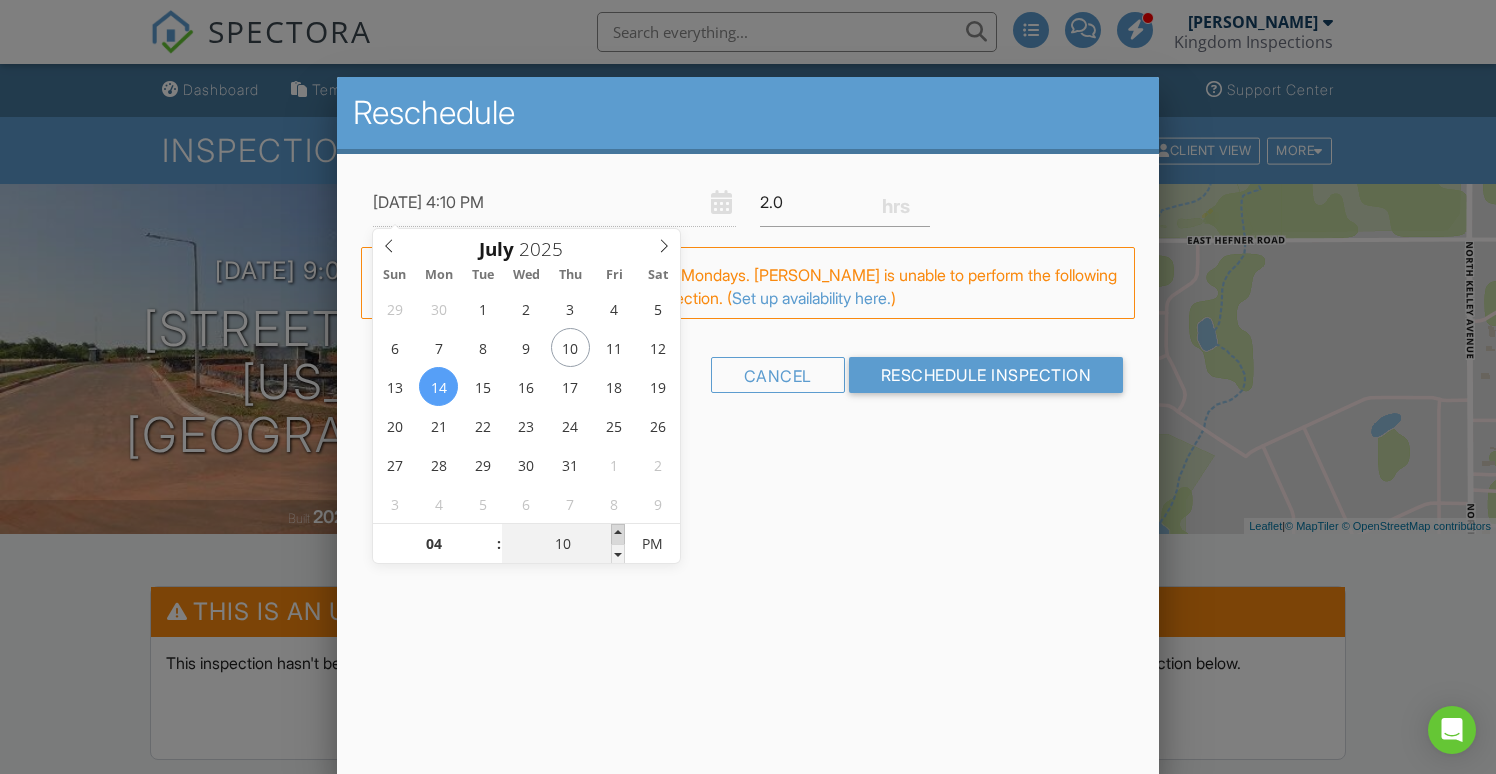 click at bounding box center [618, 534] 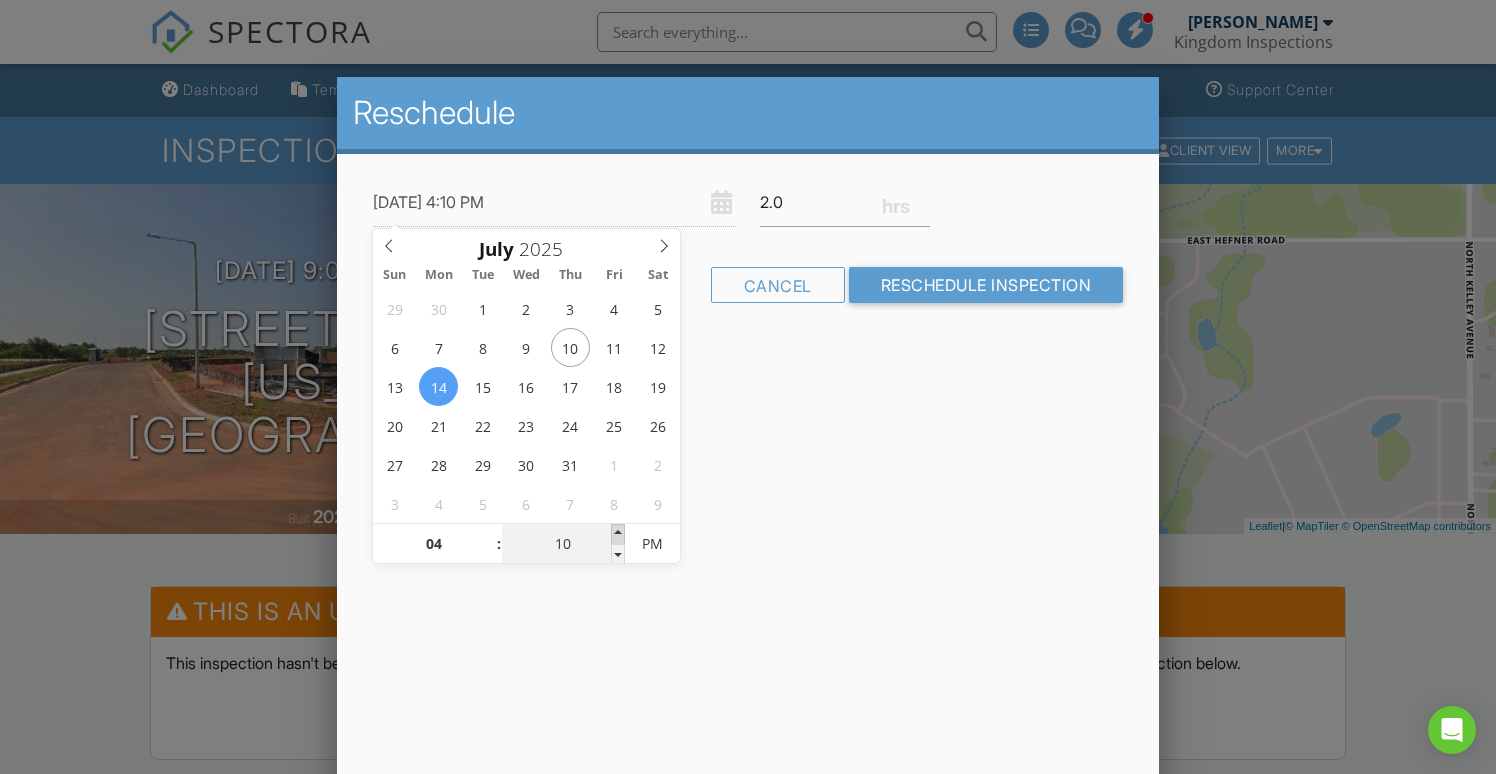 type on "07/14/2025 4:15 PM" 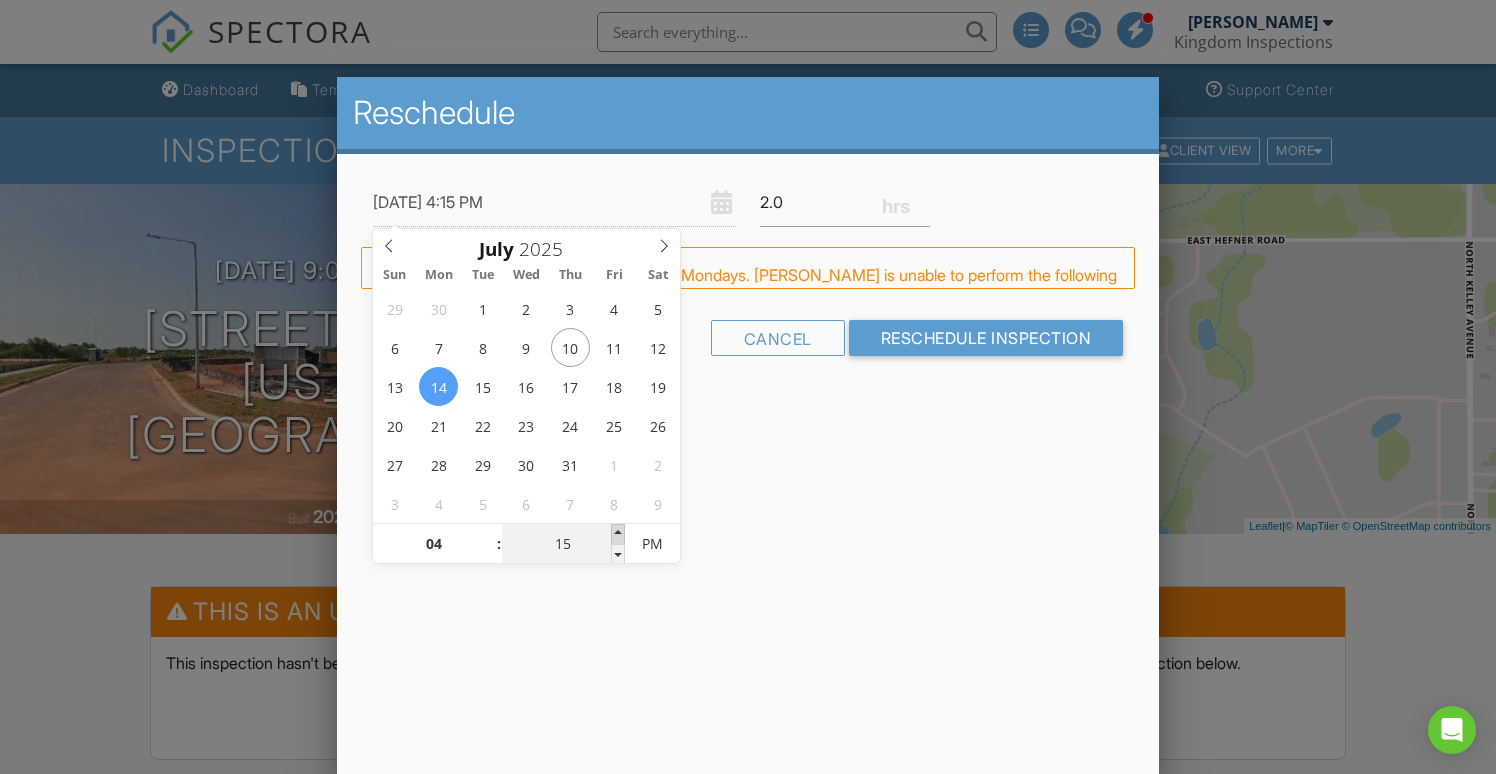 click at bounding box center [618, 534] 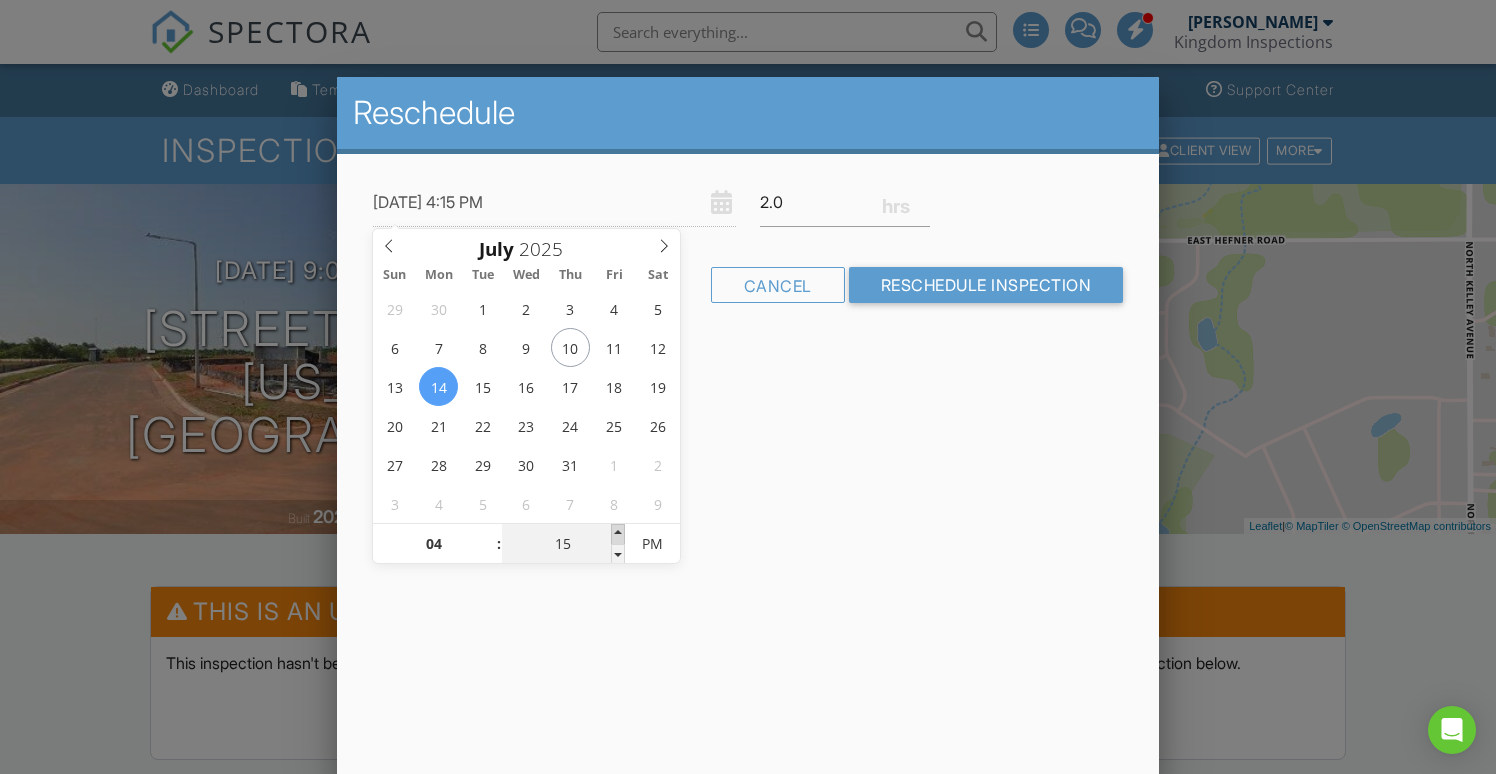 type on "07/14/2025 4:20 PM" 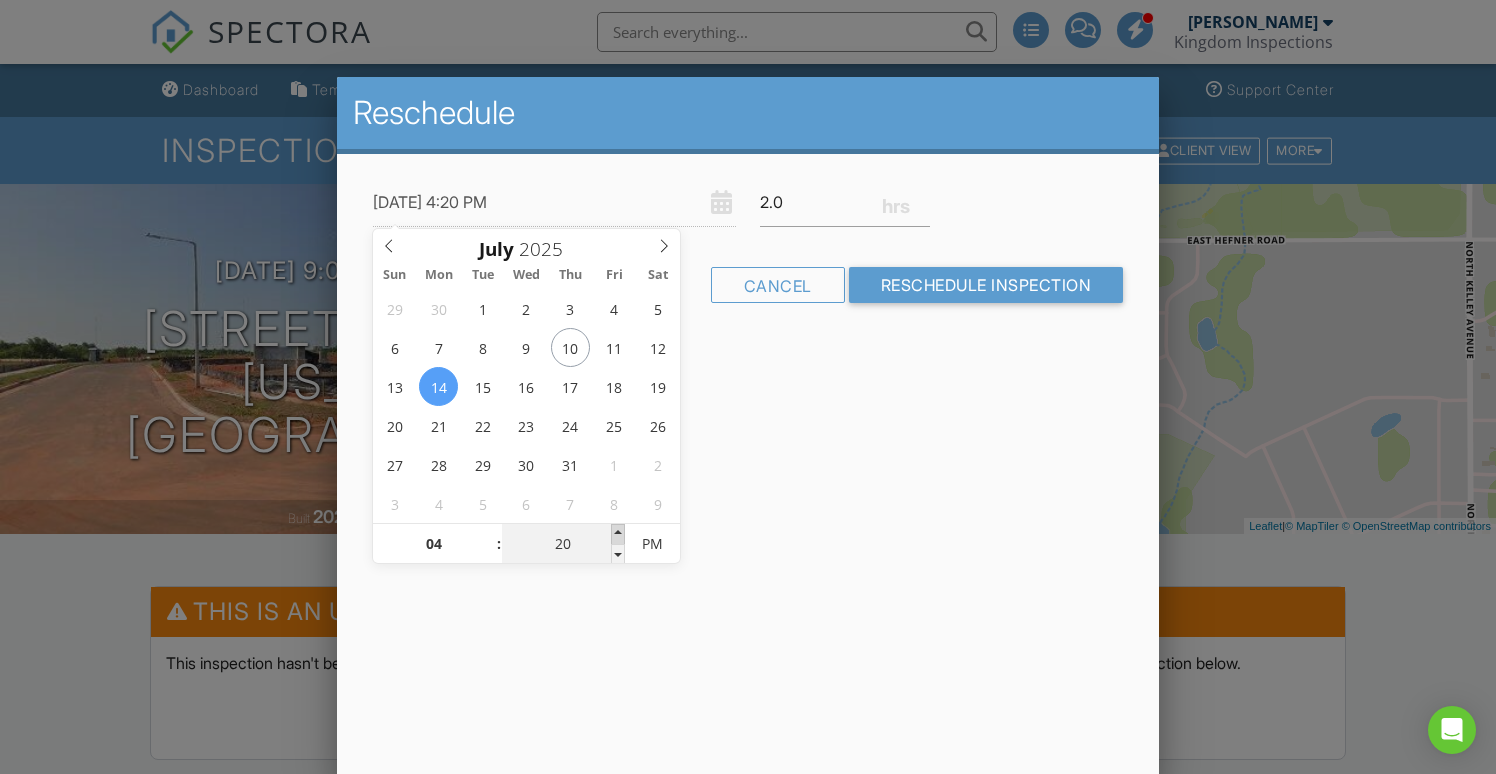 click at bounding box center (618, 534) 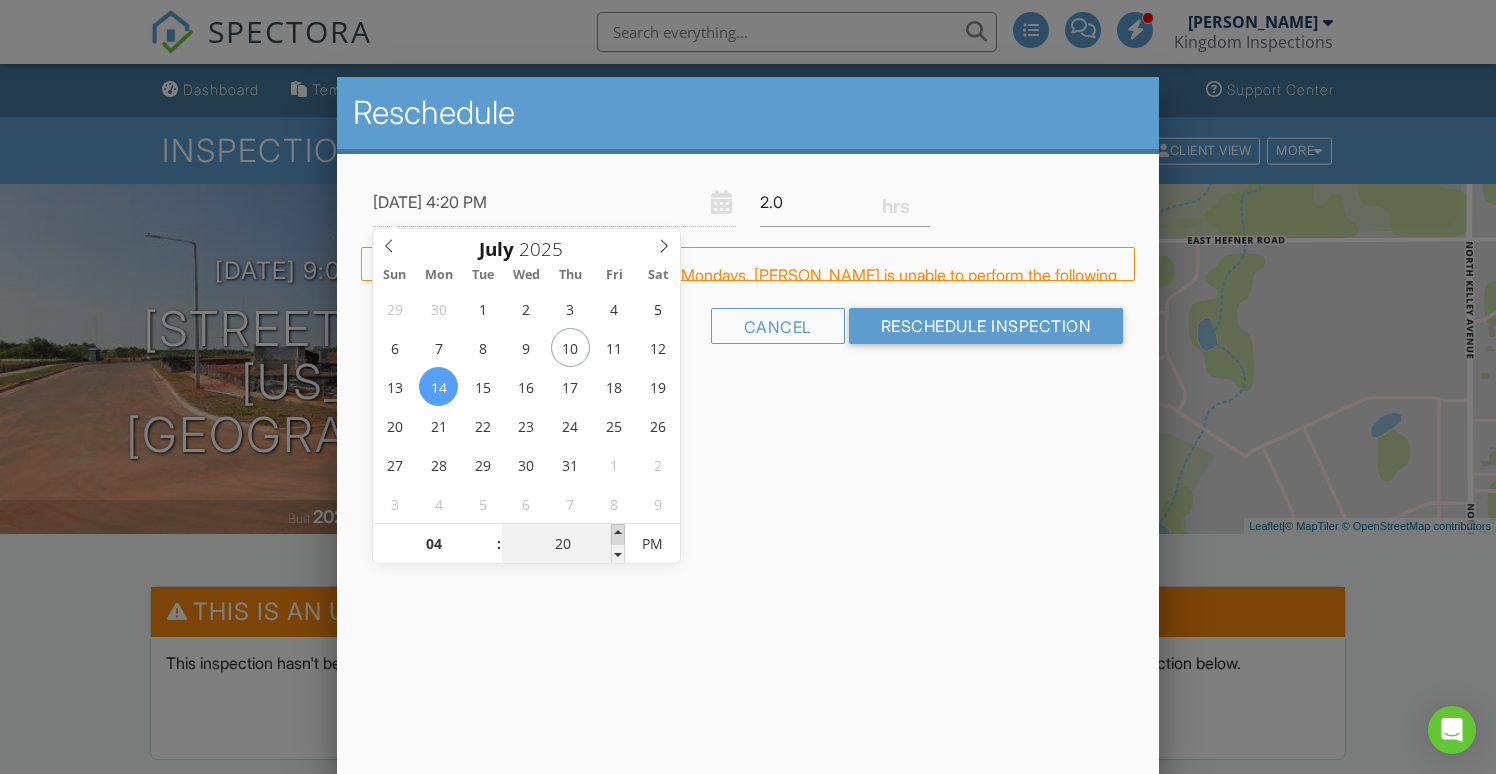 type on "07/14/2025 4:25 PM" 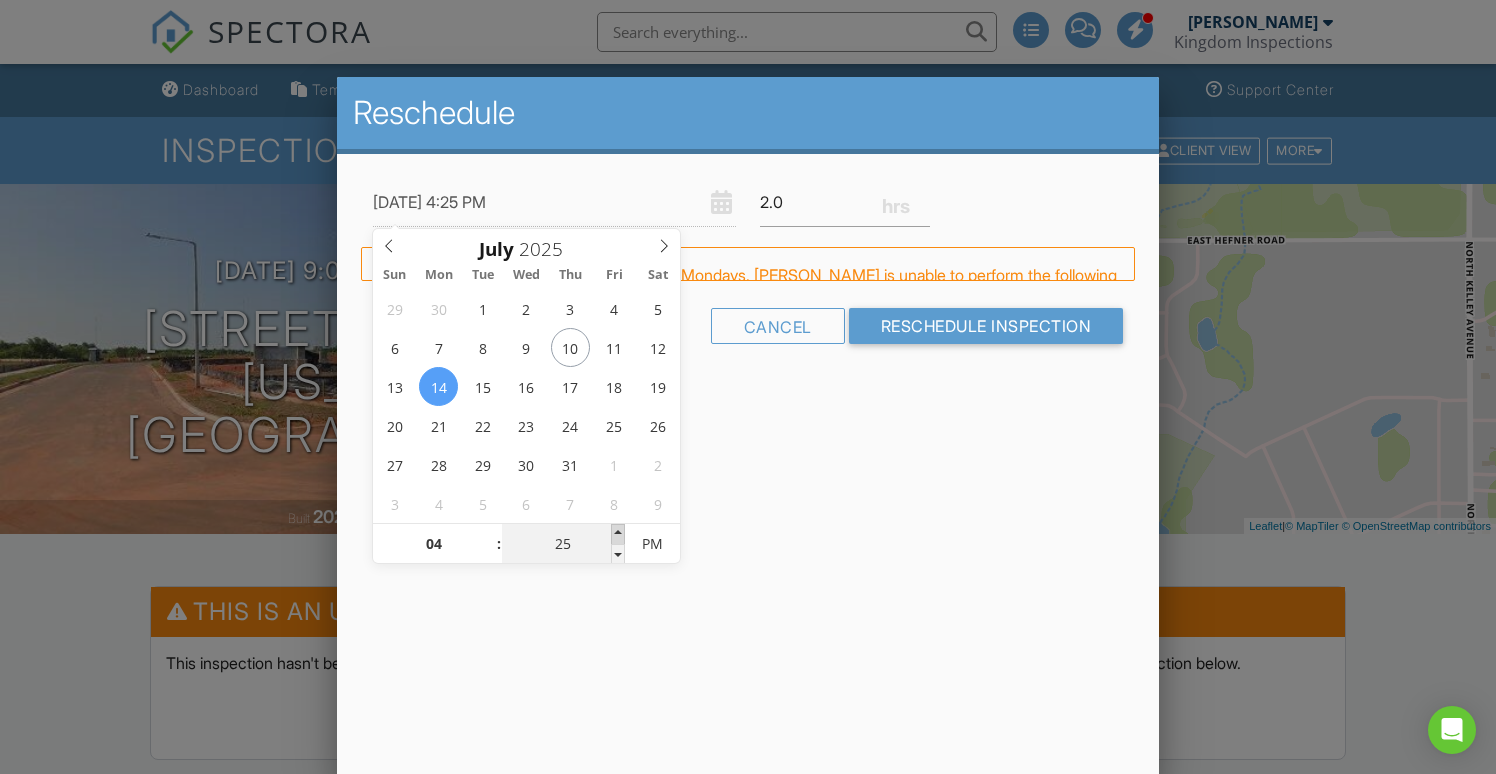 click at bounding box center [618, 534] 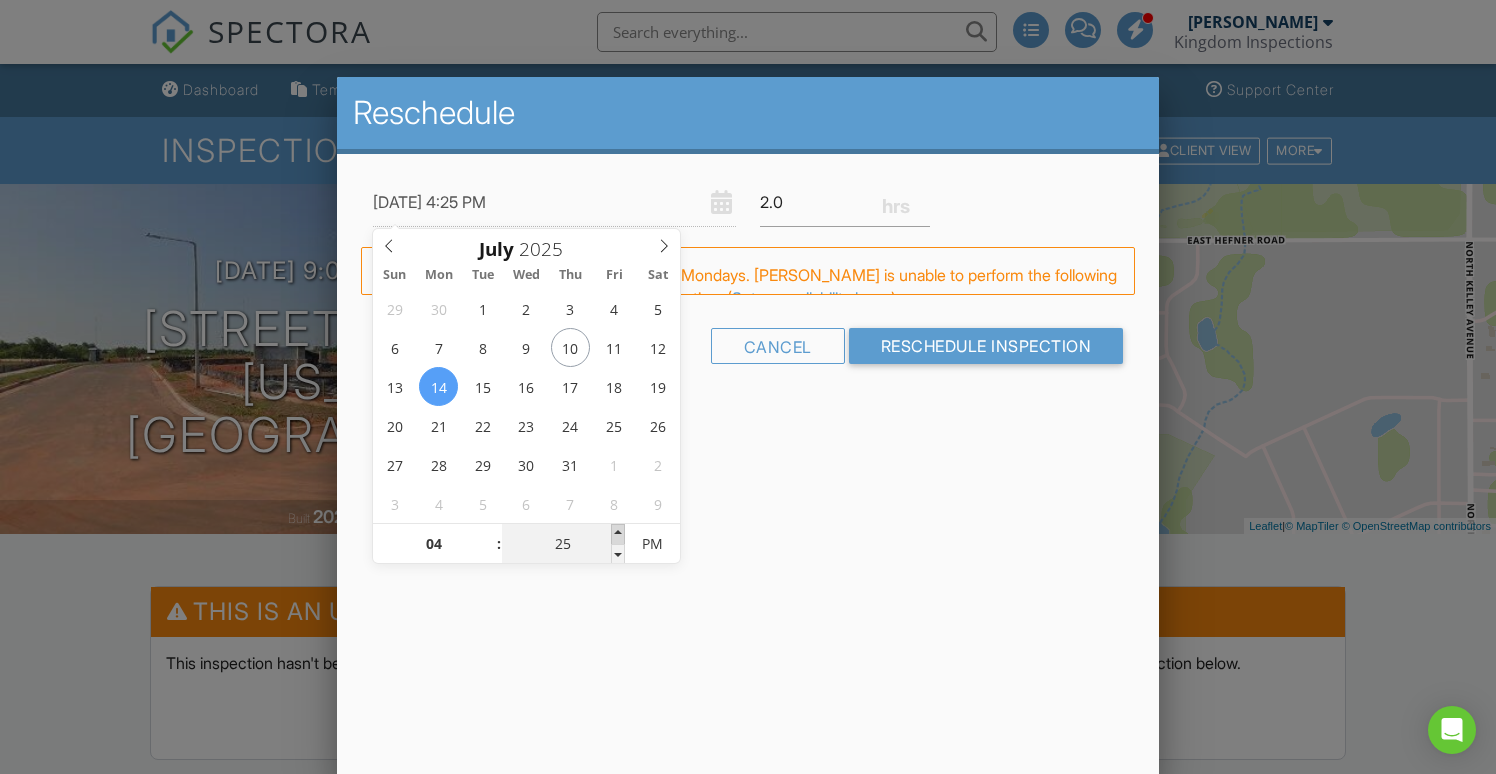 type on "[DATE] 4:30 PM" 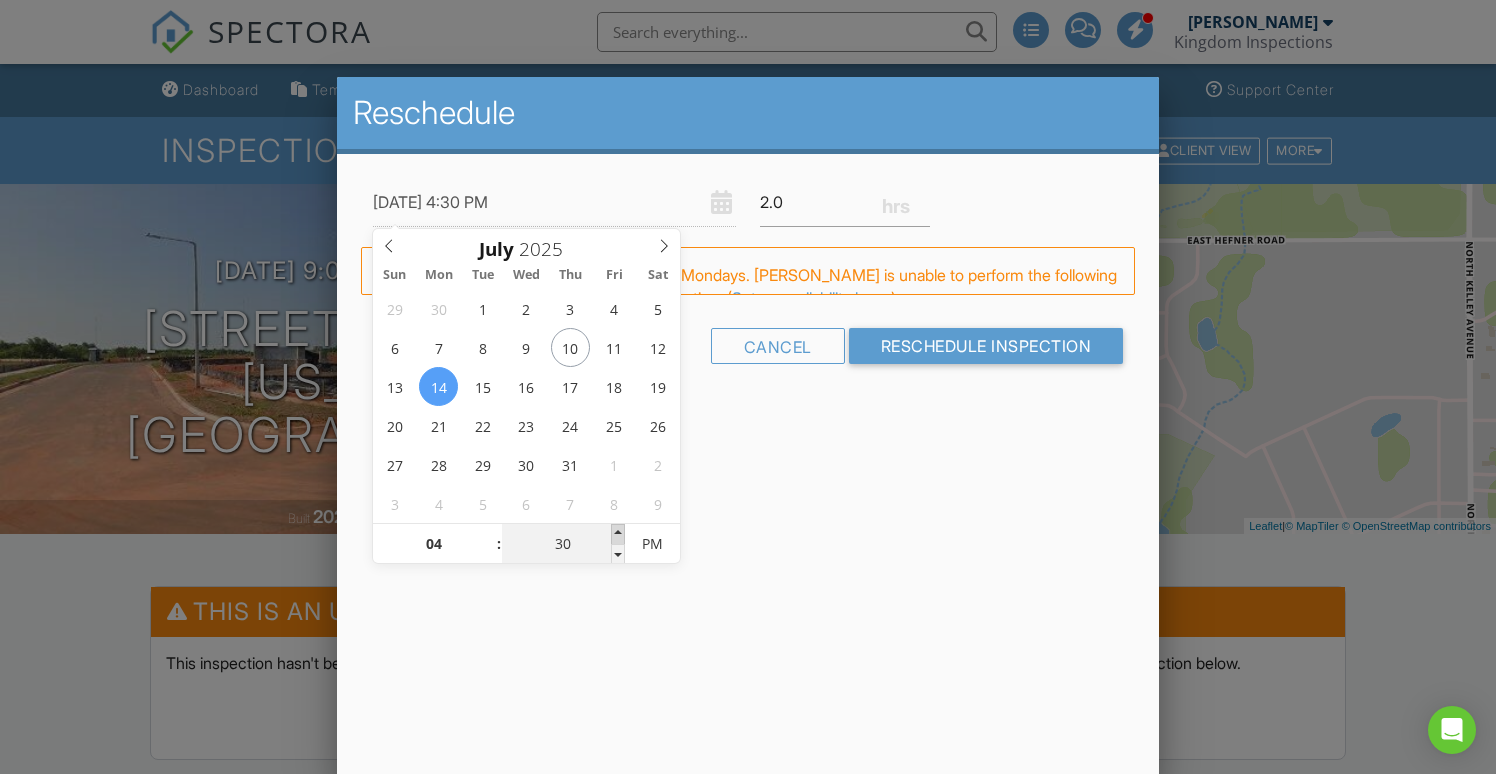 click at bounding box center (618, 534) 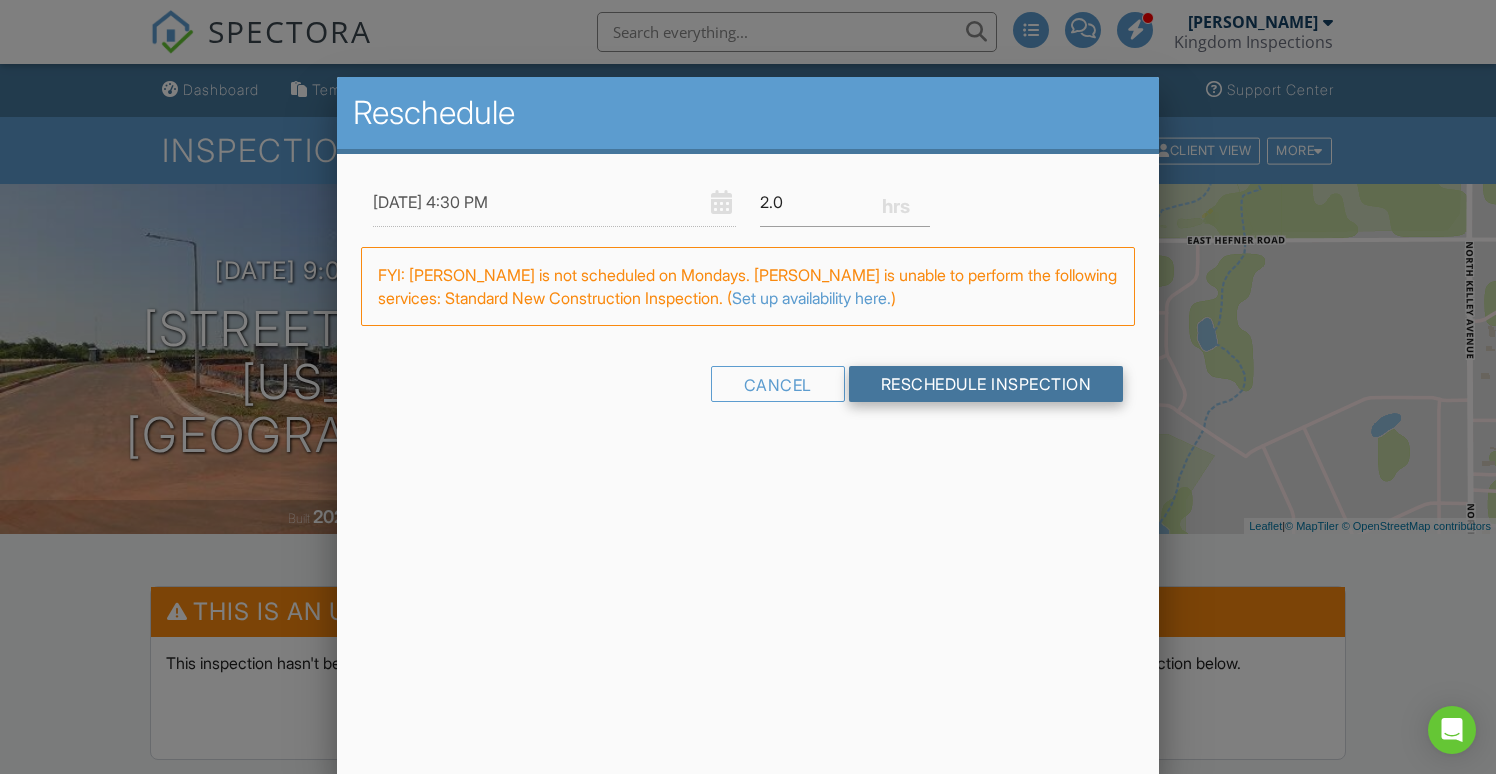 click on "Reschedule Inspection" at bounding box center (986, 384) 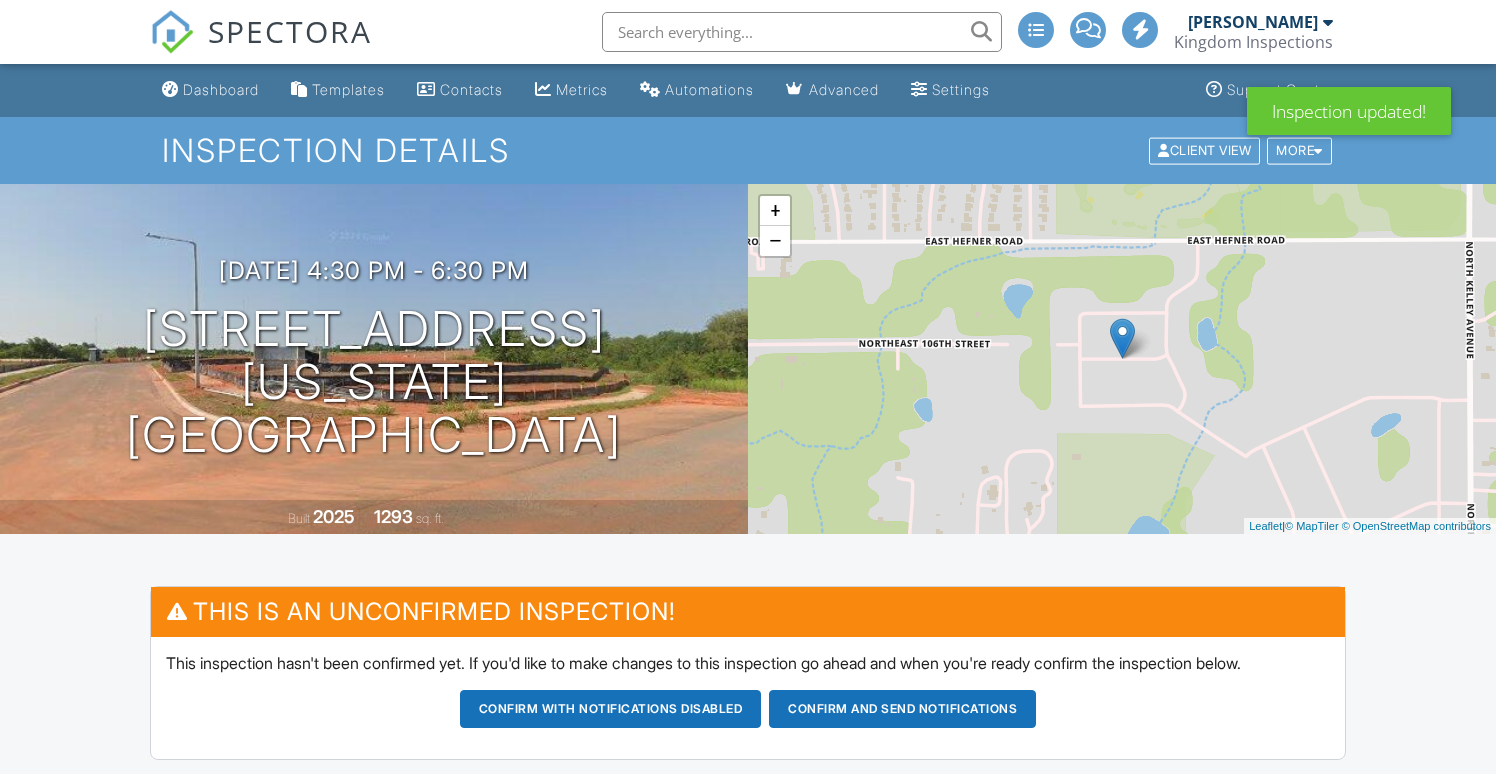 scroll, scrollTop: 0, scrollLeft: 0, axis: both 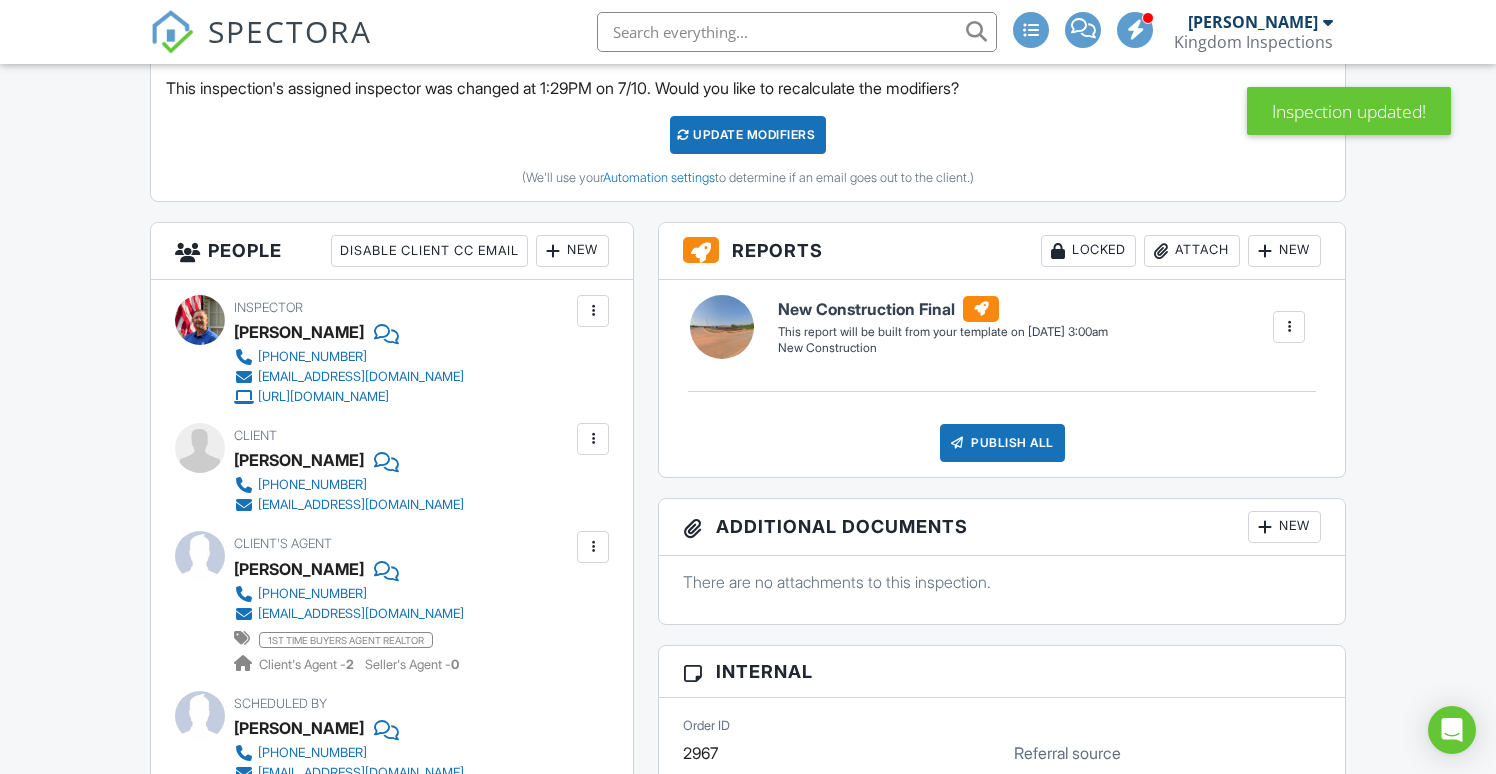 click at bounding box center [593, 311] 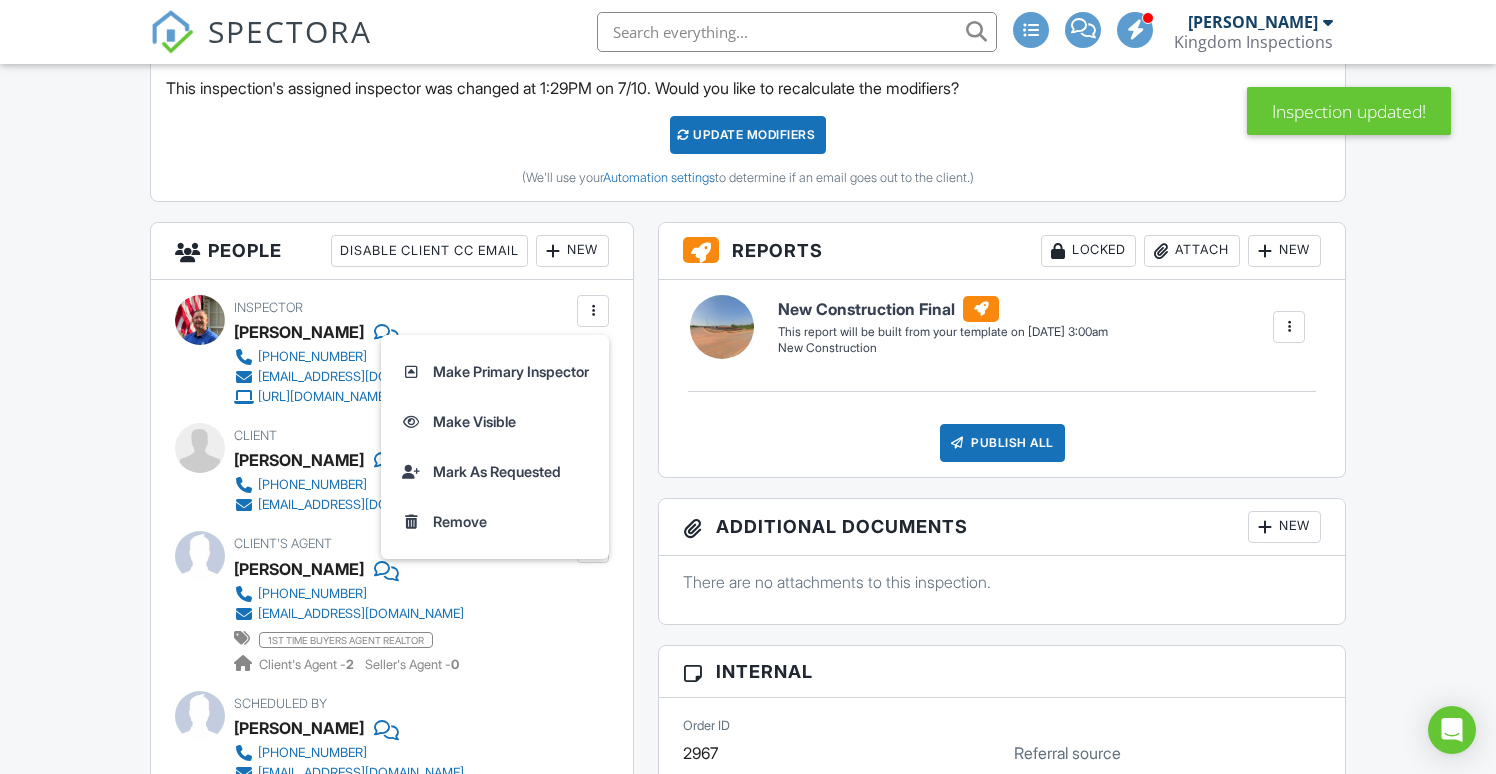 click at bounding box center [553, 251] 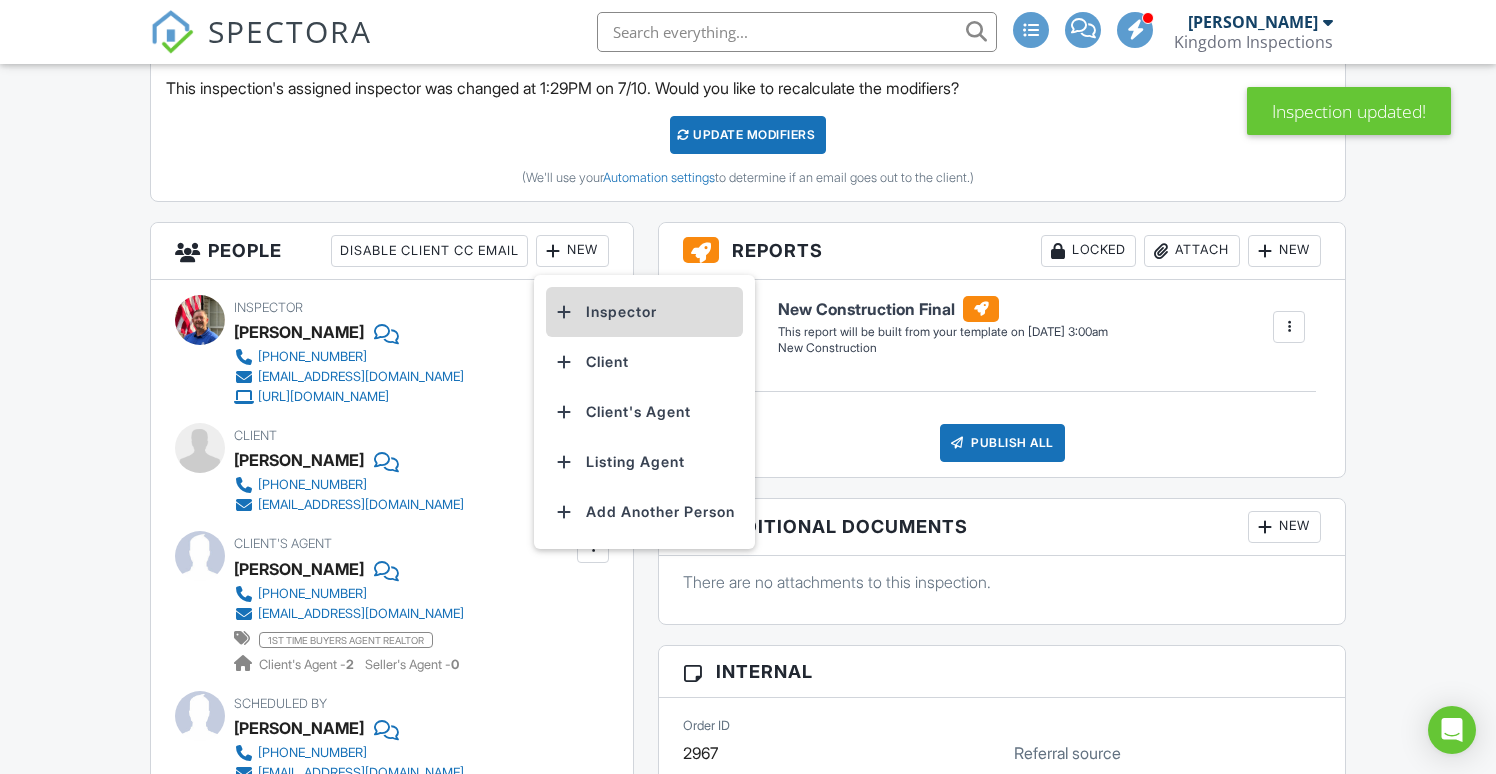 click on "Inspector" at bounding box center [644, 312] 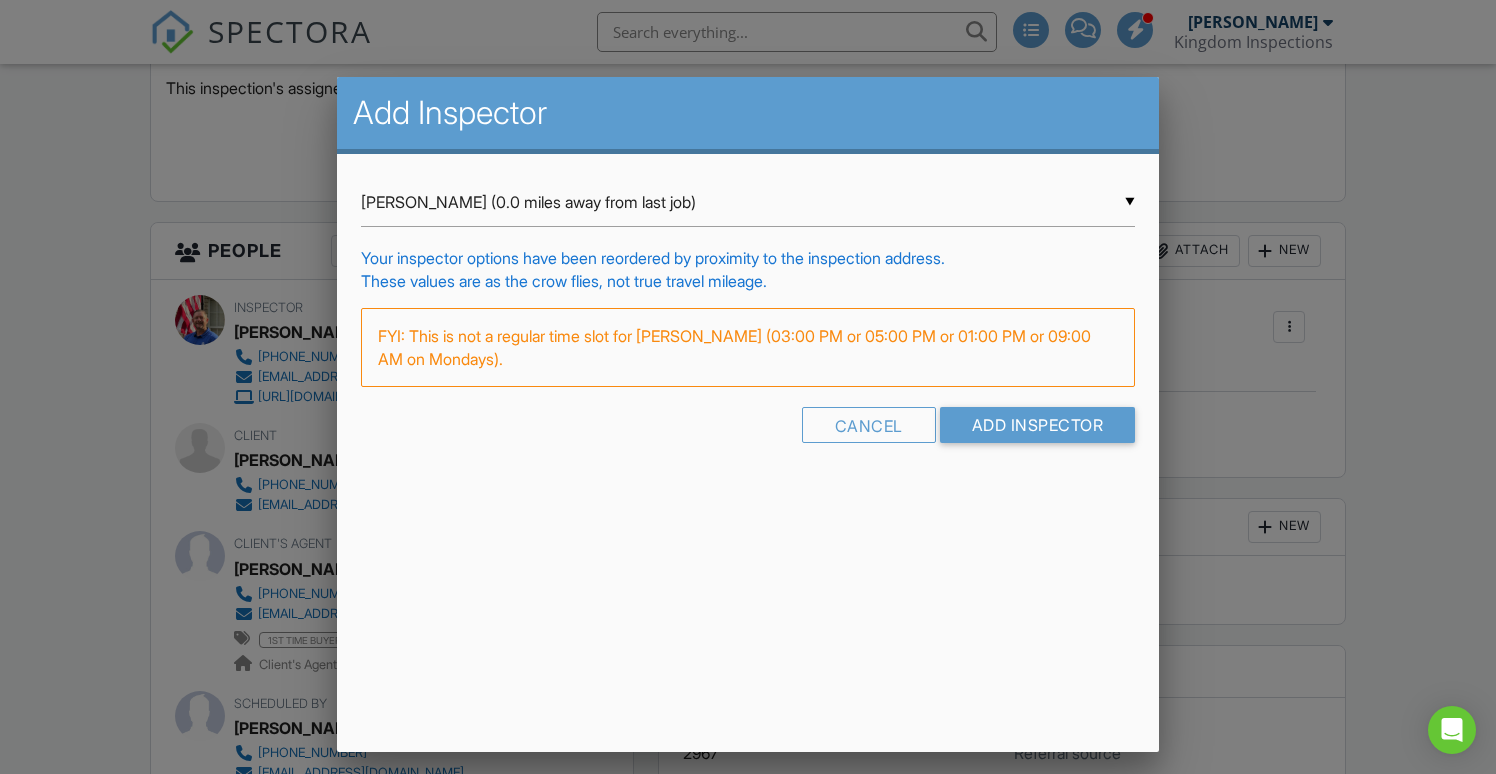 click on "▼ Seth Kaplan (0.0 miles away from last job) Seth Kaplan (0.0 miles away from last job) George Carpenter (12.2 miles away from last job) Matthew Carpenter (12.2 miles away from last job) Seth Kaplan (0.0 miles away from last job) George Carpenter (12.2 miles away from last job) Matthew Carpenter (12.2 miles away from last job)" at bounding box center (748, 202) 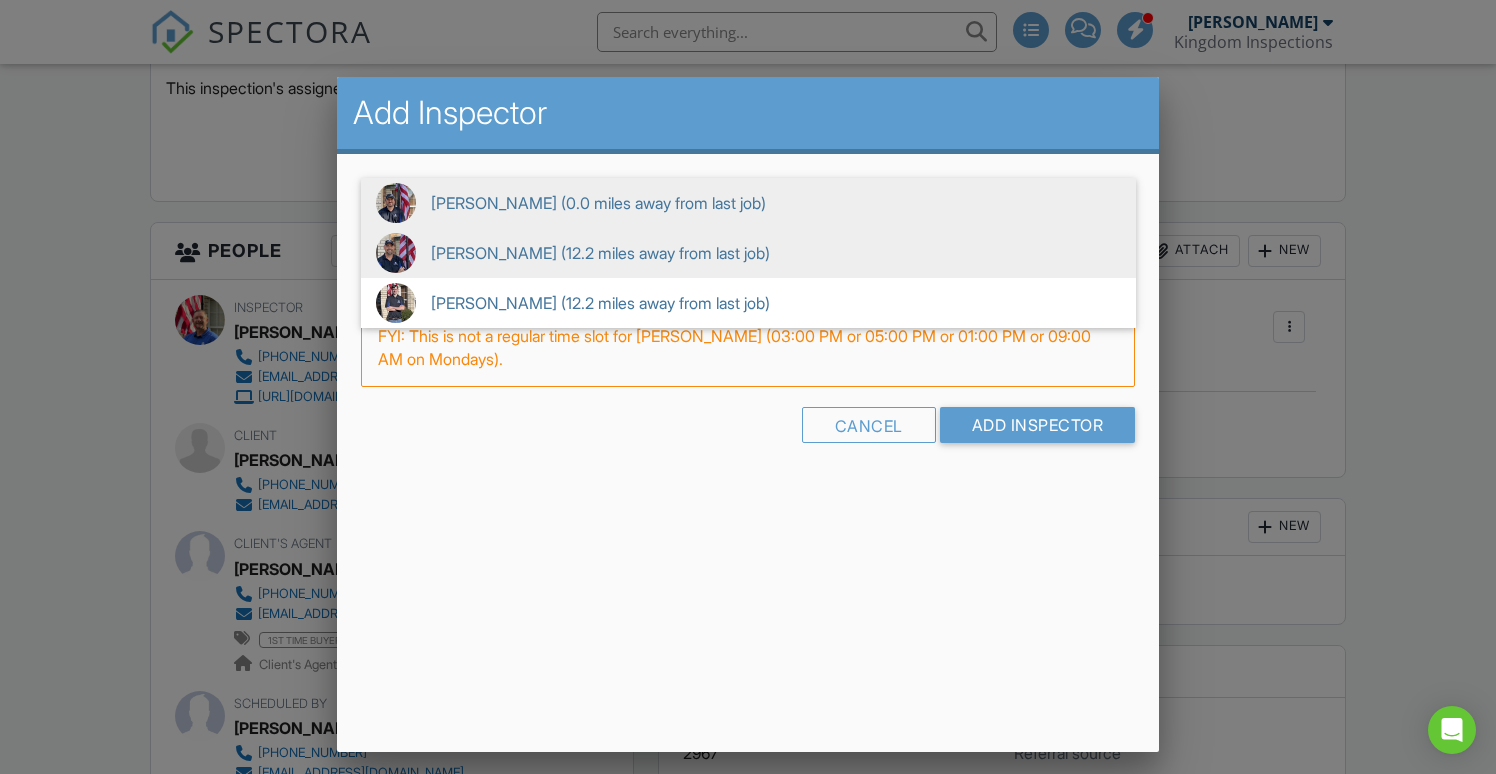 click on "George Carpenter (12.2 miles away from last job)" at bounding box center [748, 253] 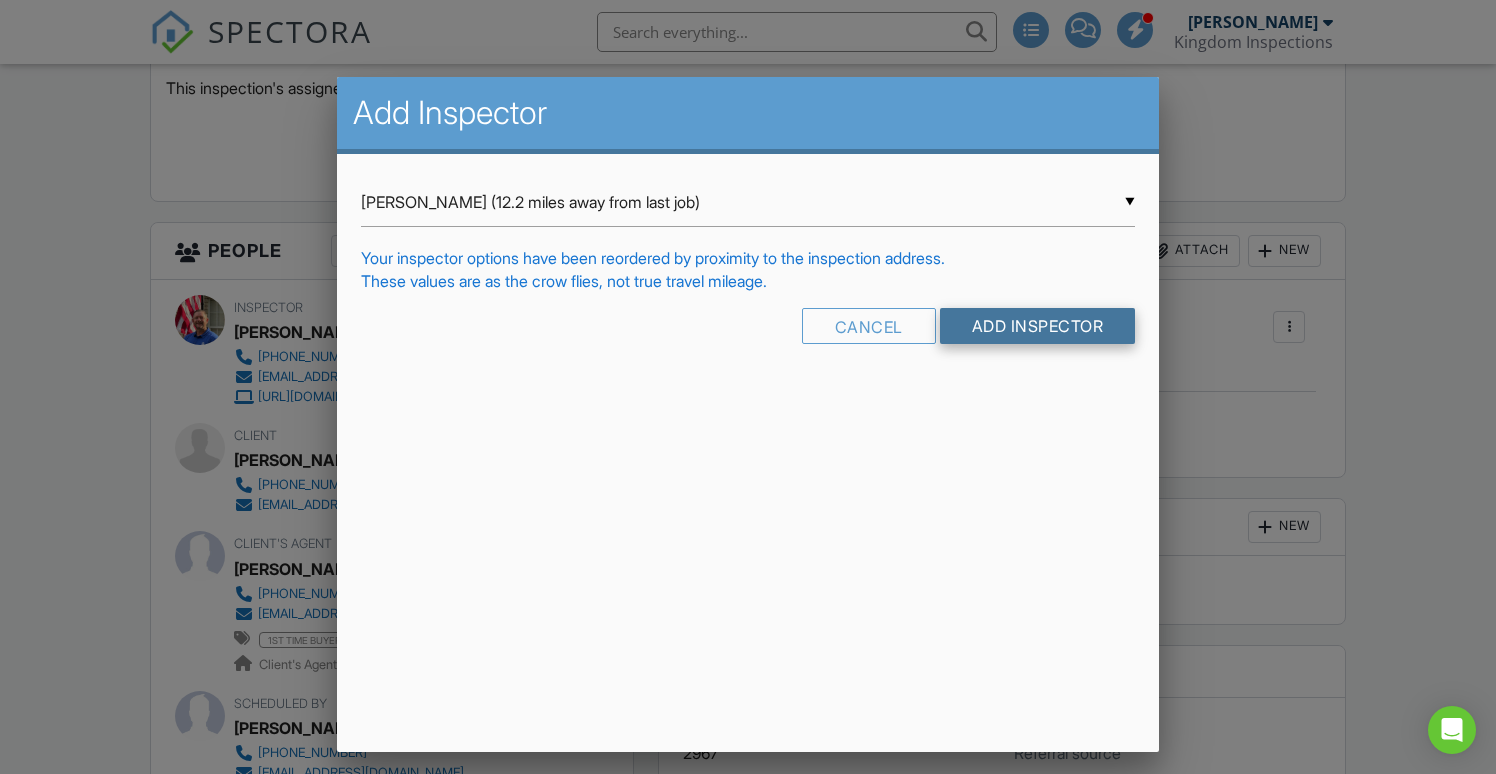 click on "Add Inspector" at bounding box center [1038, 326] 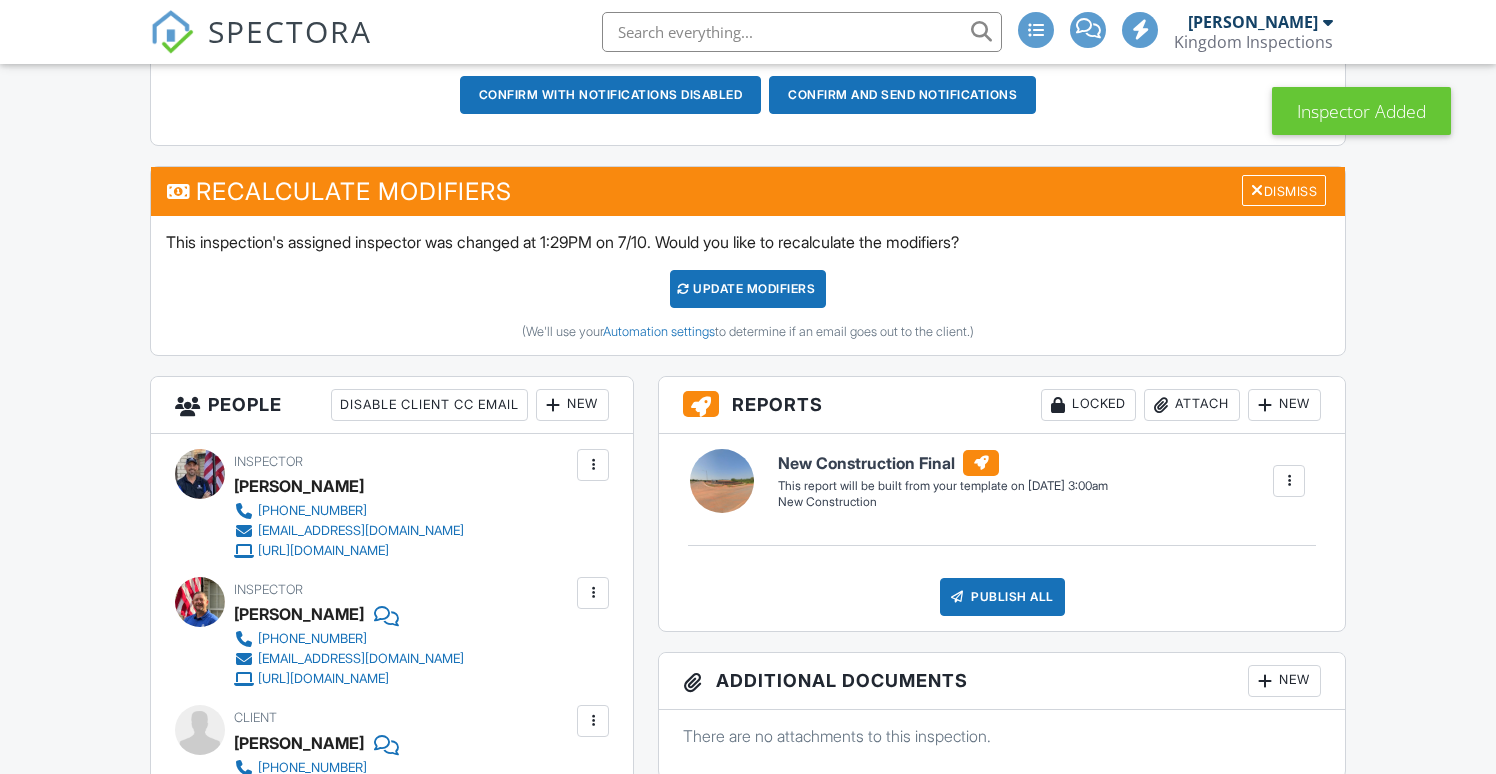 scroll, scrollTop: 640, scrollLeft: 0, axis: vertical 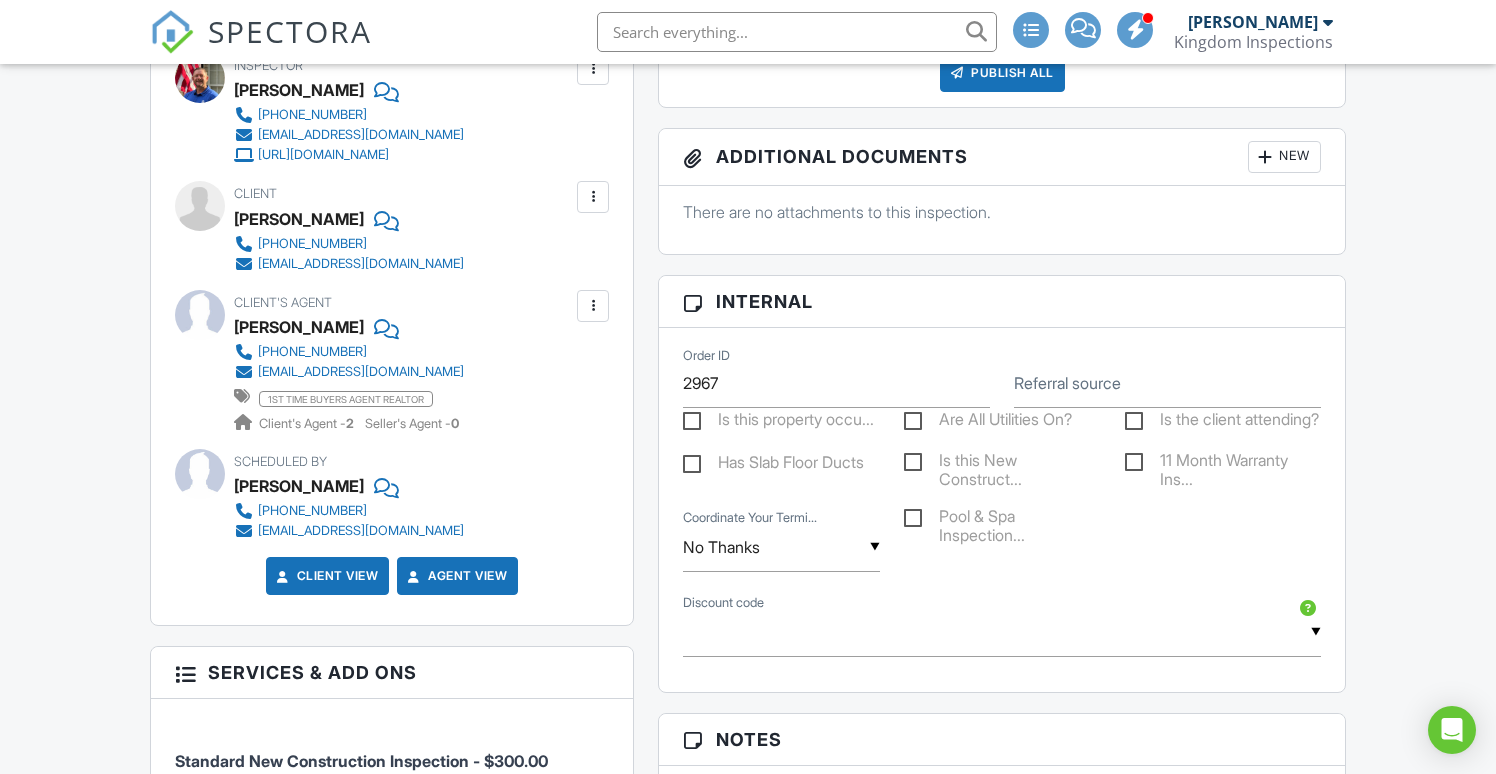 click at bounding box center [593, 306] 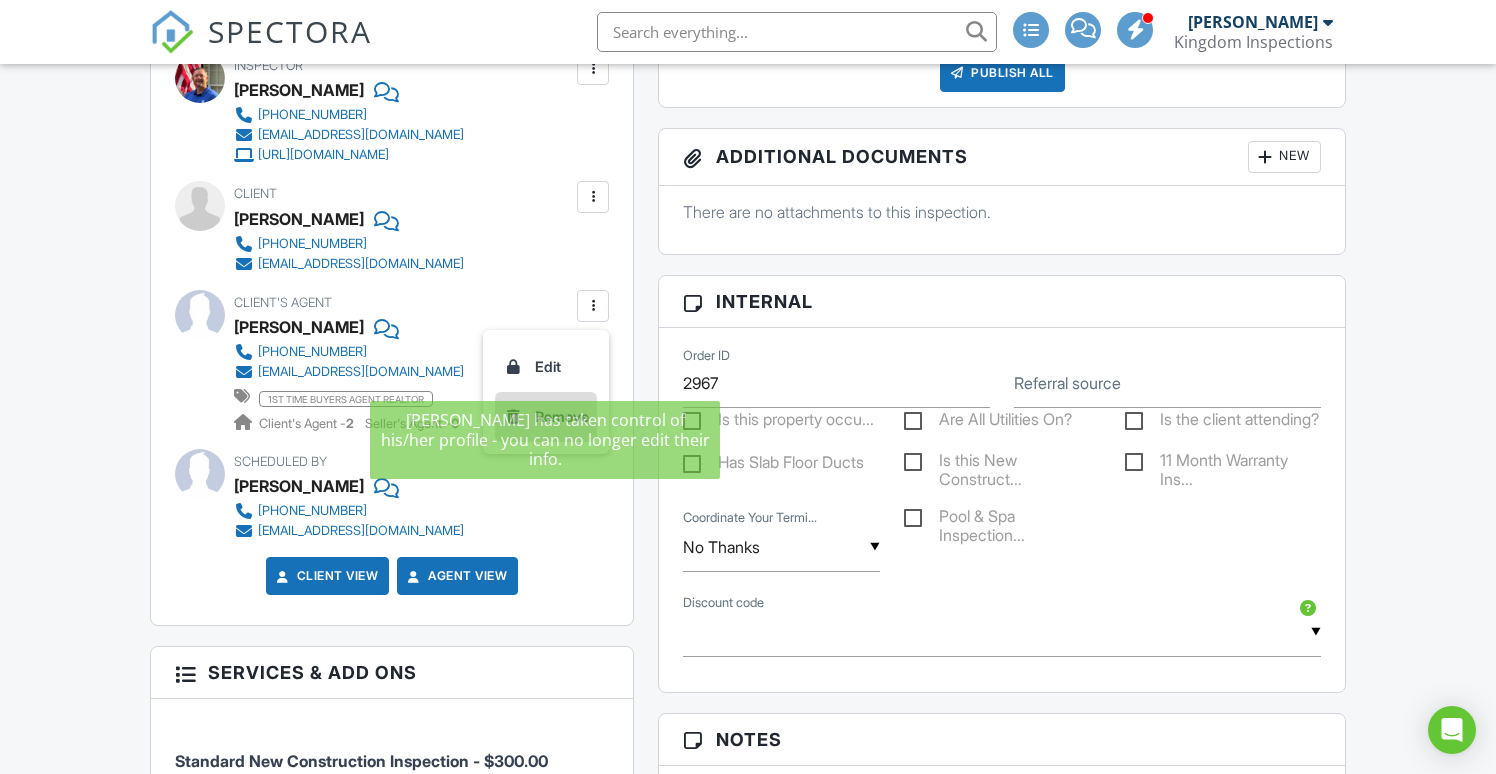 click on "Remove" at bounding box center (546, 417) 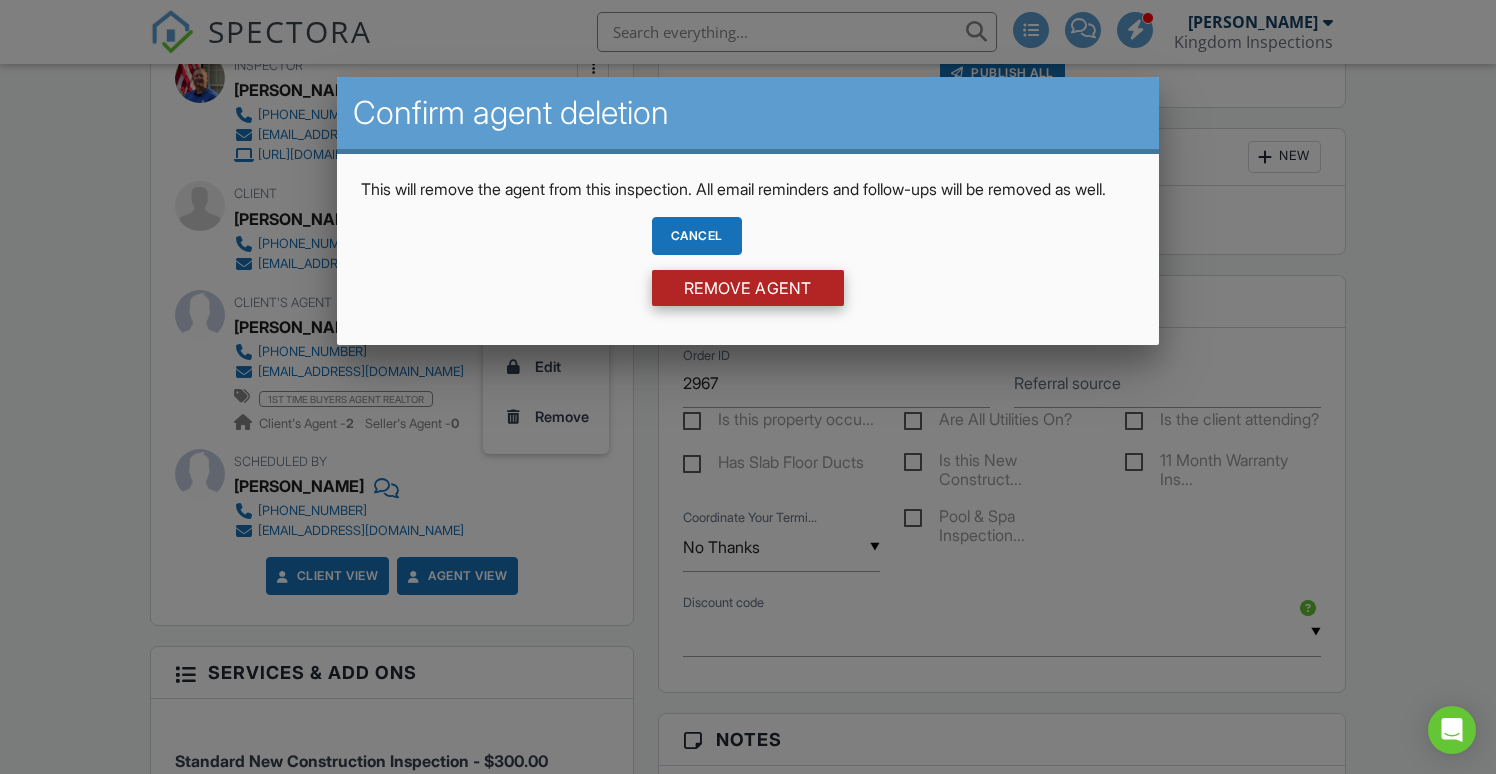 click on "Remove Agent" at bounding box center [748, 288] 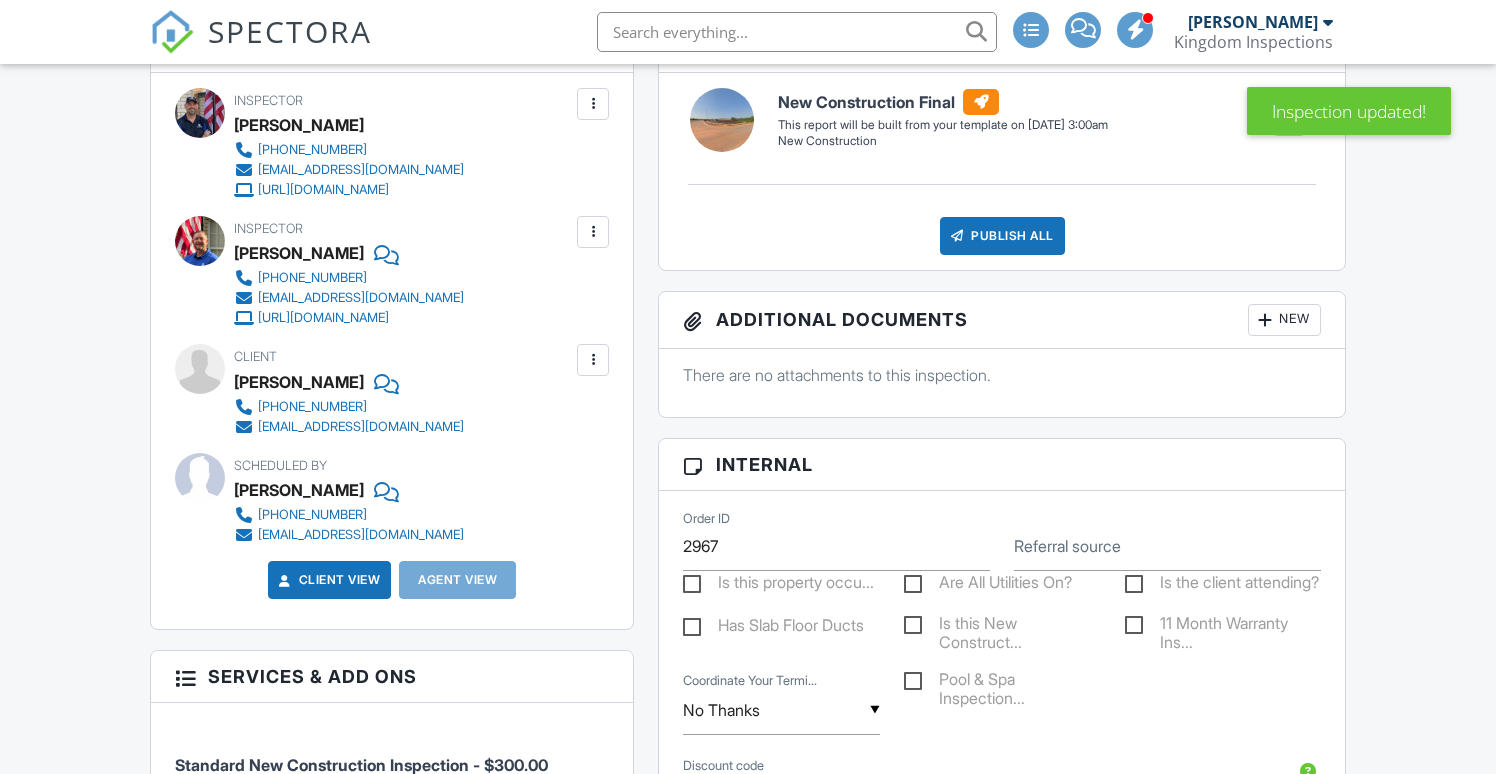 scroll, scrollTop: 1012, scrollLeft: 0, axis: vertical 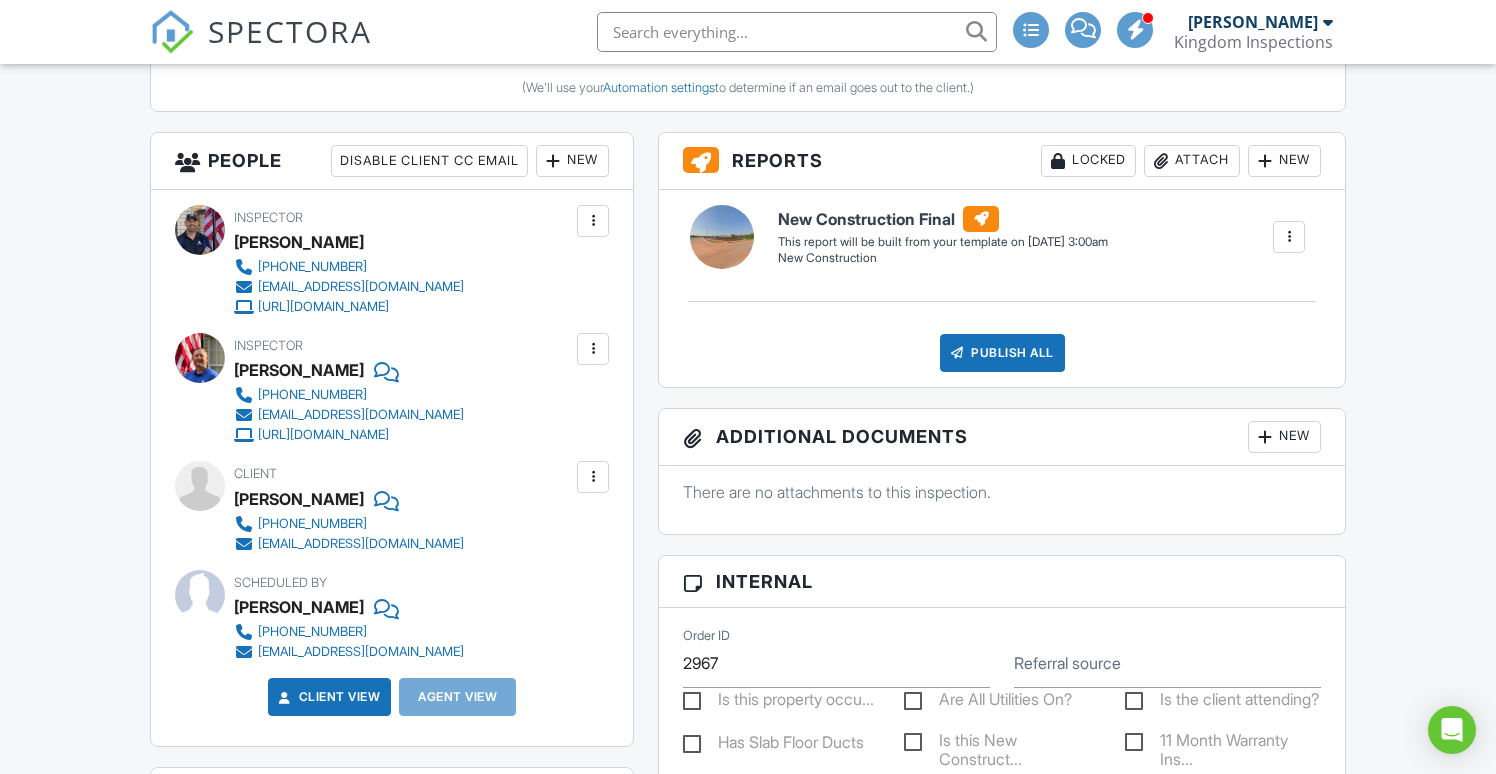 click at bounding box center [593, 349] 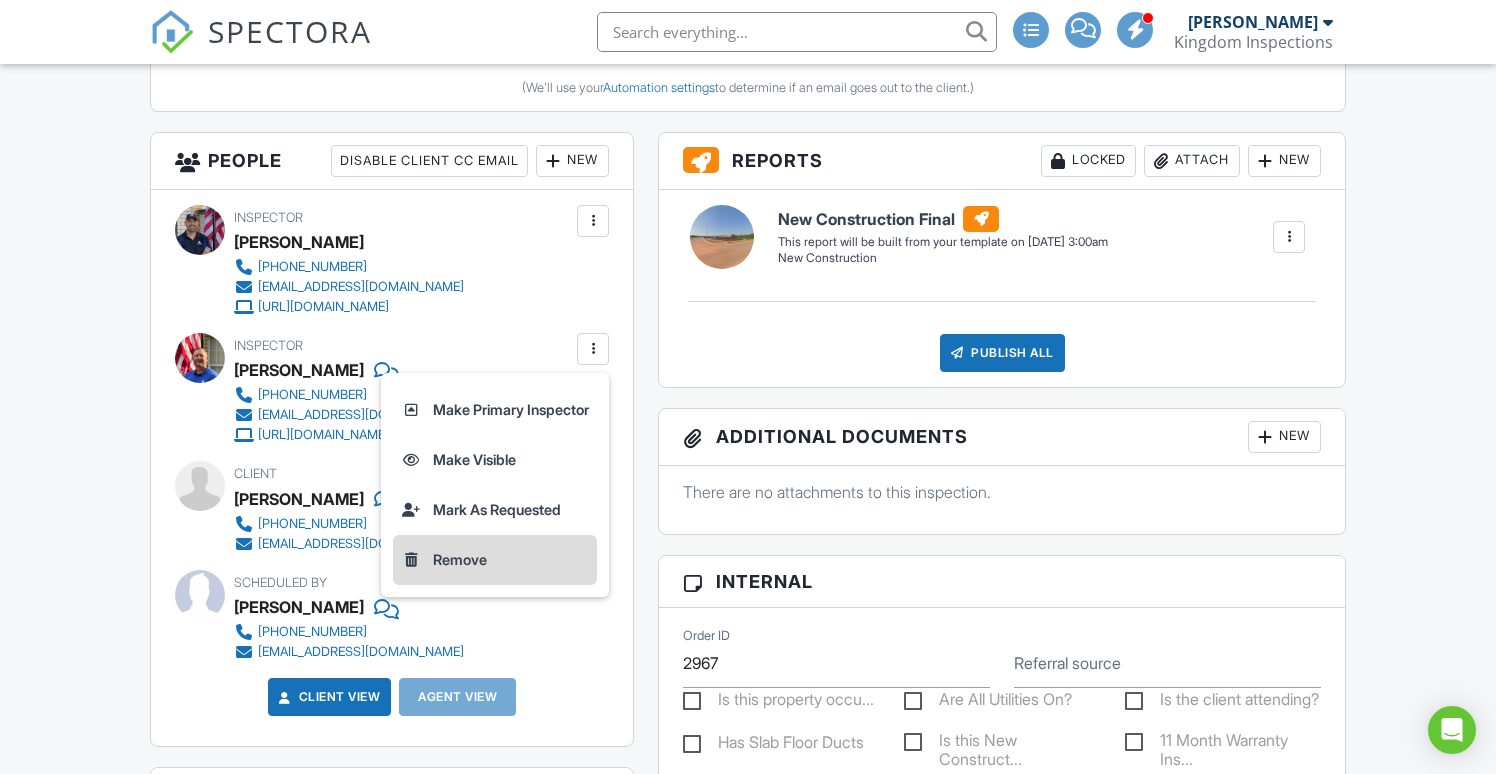 click on "Remove" at bounding box center [495, 560] 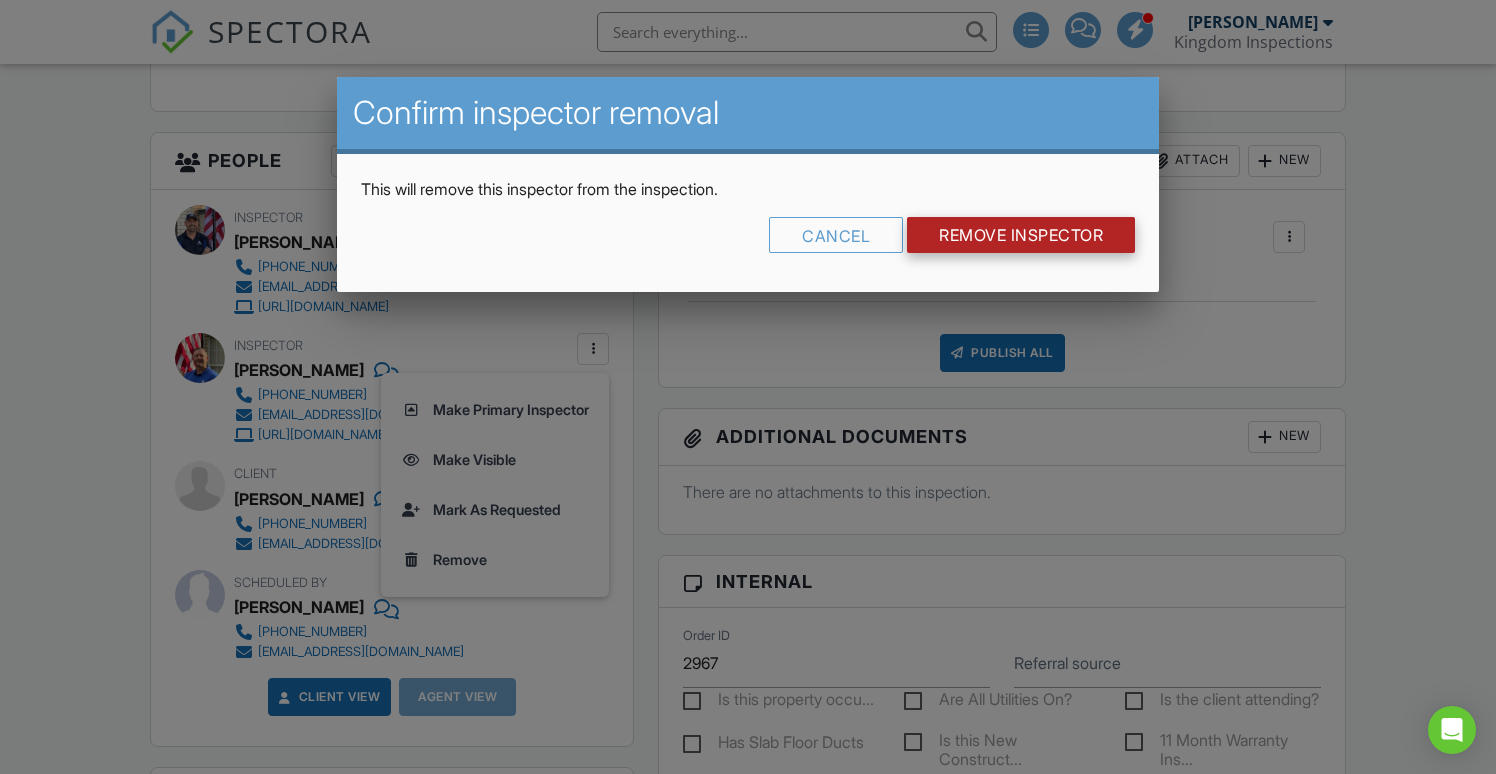 click on "Remove Inspector" at bounding box center [1021, 235] 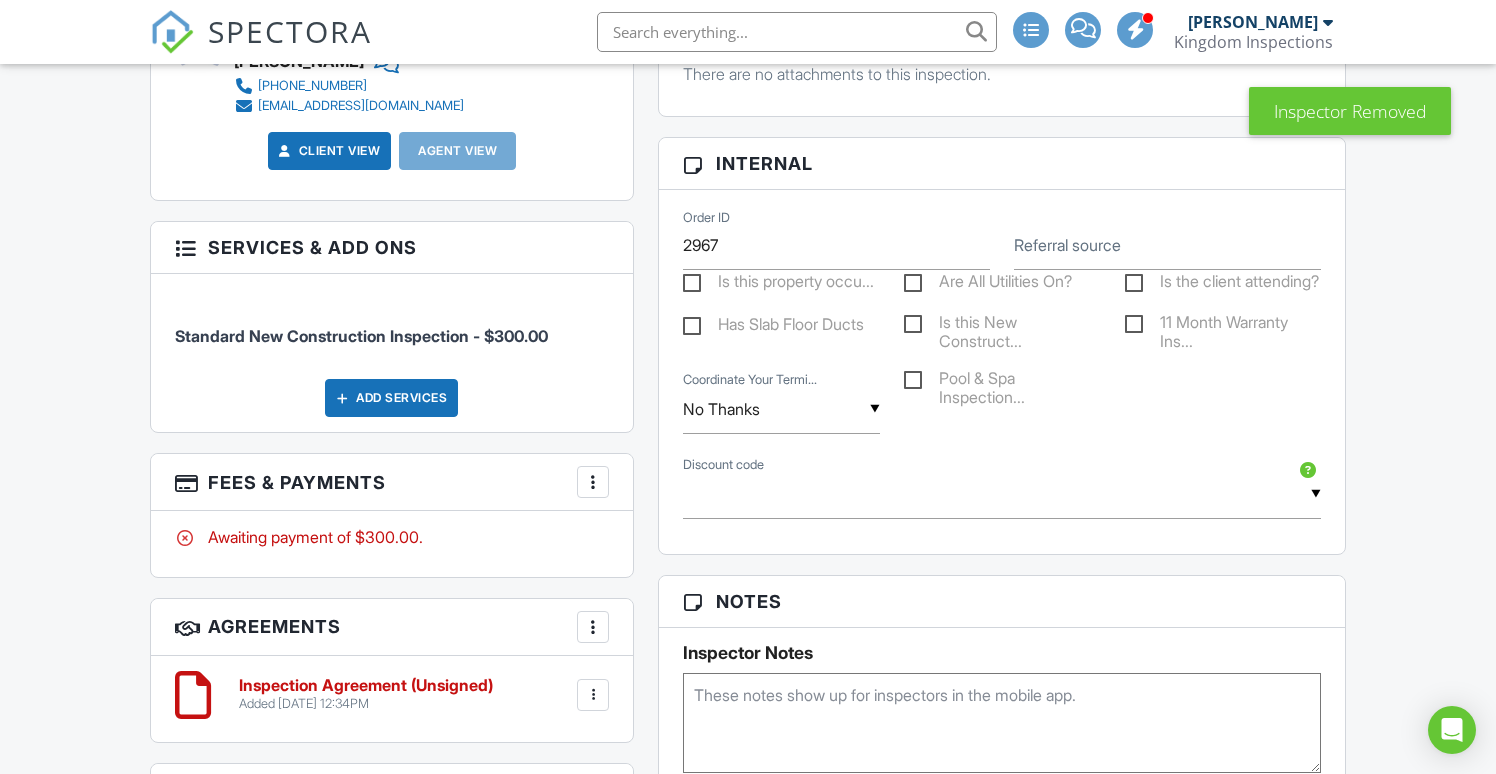scroll, scrollTop: 1891, scrollLeft: 0, axis: vertical 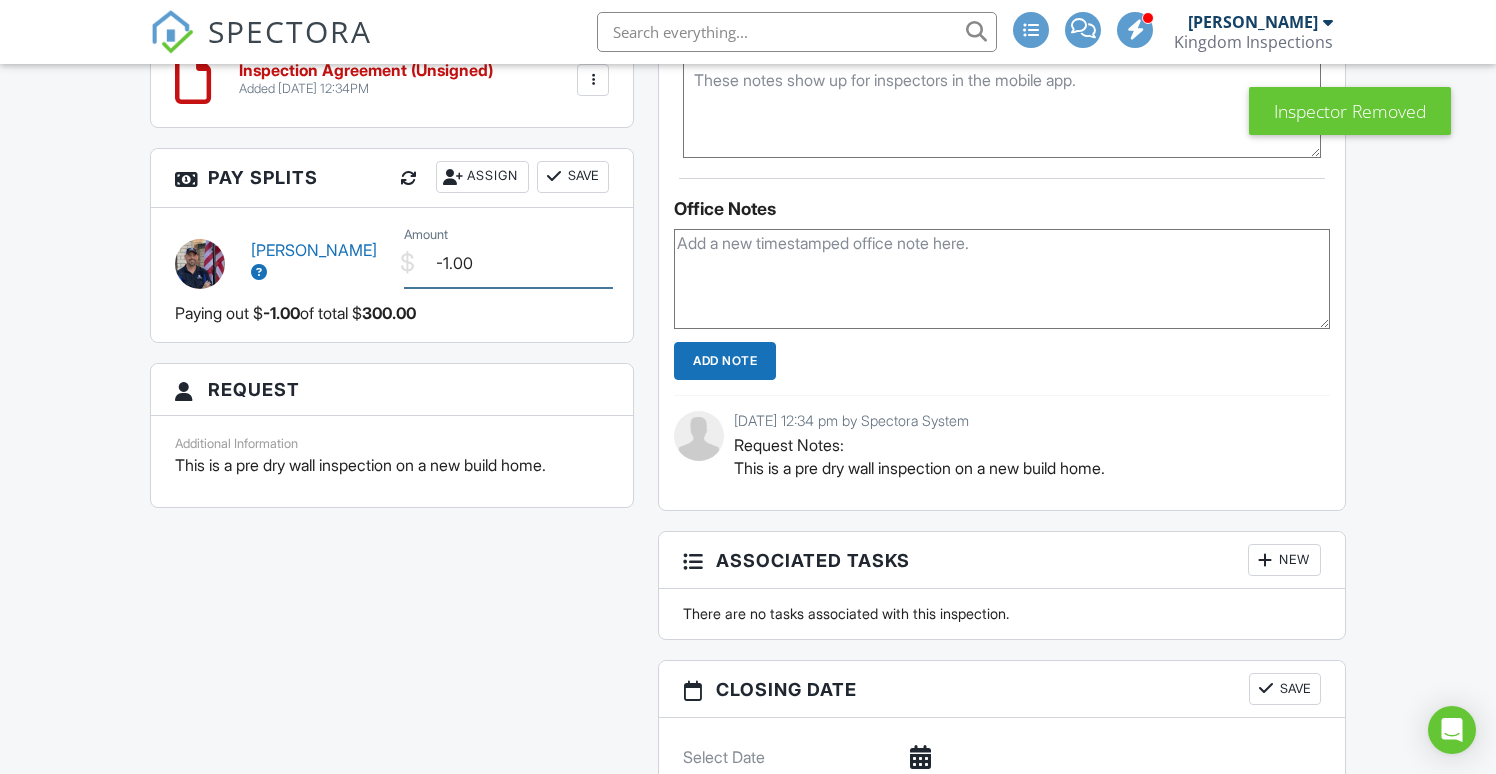 click on "-1.00" at bounding box center [508, 263] 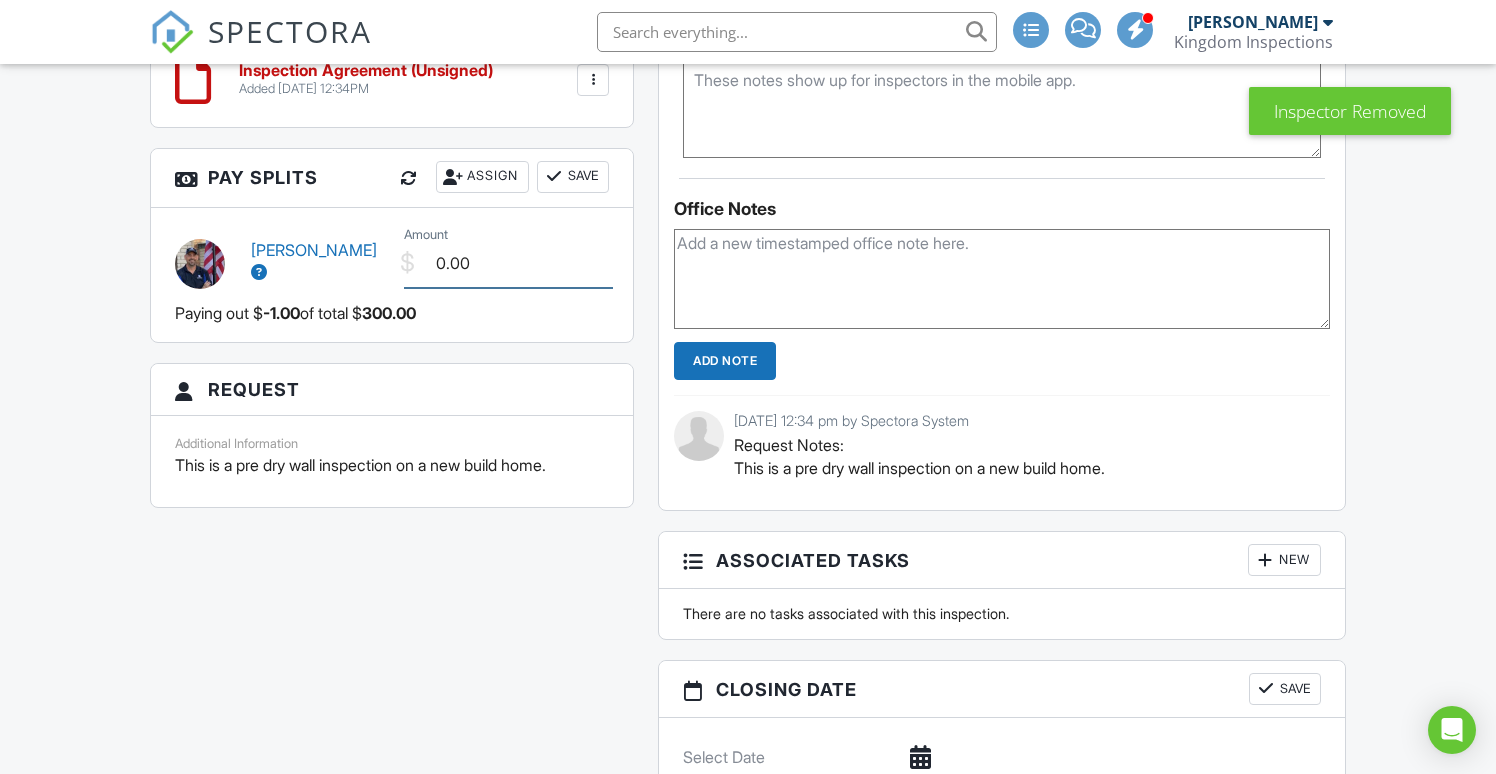 click on "0.00" at bounding box center (508, 263) 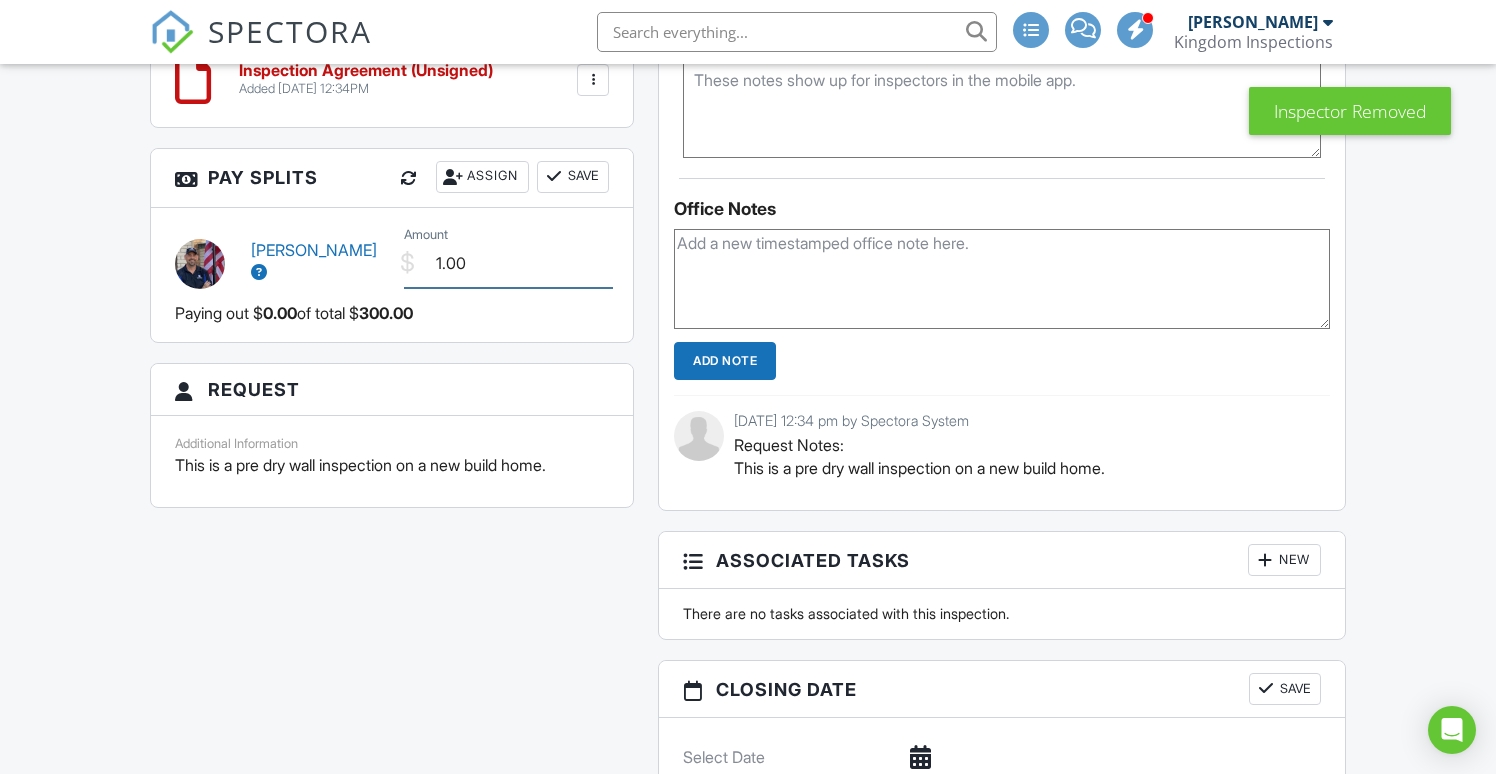 click on "1.00" at bounding box center (508, 263) 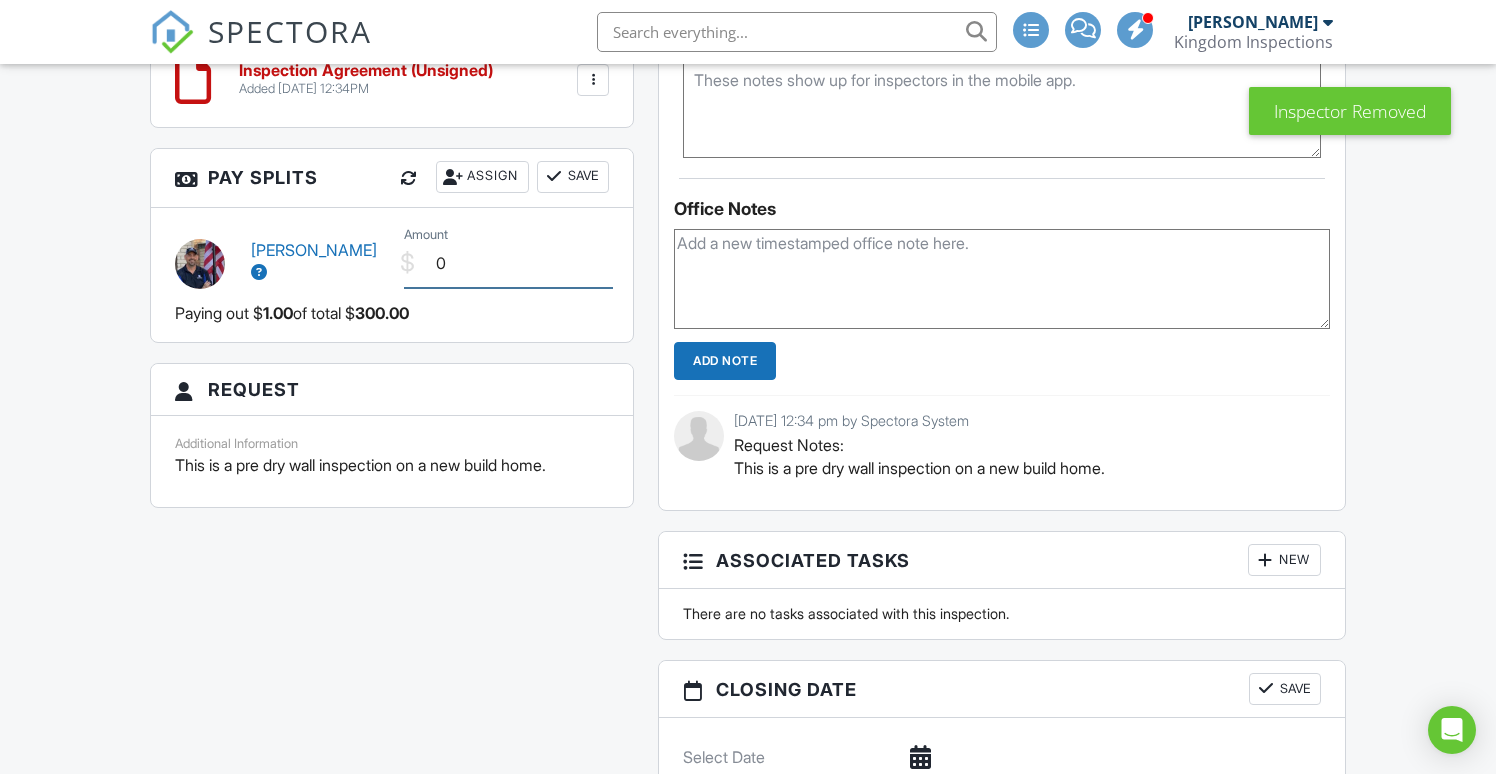 type on "0.00" 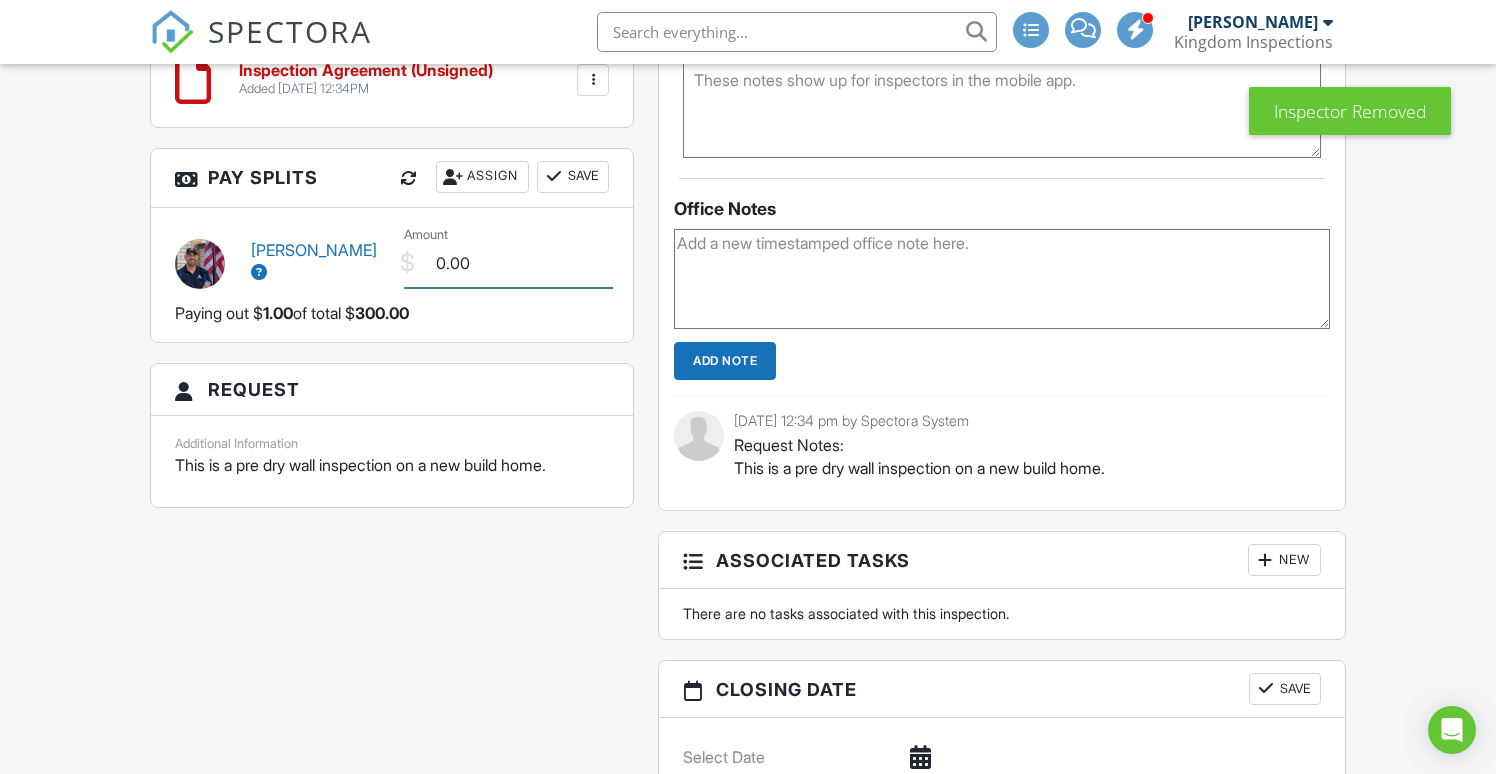 click on "0.00" at bounding box center [508, 263] 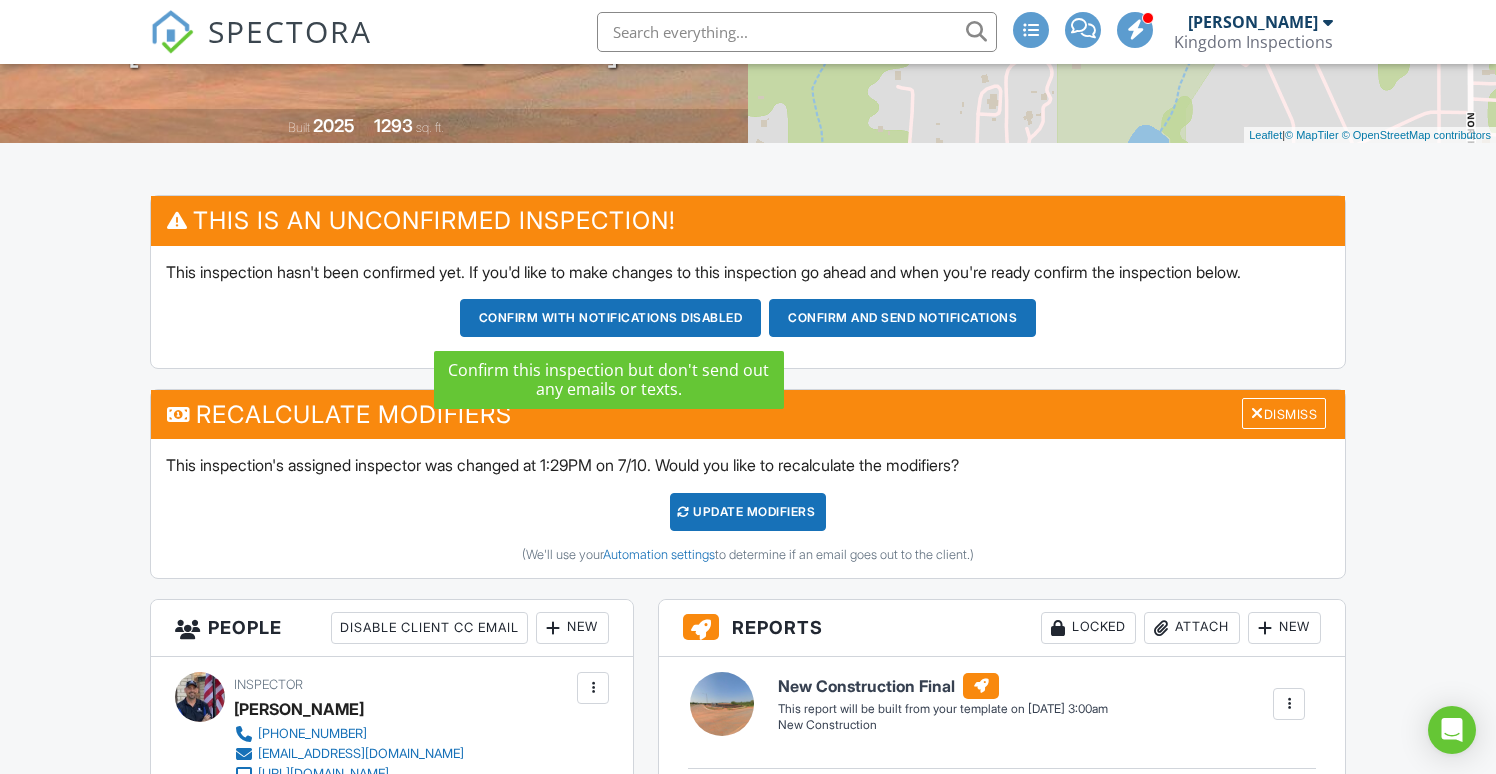 scroll, scrollTop: 395, scrollLeft: 0, axis: vertical 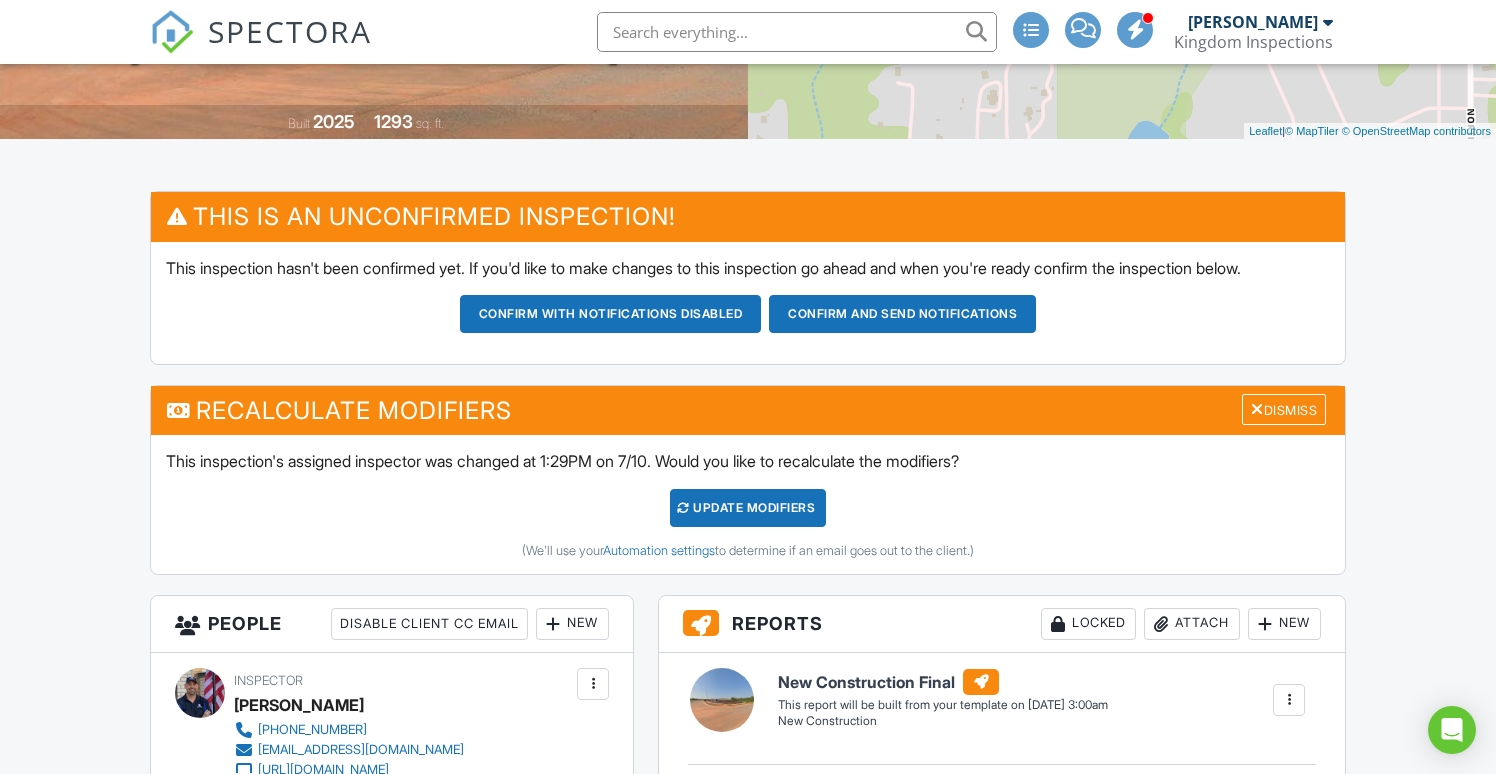 click on "UPDATE Modifiers" at bounding box center [748, 508] 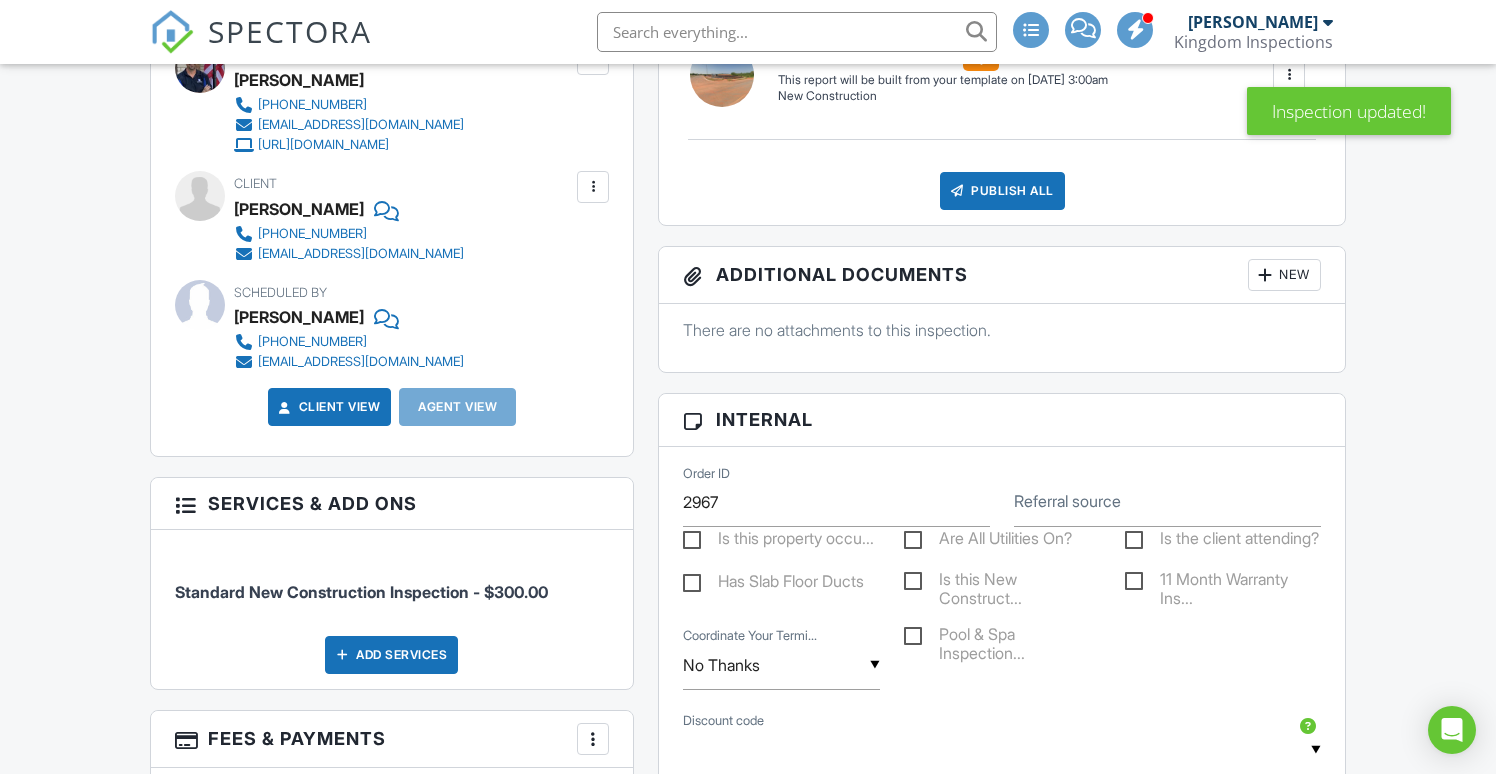 scroll, scrollTop: 695, scrollLeft: 0, axis: vertical 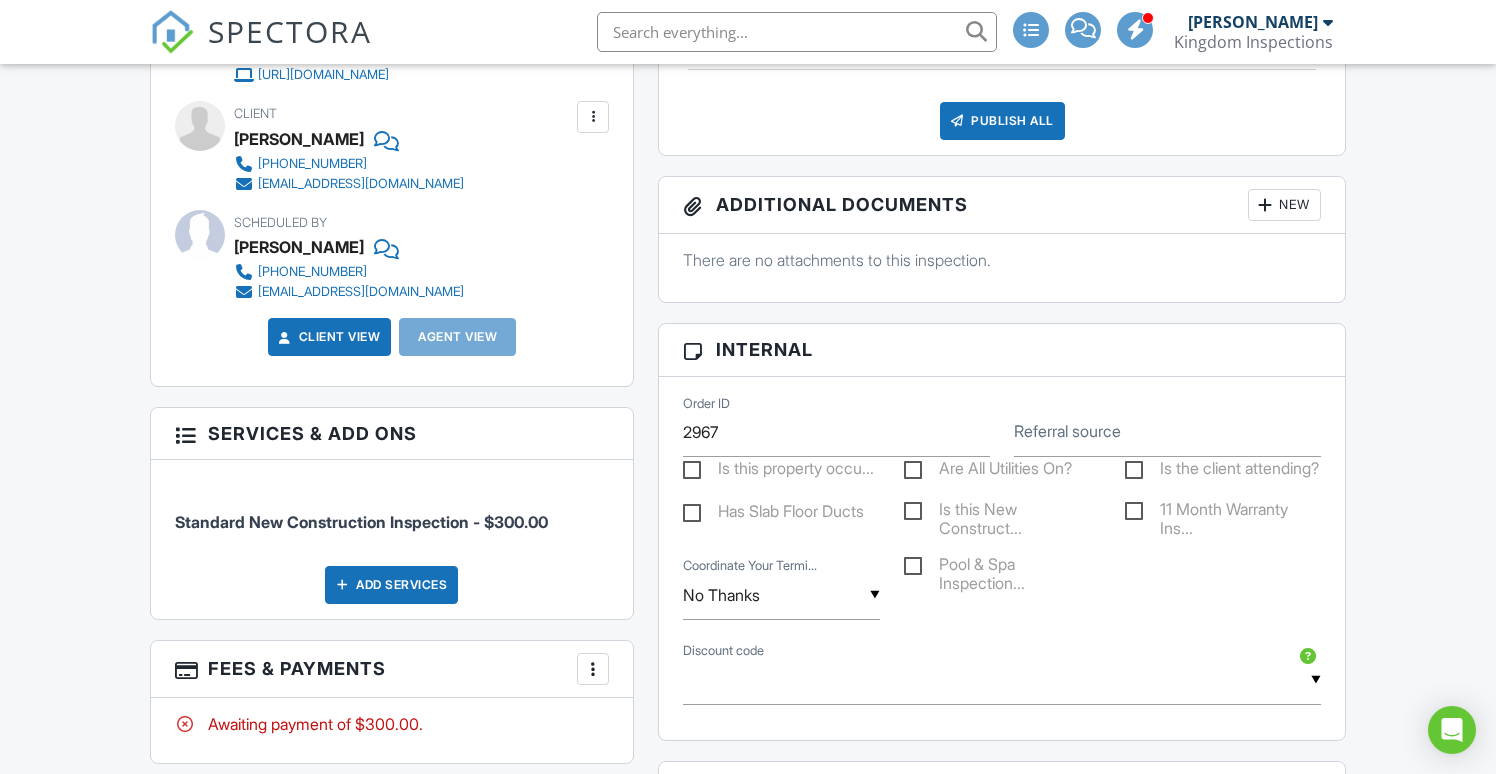 click on "Is this New Construct..." at bounding box center [1002, 512] 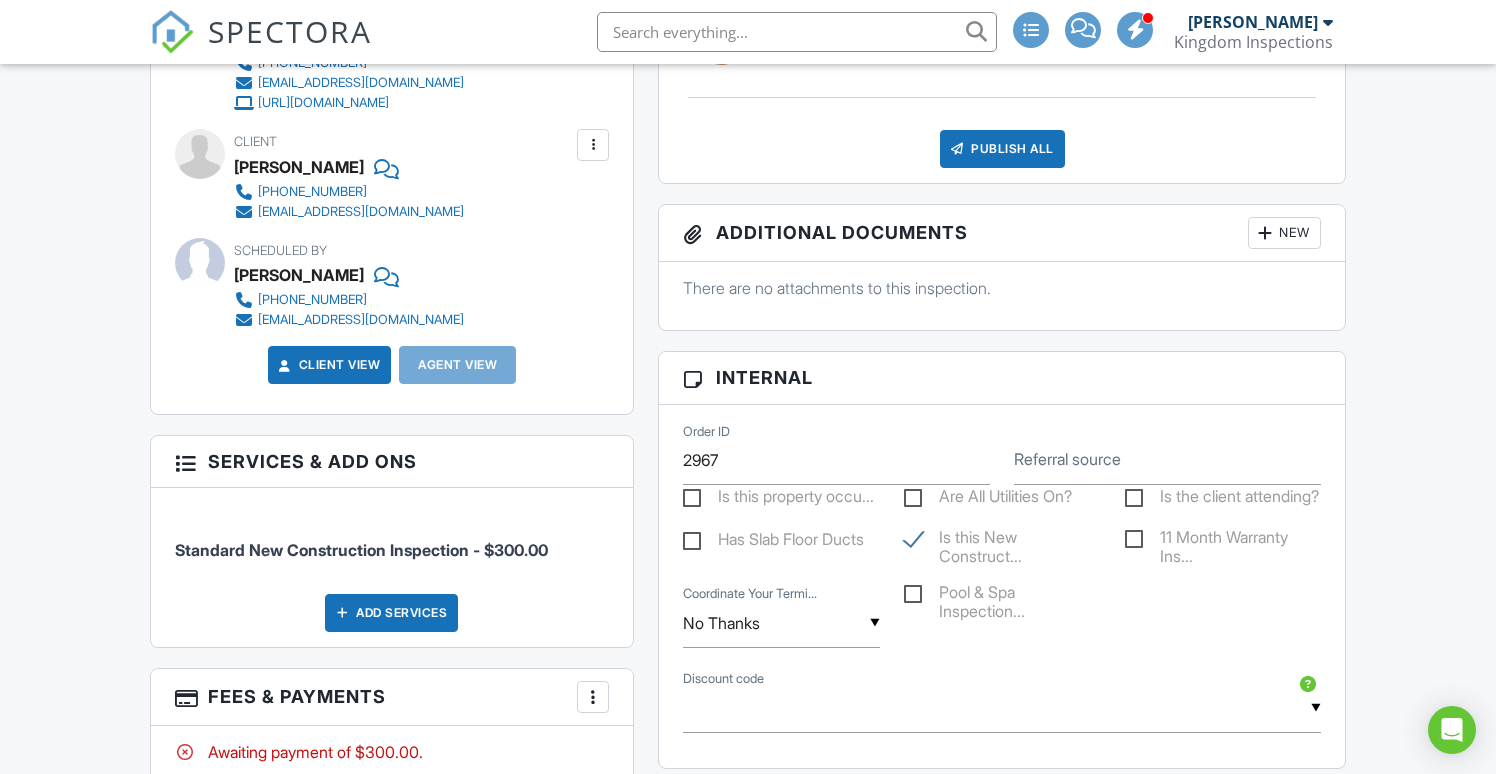 scroll, scrollTop: 848, scrollLeft: 0, axis: vertical 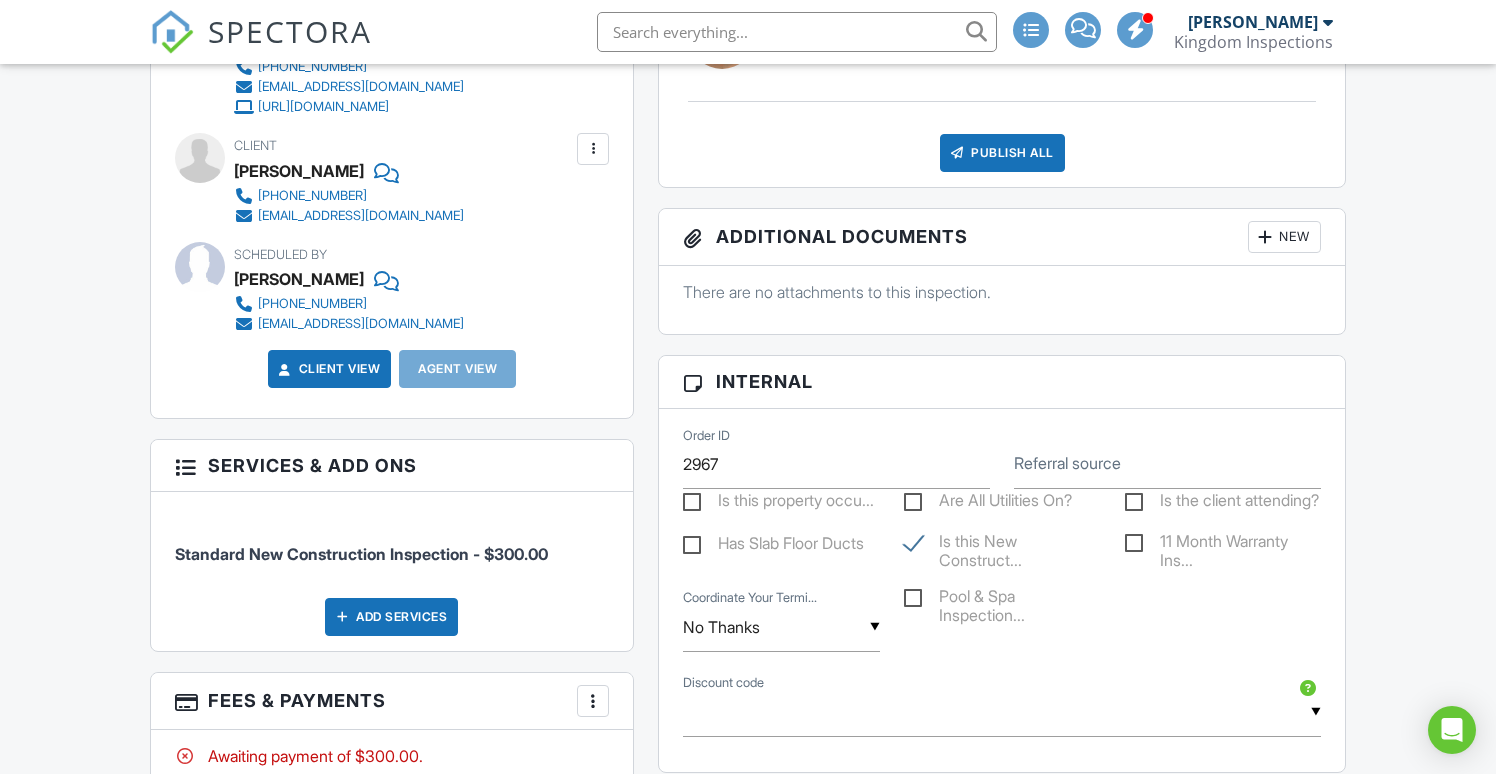 click on "Is the client attending?" at bounding box center (1222, 503) 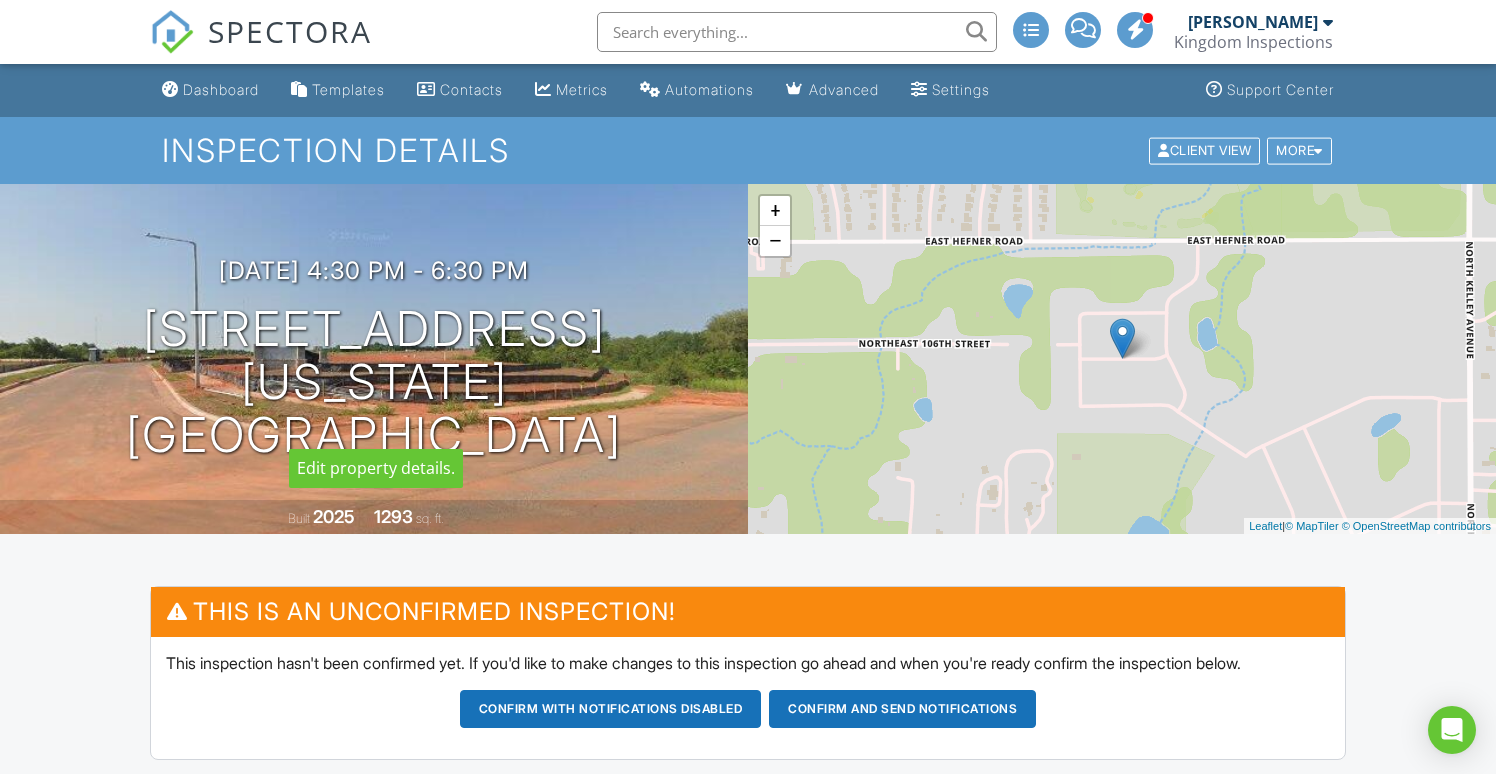 scroll, scrollTop: 0, scrollLeft: 0, axis: both 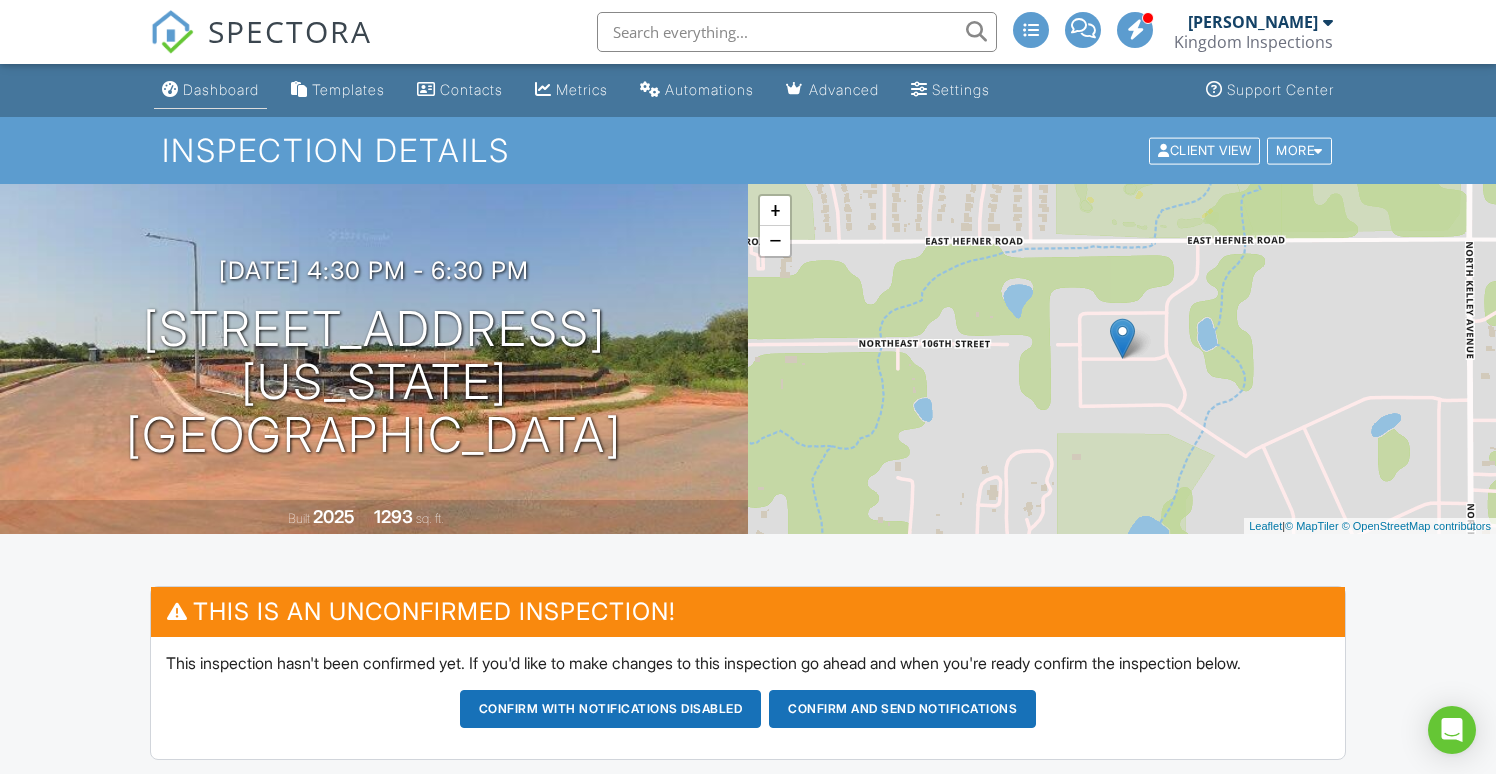 click on "Dashboard" at bounding box center (221, 89) 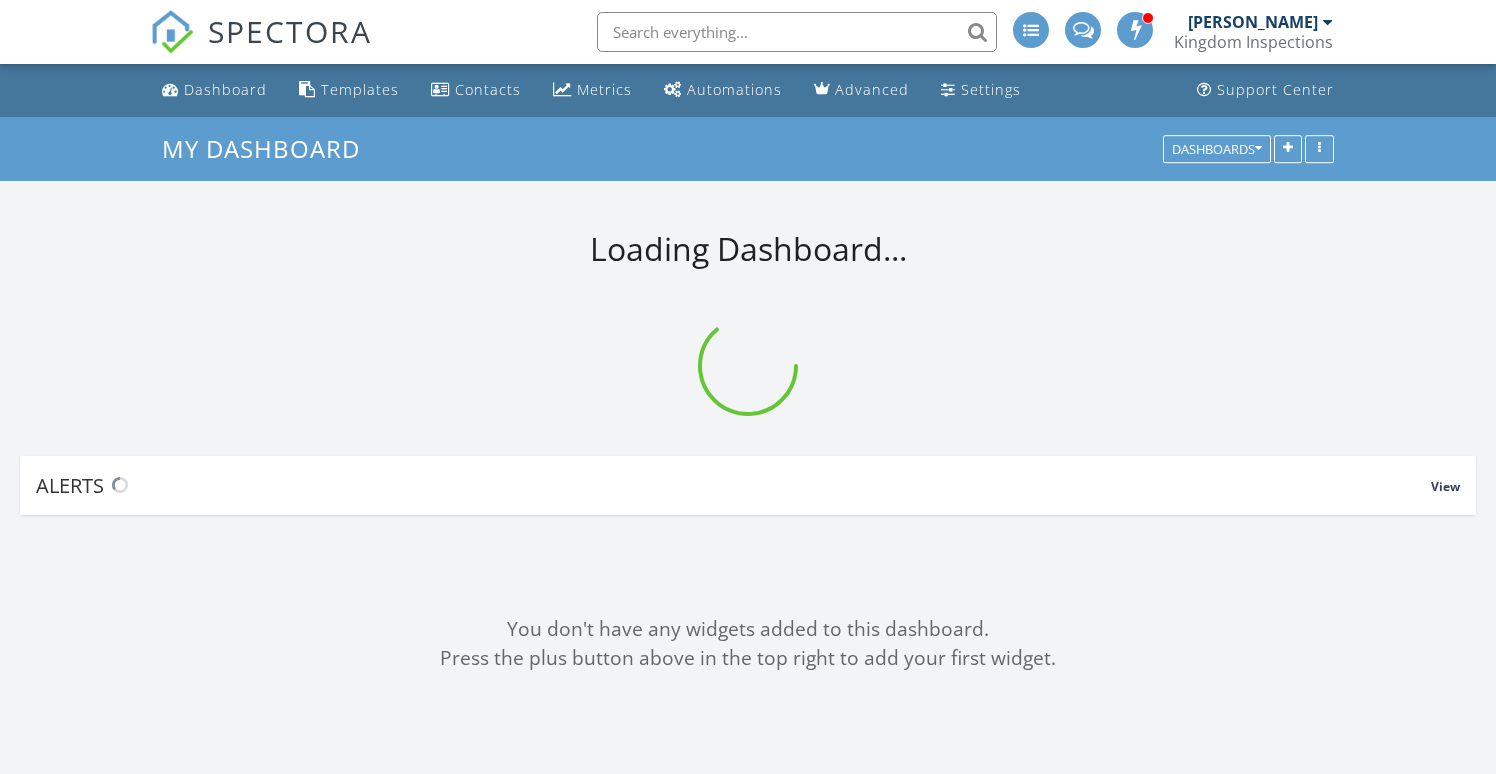 scroll, scrollTop: 0, scrollLeft: 0, axis: both 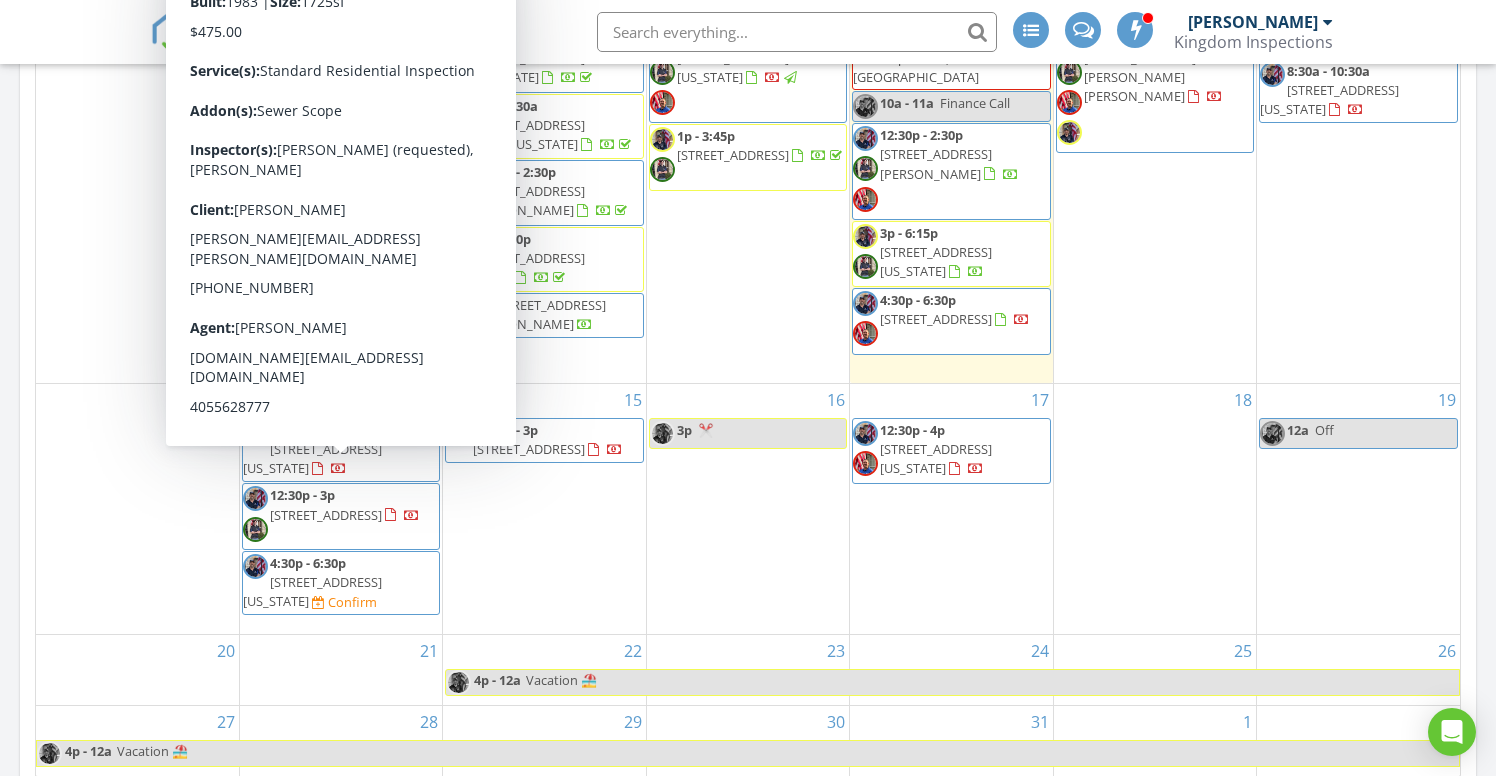 click on "13" at bounding box center (137, 509) 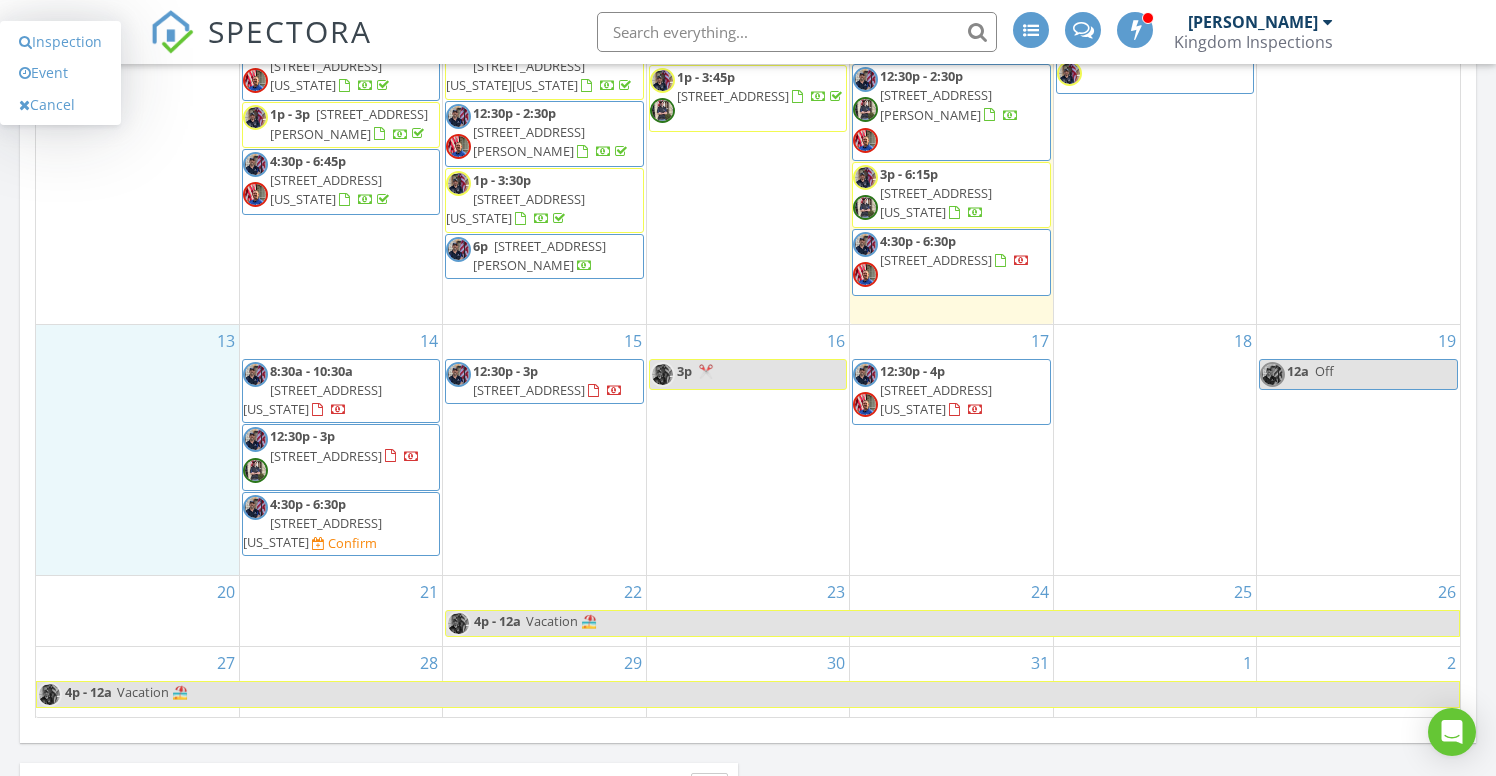 scroll, scrollTop: 1287, scrollLeft: 0, axis: vertical 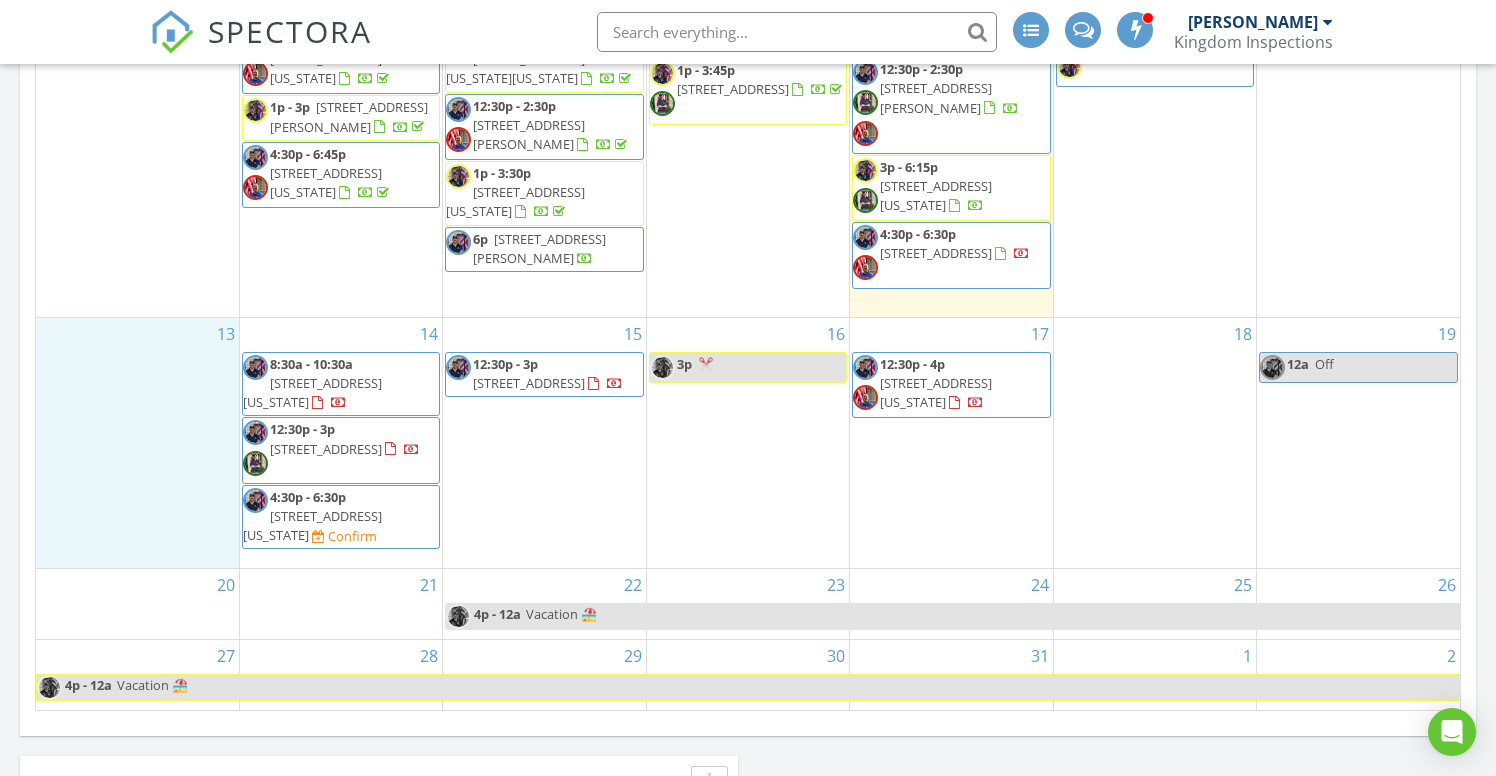 drag, startPoint x: 59, startPoint y: 486, endPoint x: 323, endPoint y: 507, distance: 264.83392 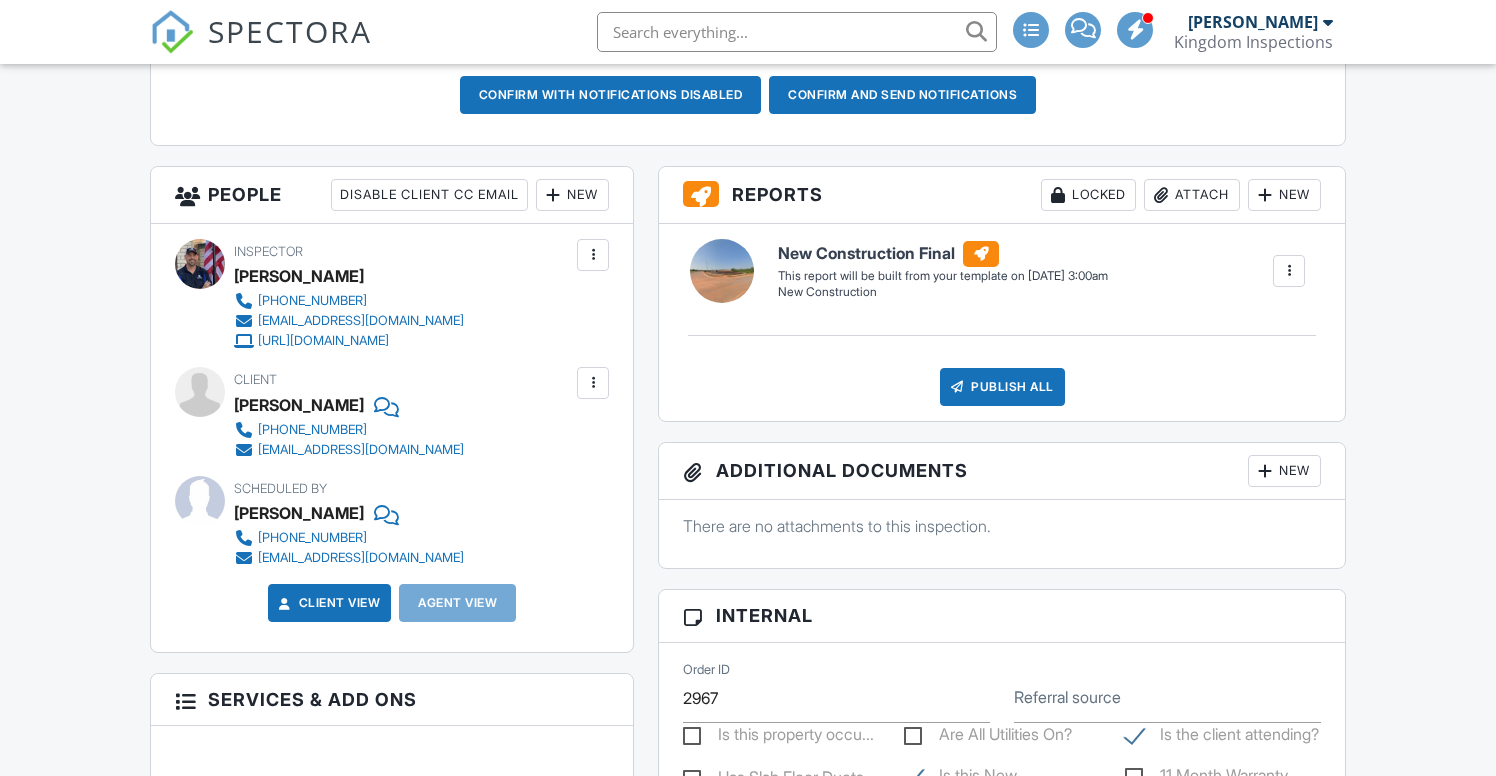 scroll, scrollTop: 617, scrollLeft: 0, axis: vertical 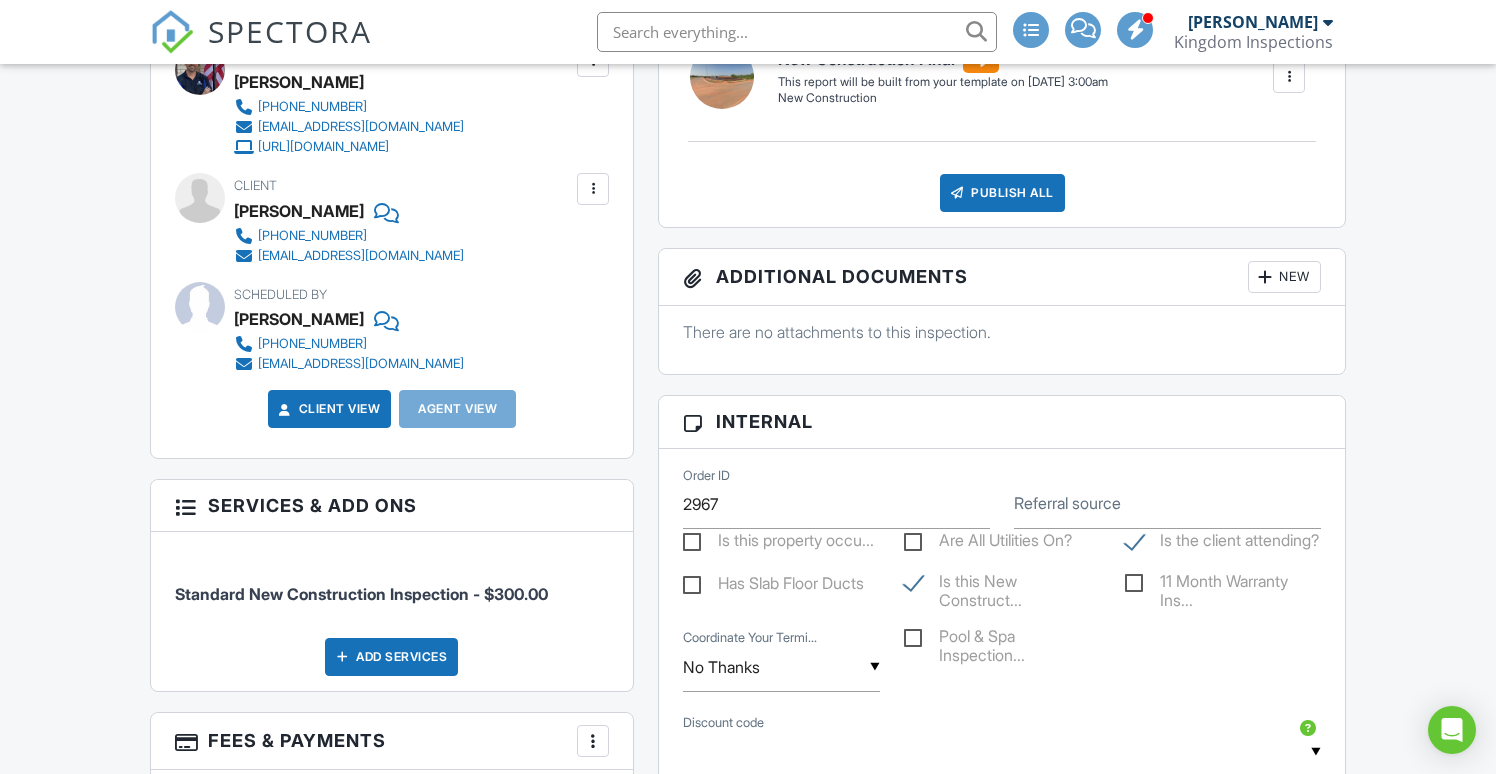 click on "Client View" at bounding box center (328, 409) 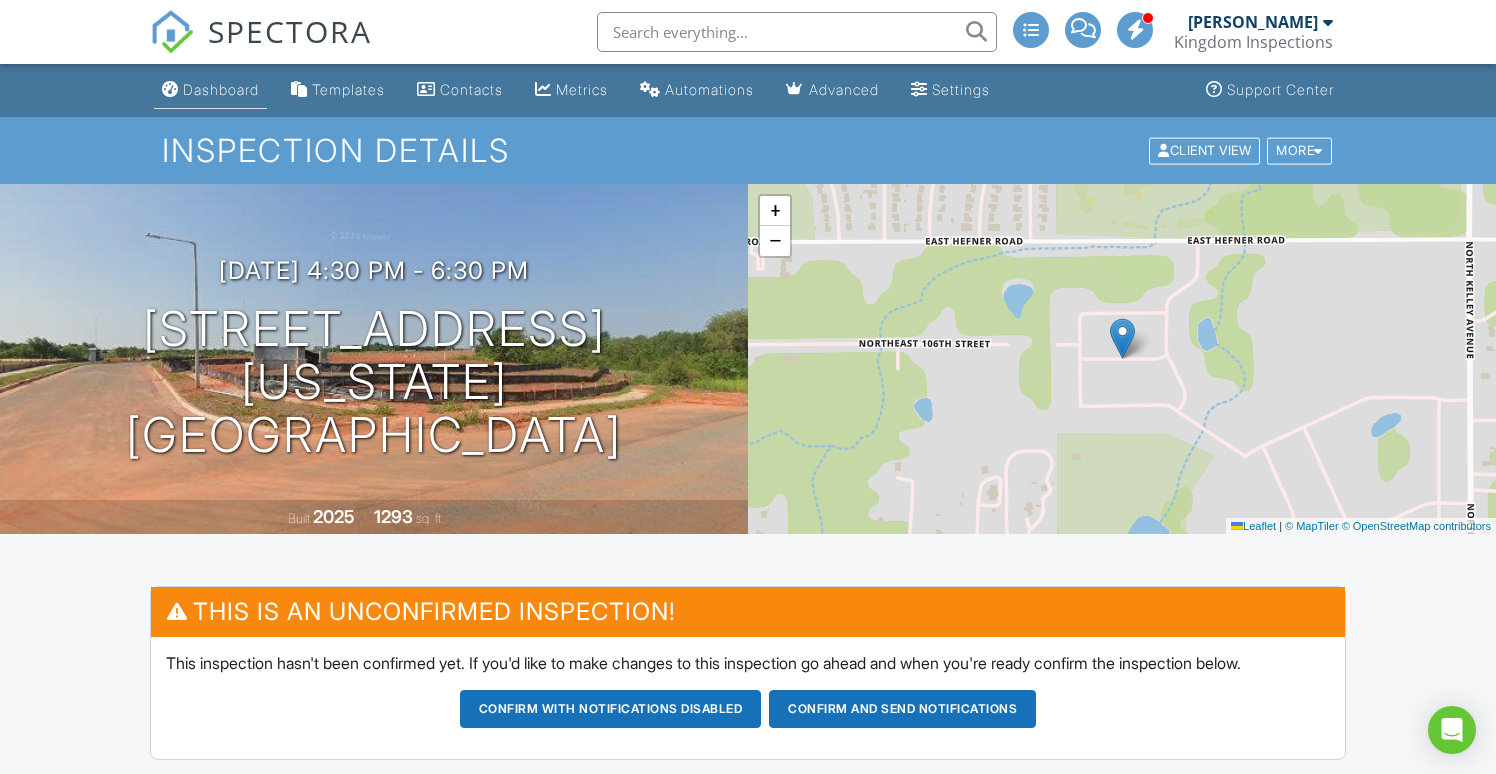 scroll, scrollTop: 0, scrollLeft: 0, axis: both 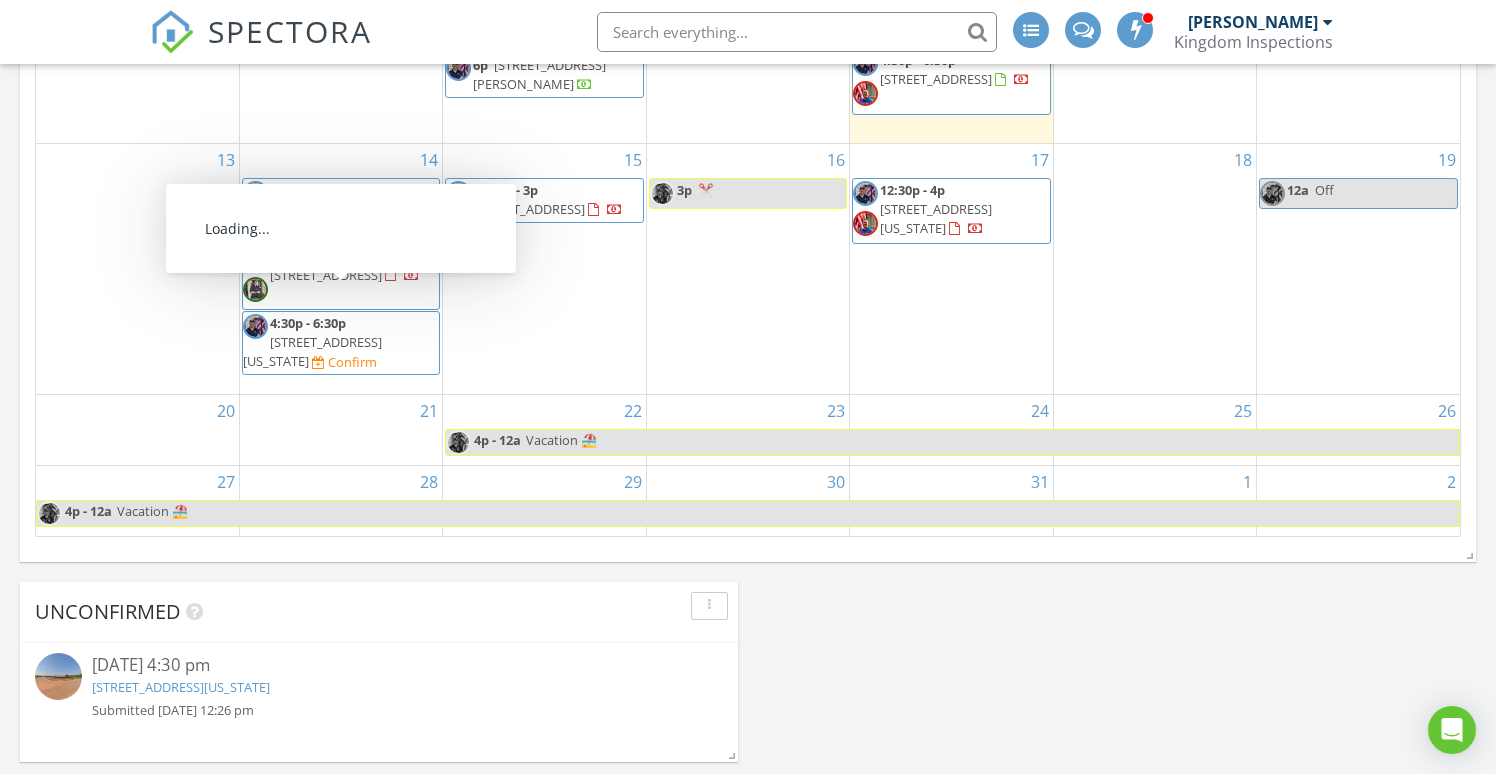 click on "613 NE 106th St, Oklahoma City 73114" at bounding box center [312, 351] 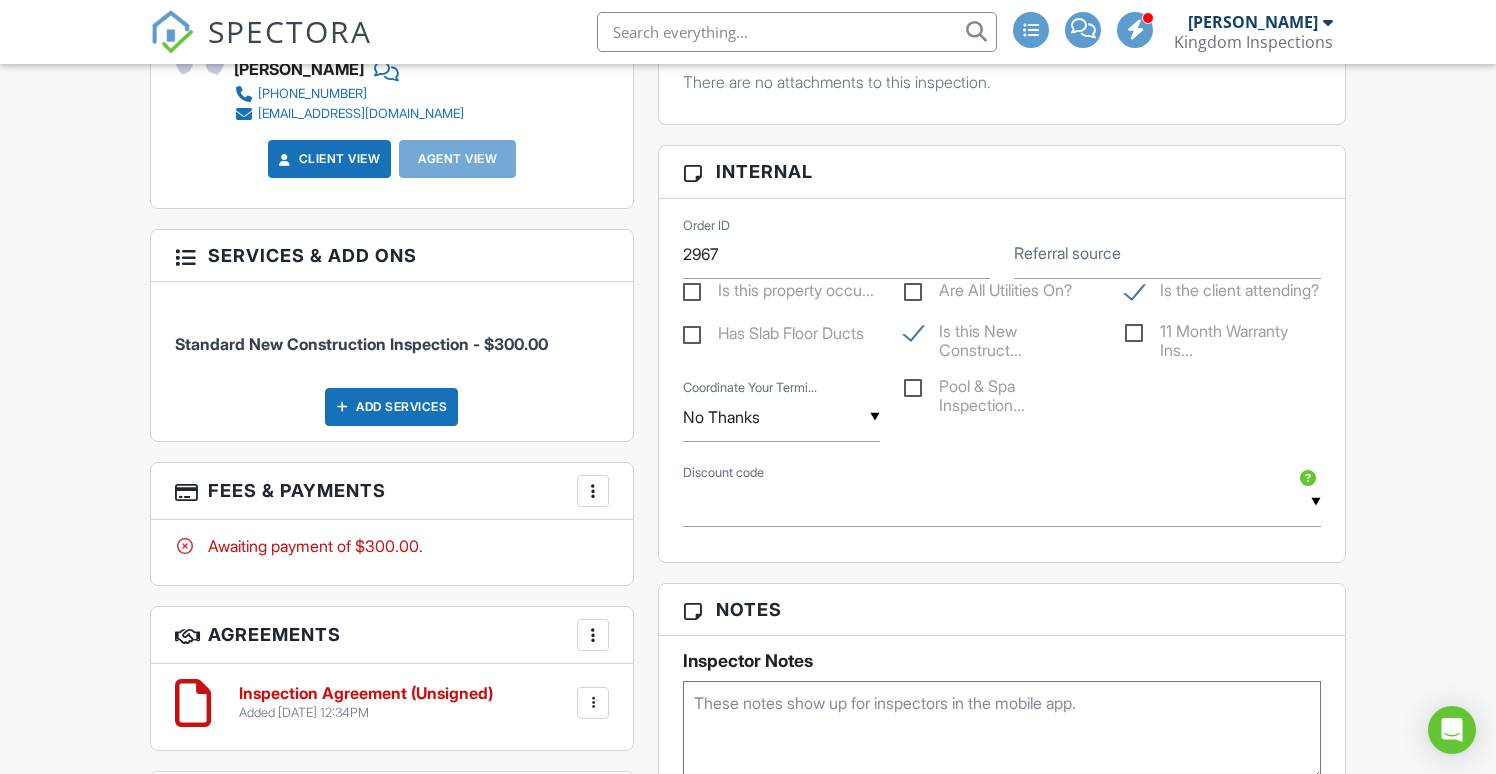 scroll, scrollTop: 1122, scrollLeft: 0, axis: vertical 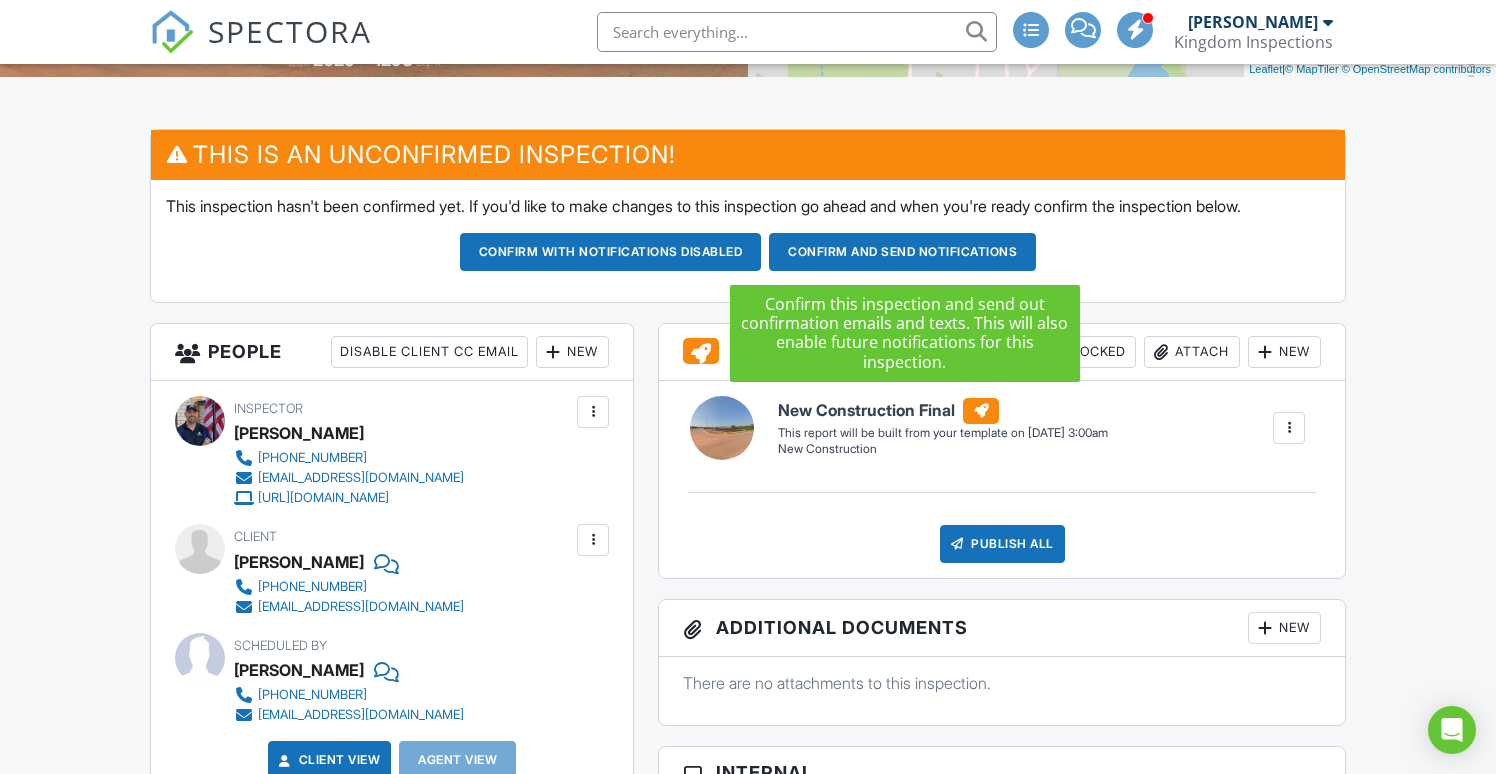 click on "Confirm and send notifications" at bounding box center [611, 252] 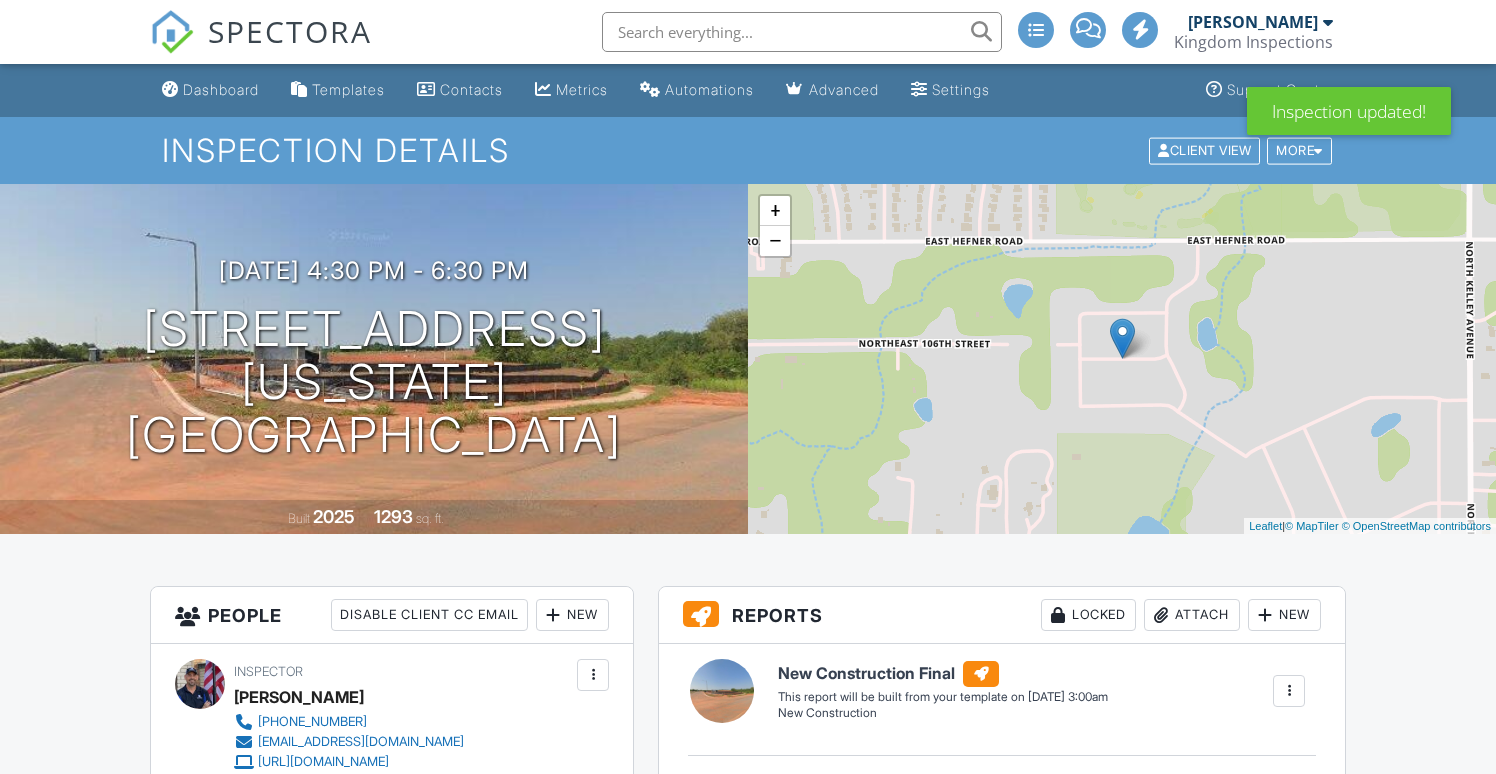 scroll, scrollTop: 485, scrollLeft: 0, axis: vertical 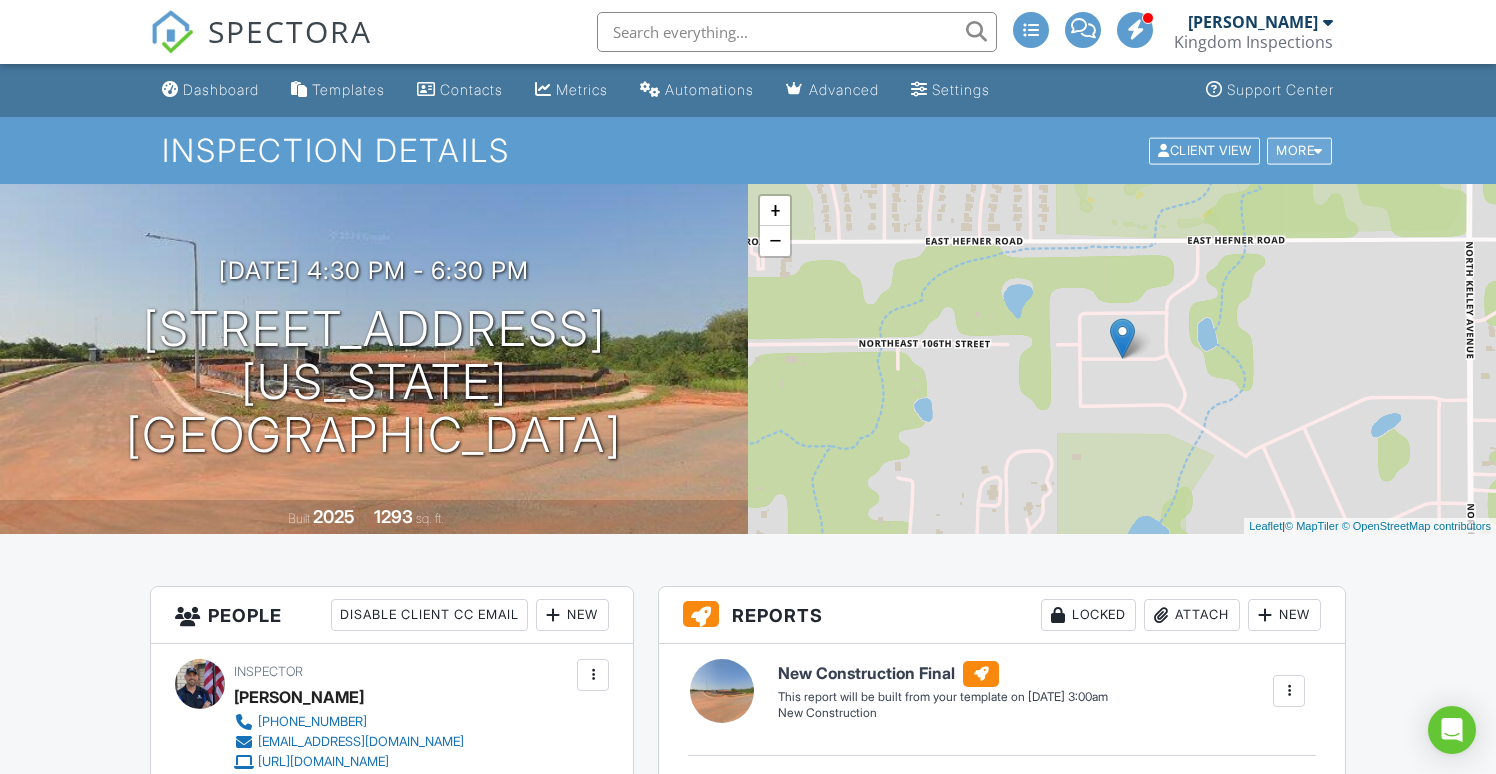click at bounding box center [1318, 150] 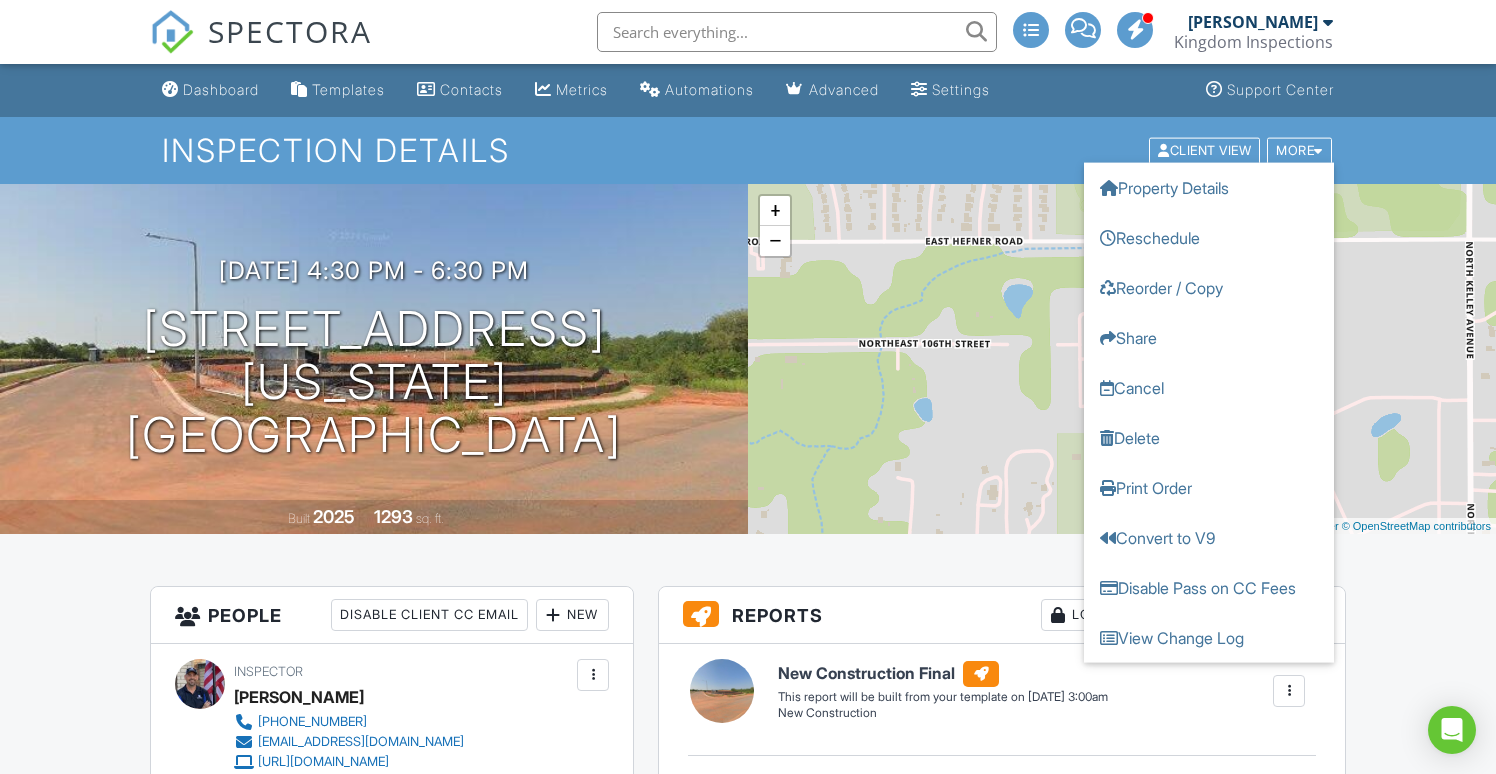 click on "Inspection Details" at bounding box center (747, 150) 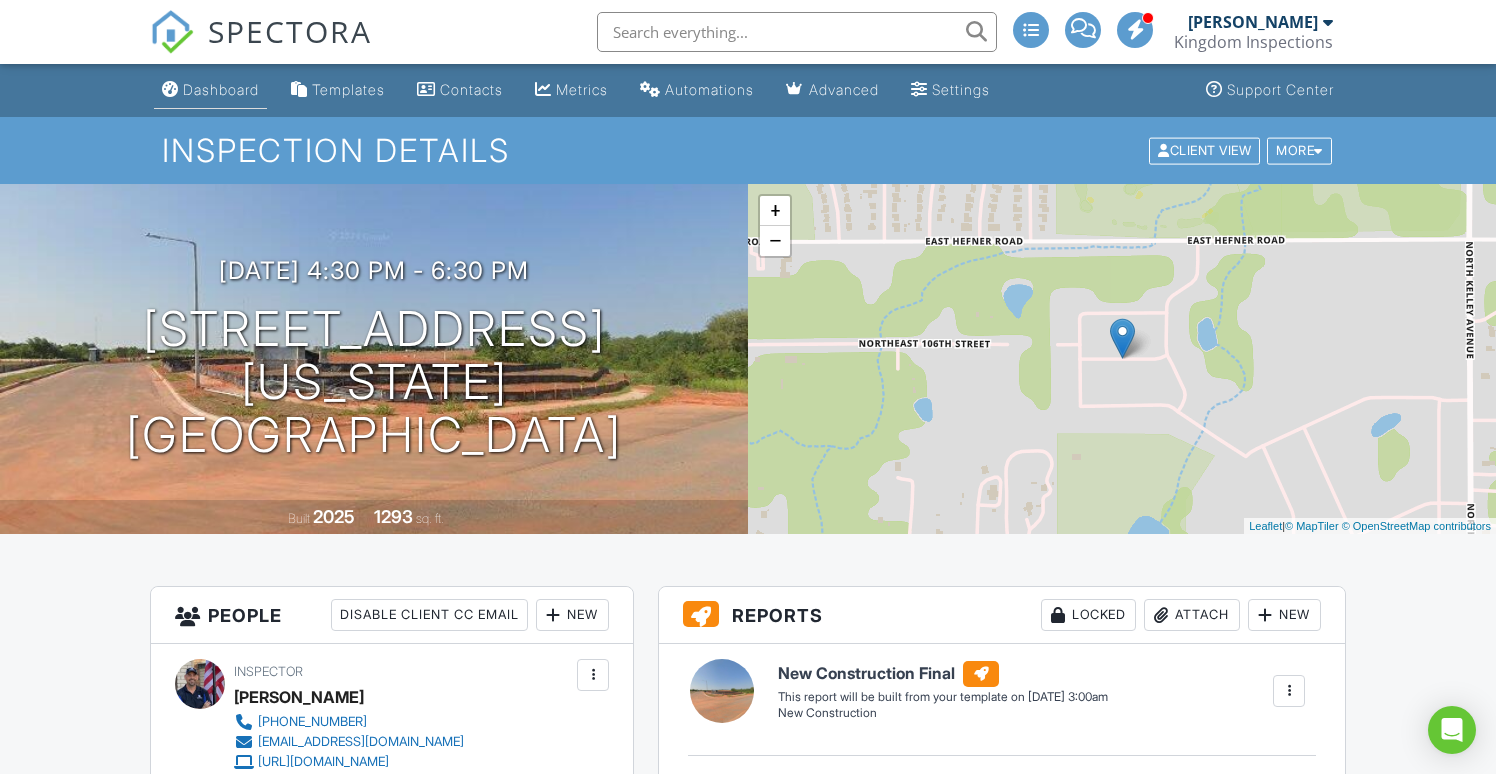 click on "Dashboard" at bounding box center [221, 89] 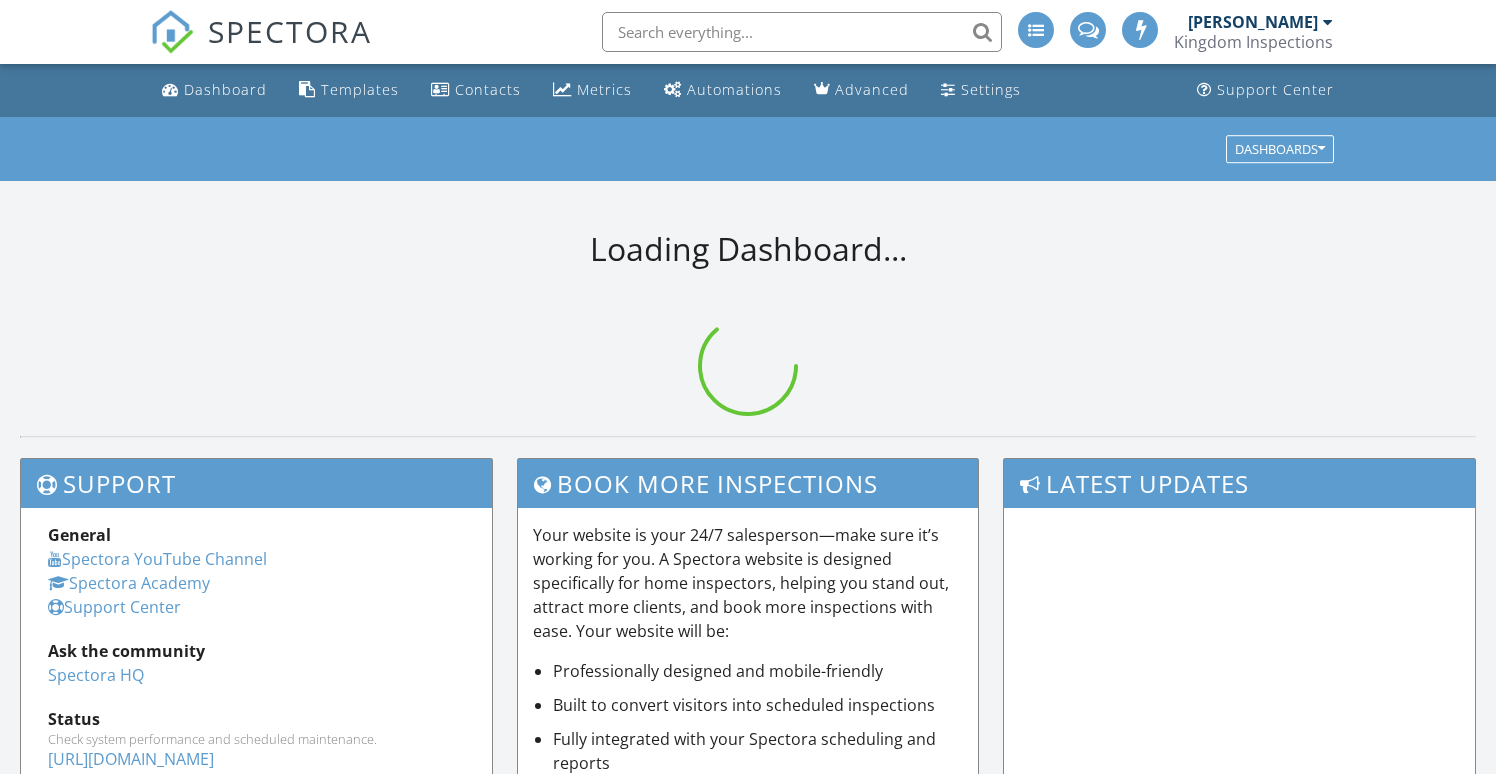 scroll, scrollTop: 0, scrollLeft: 0, axis: both 